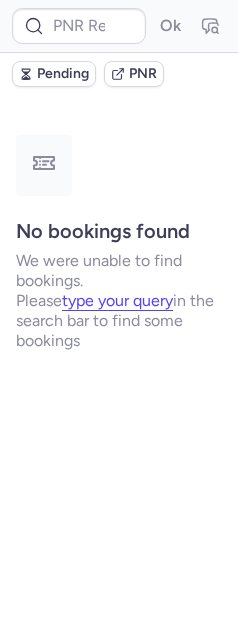 scroll, scrollTop: 0, scrollLeft: 0, axis: both 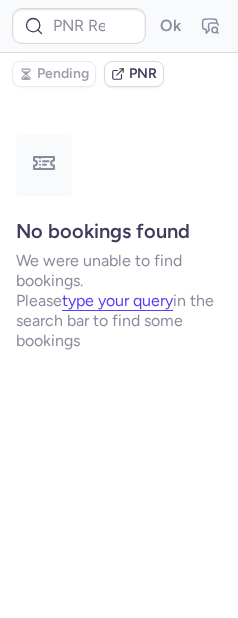 type on "CPWVH6" 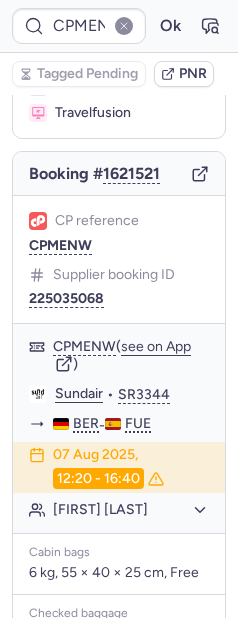 scroll, scrollTop: 439, scrollLeft: 0, axis: vertical 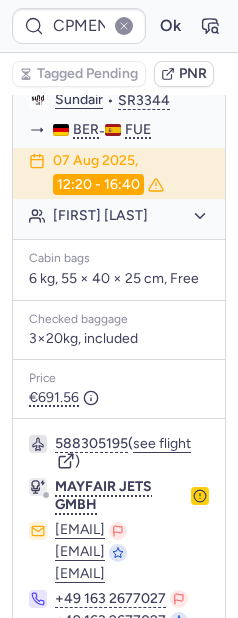 type on "CPIOCR" 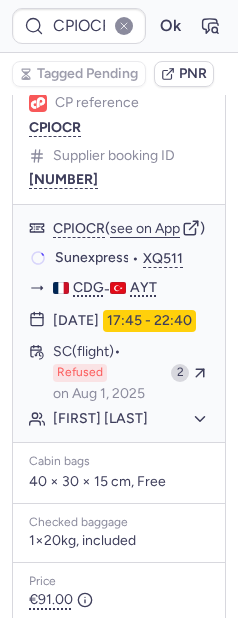 scroll, scrollTop: 439, scrollLeft: 0, axis: vertical 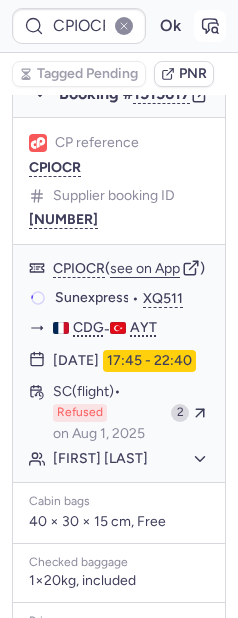 click 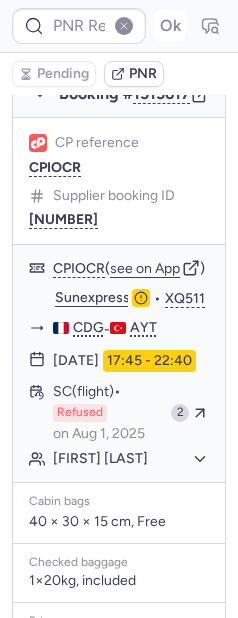 type on "CPIOCR" 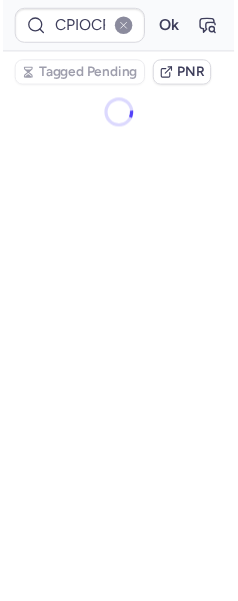 scroll, scrollTop: 0, scrollLeft: 0, axis: both 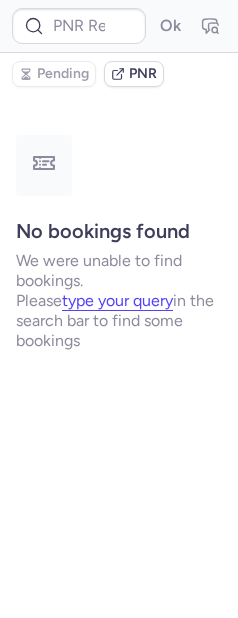 type on "CPWVH6" 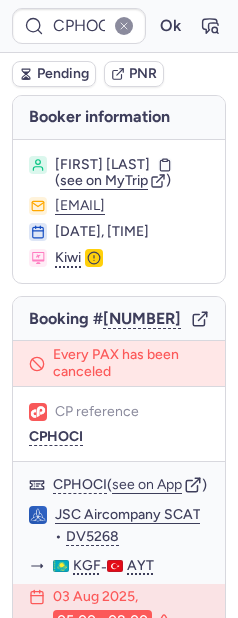 type on "CPTMOK" 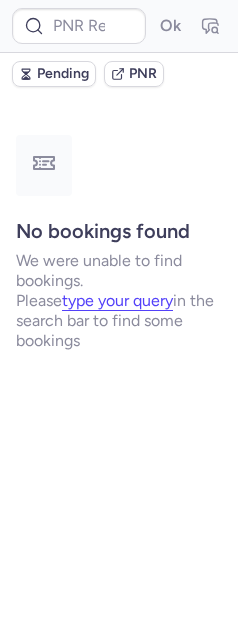 type on "CPYXDZ" 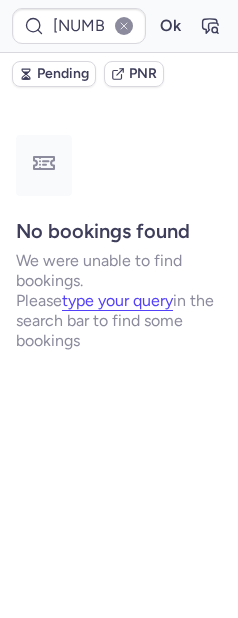 type on "CPSNAO" 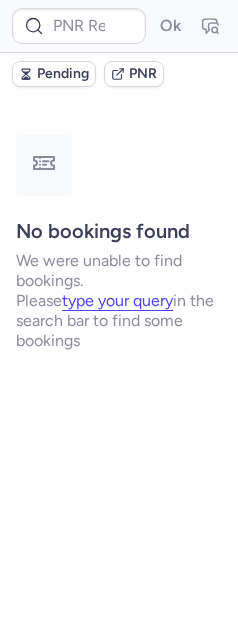 type on "CPSNAO" 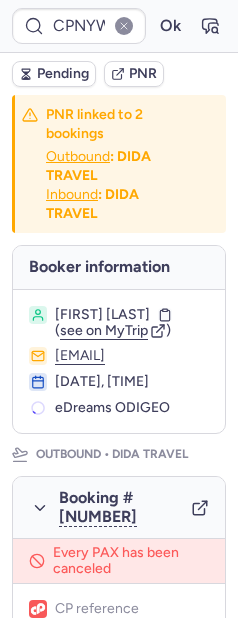type on "CPT8YZ" 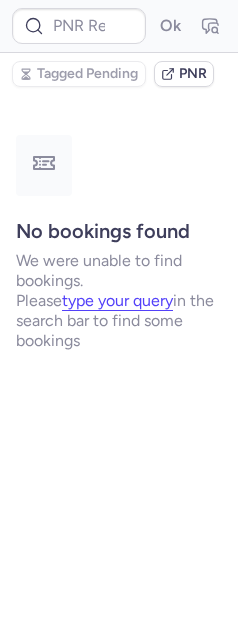 type on "CPVSMA" 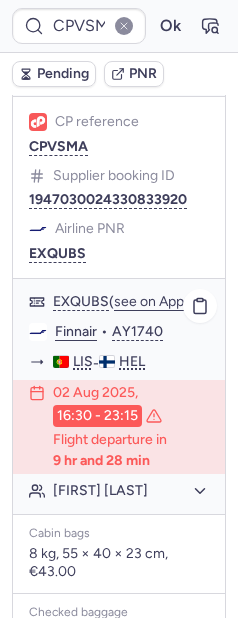 scroll, scrollTop: 362, scrollLeft: 0, axis: vertical 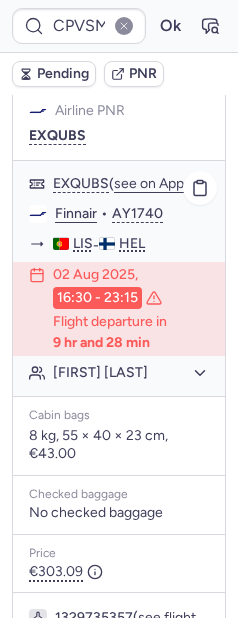 click on "Renato ATHIAS" 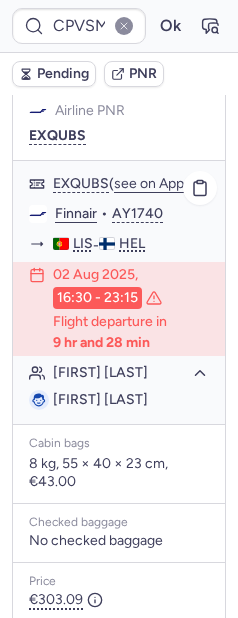 click on "Renato ATHIAS" at bounding box center (100, 399) 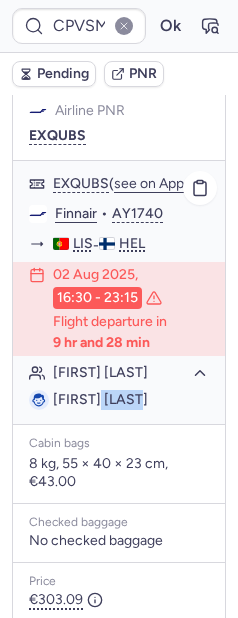 click on "Renato ATHIAS" at bounding box center [100, 399] 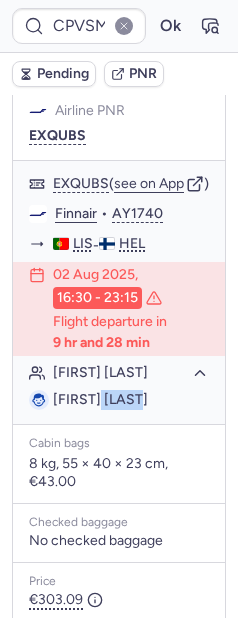 copy on "ATHIAS" 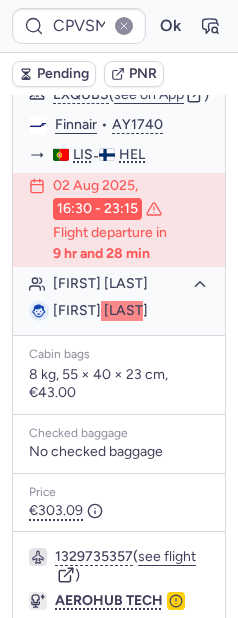 scroll, scrollTop: 451, scrollLeft: 0, axis: vertical 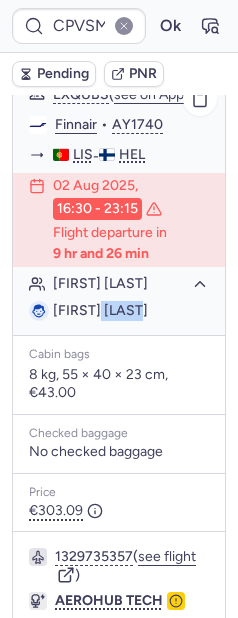 click on "Renato ATHIAS" 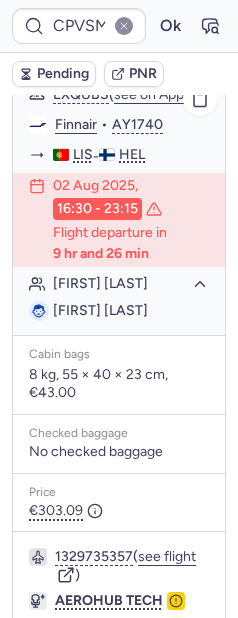 click on "Renato ATHIAS" at bounding box center (100, 310) 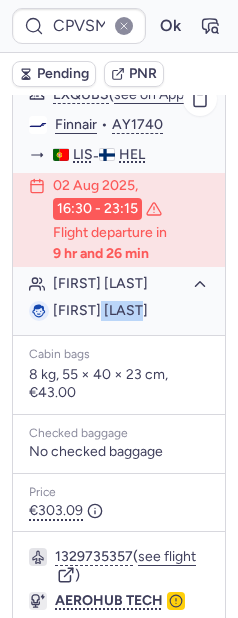 click on "Renato ATHIAS" at bounding box center [100, 310] 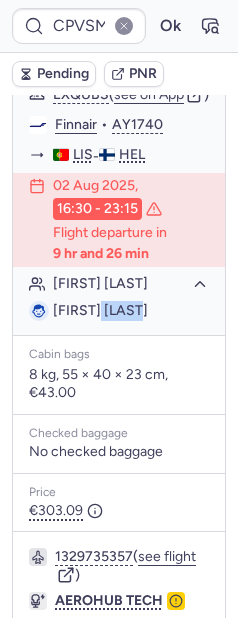 copy on "ATHIAS" 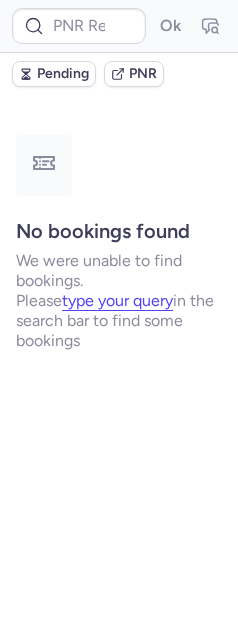 scroll, scrollTop: 0, scrollLeft: 0, axis: both 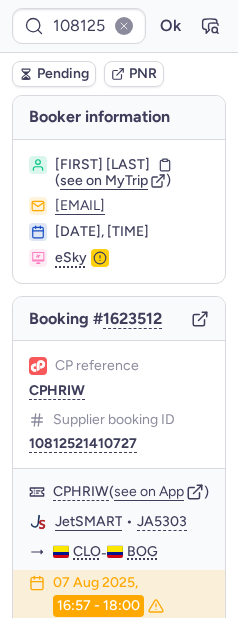 type on "CPGWHL" 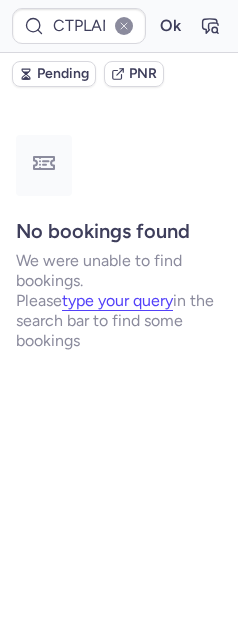 type on "CPLODT" 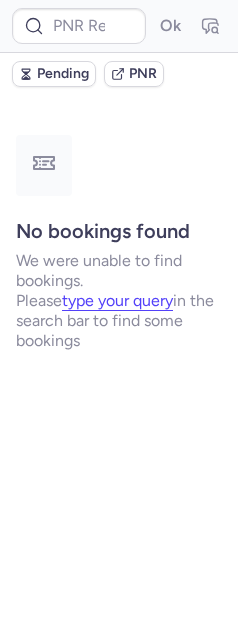 type on "CPZYJN" 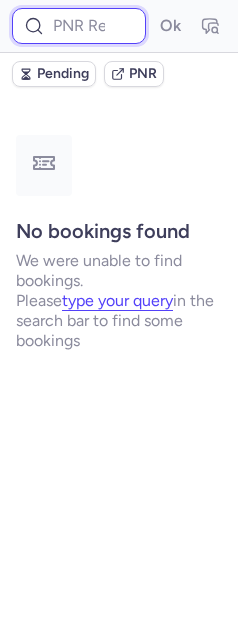 click at bounding box center [79, 26] 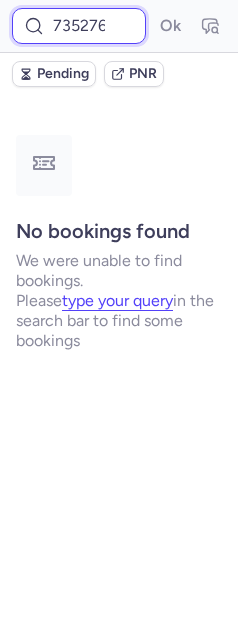 scroll, scrollTop: 0, scrollLeft: 9, axis: horizontal 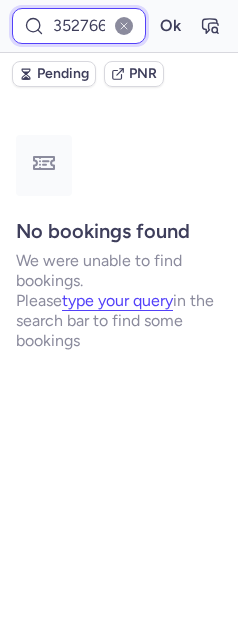 click on "Ok" at bounding box center (170, 26) 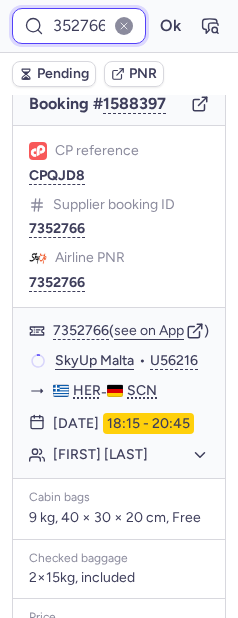 scroll, scrollTop: 217, scrollLeft: 0, axis: vertical 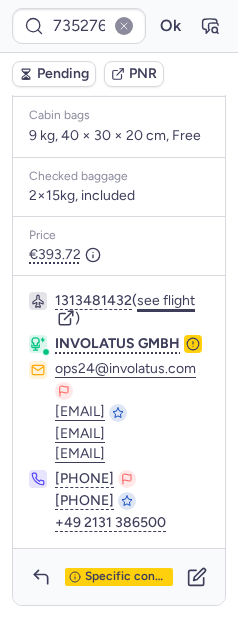 click on "see flight" 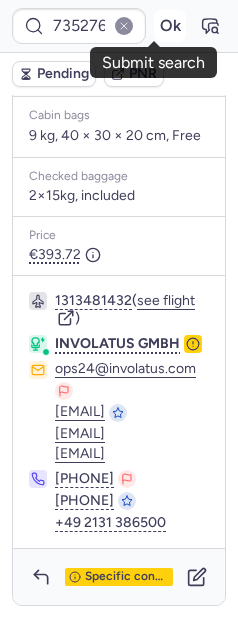 click on "Ok" at bounding box center (170, 26) 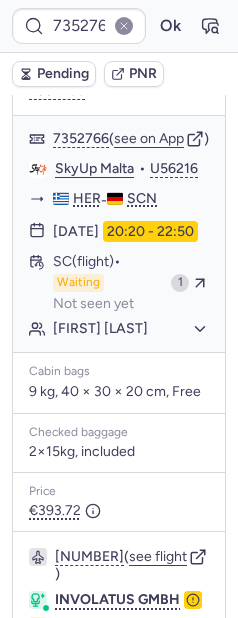 scroll, scrollTop: 279, scrollLeft: 0, axis: vertical 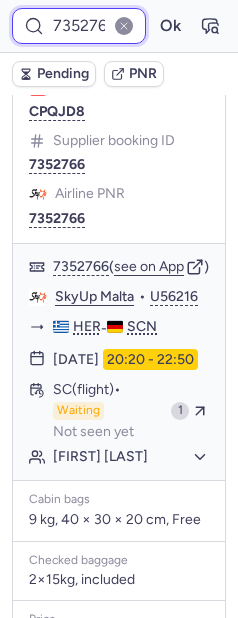 click on "7352766" at bounding box center (79, 26) 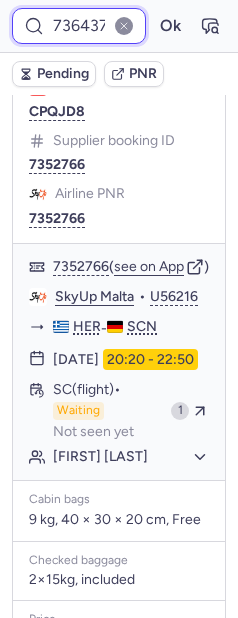 scroll, scrollTop: 0, scrollLeft: 26, axis: horizontal 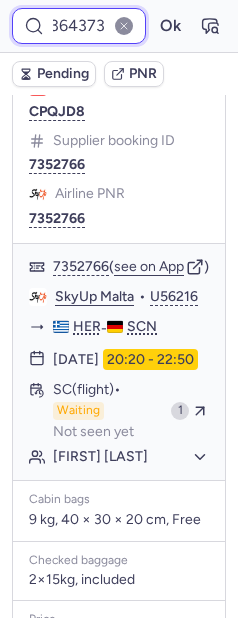 click on "Ok" at bounding box center [170, 26] 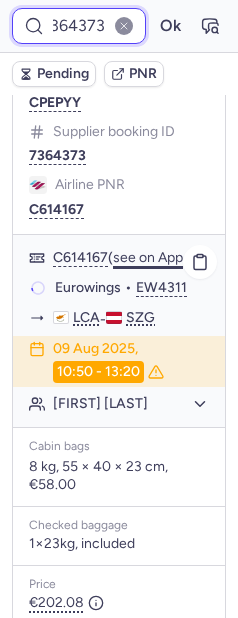 scroll, scrollTop: 279, scrollLeft: 0, axis: vertical 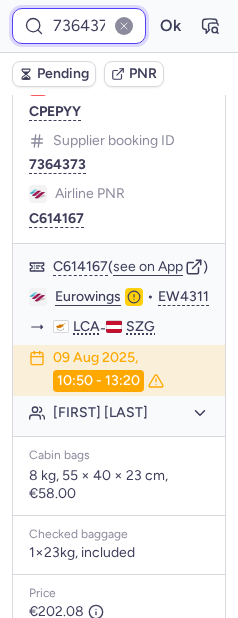 click on "7364373" at bounding box center [79, 26] 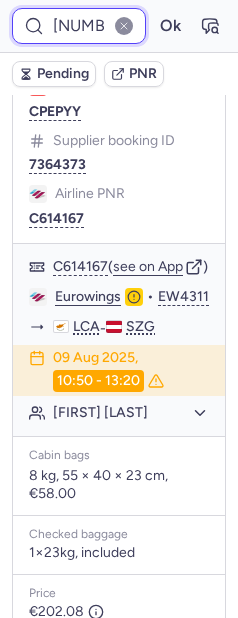 scroll, scrollTop: 0, scrollLeft: 24, axis: horizontal 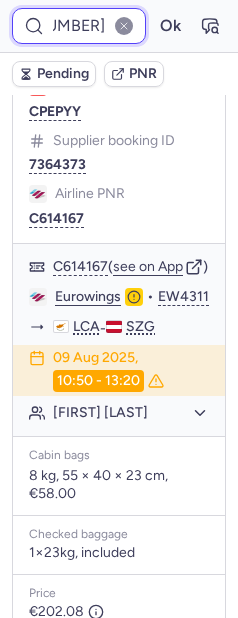 click on "Ok" at bounding box center [170, 26] 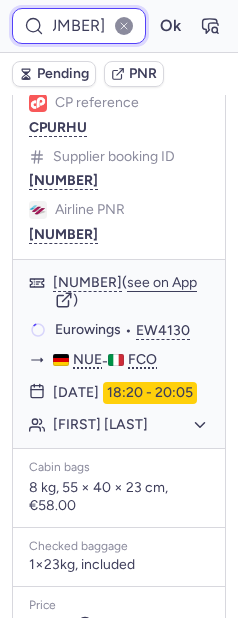 scroll, scrollTop: 251, scrollLeft: 0, axis: vertical 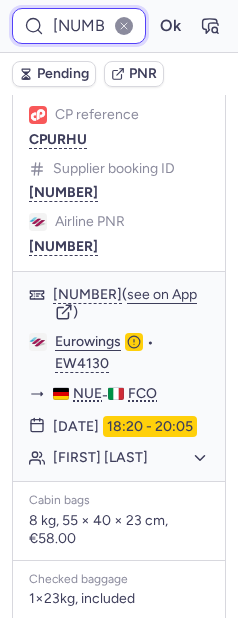 click on "7364913" at bounding box center (79, 26) 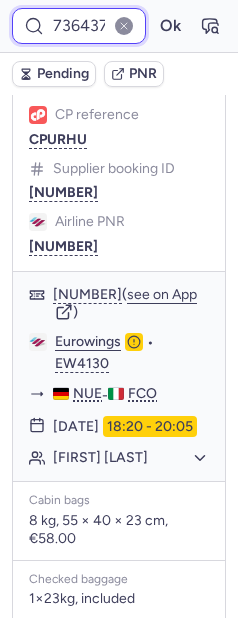 scroll, scrollTop: 0, scrollLeft: 26, axis: horizontal 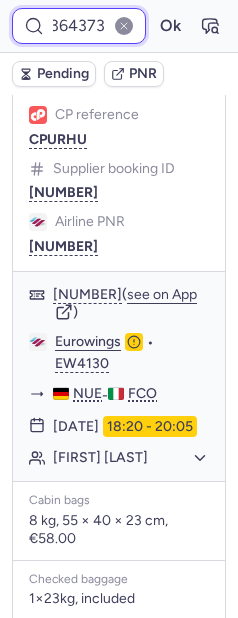 click on "Ok" at bounding box center (170, 26) 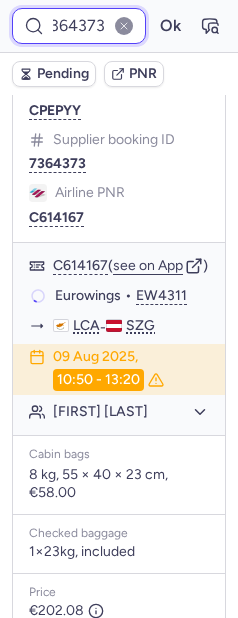 scroll, scrollTop: 279, scrollLeft: 0, axis: vertical 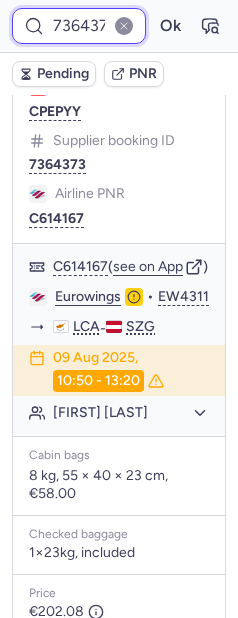 click on "7364373" at bounding box center [79, 26] 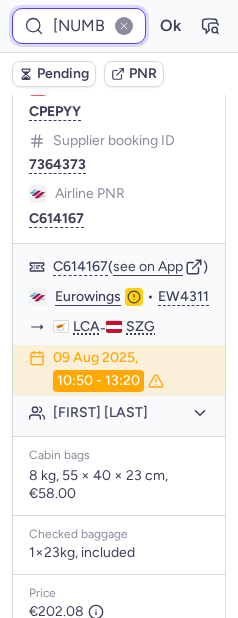 scroll, scrollTop: 0, scrollLeft: 24, axis: horizontal 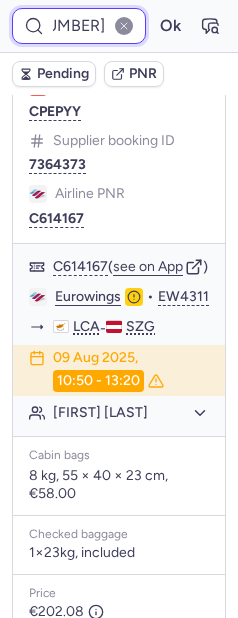 type on "7364913" 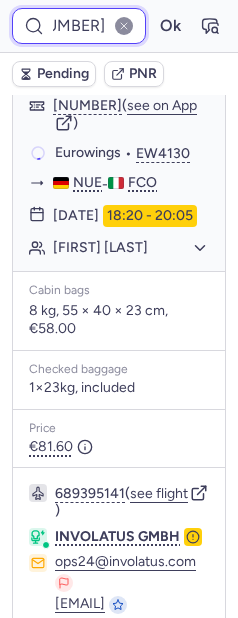 scroll, scrollTop: 441, scrollLeft: 0, axis: vertical 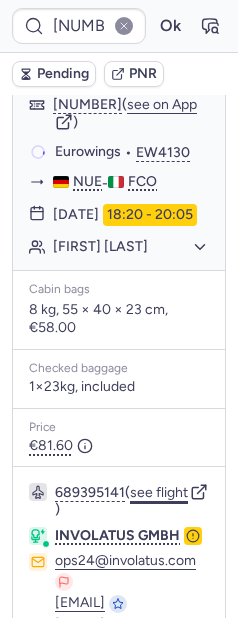 click on "see flight" 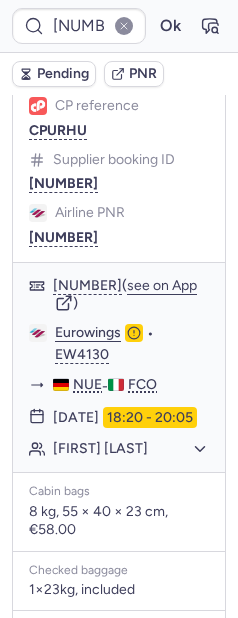 scroll, scrollTop: 277, scrollLeft: 0, axis: vertical 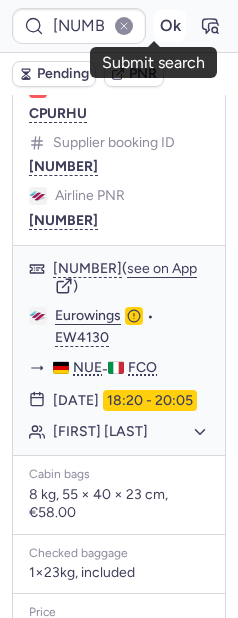 click on "Ok" at bounding box center (170, 26) 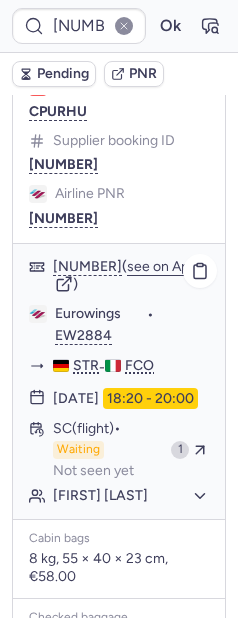 scroll, scrollTop: 277, scrollLeft: 0, axis: vertical 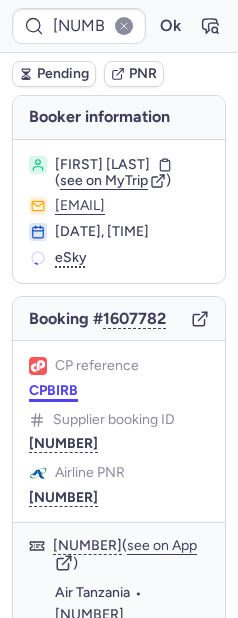 click on "CPBIRB" at bounding box center (53, 391) 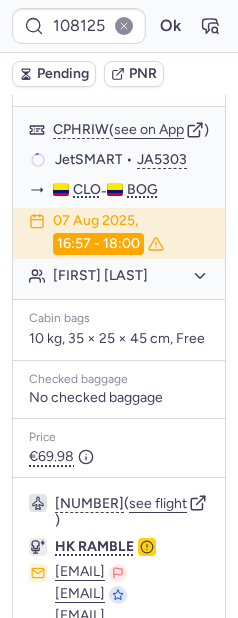 scroll, scrollTop: 243, scrollLeft: 0, axis: vertical 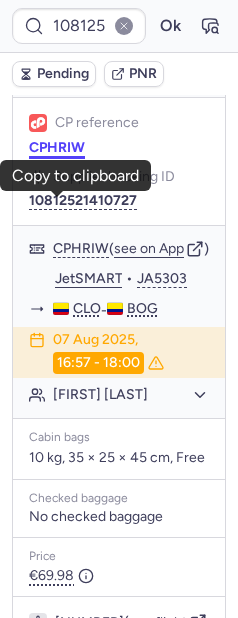 click on "CPHRIW" at bounding box center [57, 148] 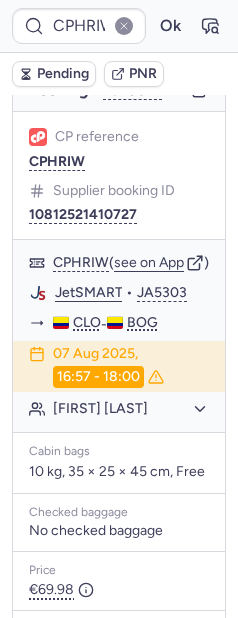 scroll, scrollTop: 212, scrollLeft: 0, axis: vertical 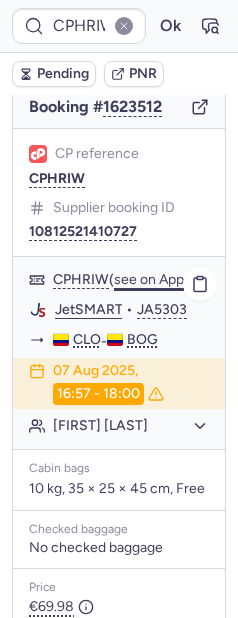 click on "see on App" 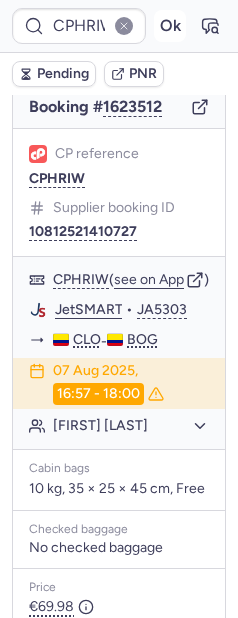 click on "Ok" at bounding box center (170, 26) 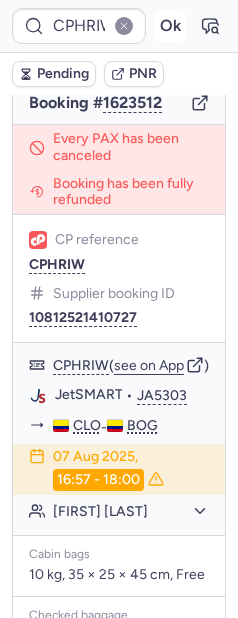 scroll, scrollTop: 212, scrollLeft: 0, axis: vertical 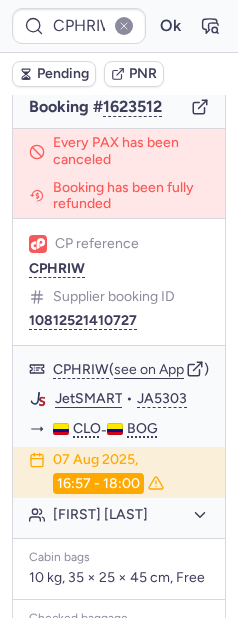 type on "CP4ODF" 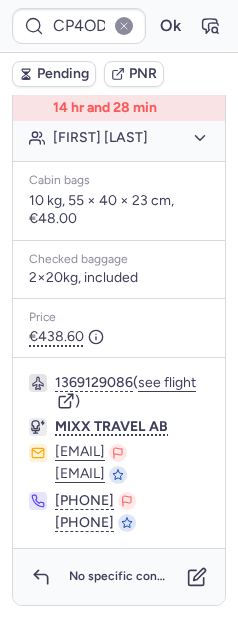 scroll, scrollTop: 702, scrollLeft: 0, axis: vertical 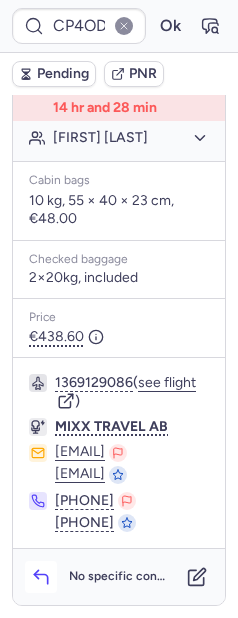 click at bounding box center (41, 577) 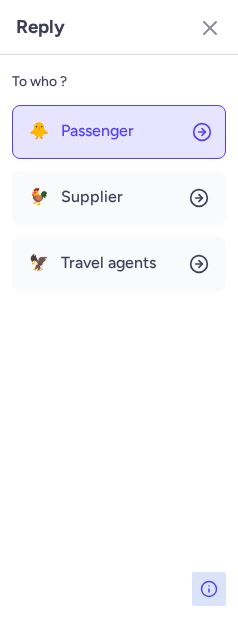 click on "🐥 Passenger" 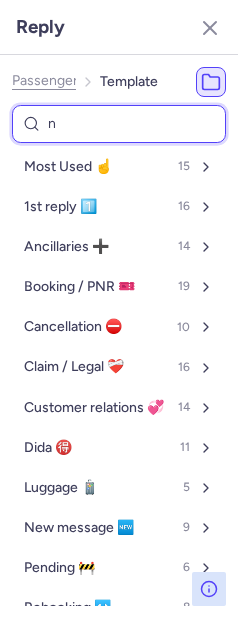 type on "nn" 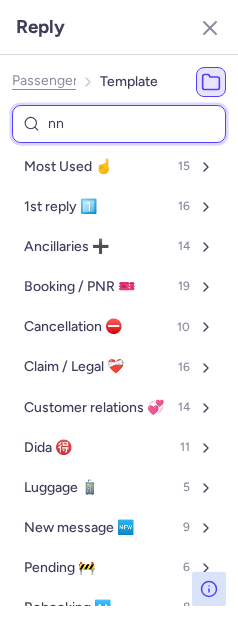 select on "en" 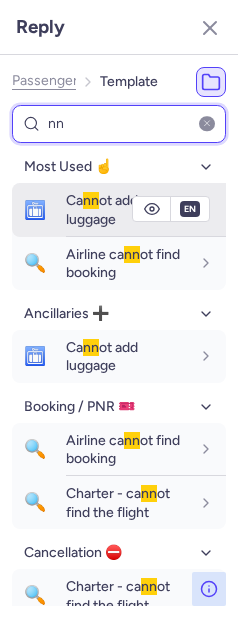 type on "nn" 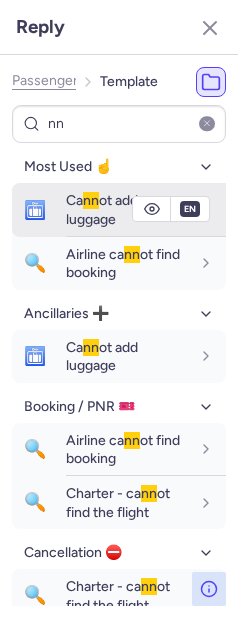 click on "Ca nn ot add luggage" at bounding box center (102, 209) 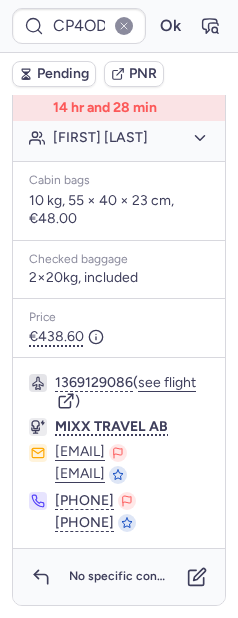 type on "CPL2IN" 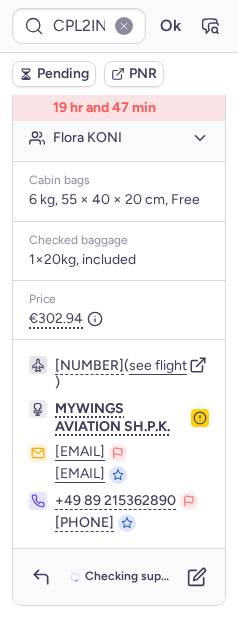 scroll, scrollTop: 651, scrollLeft: 0, axis: vertical 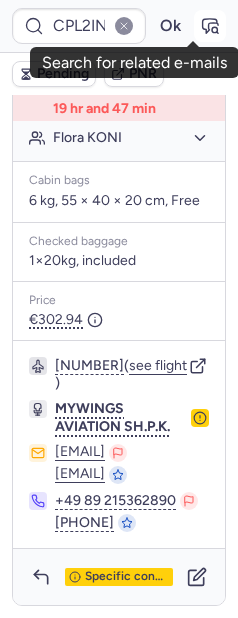 click 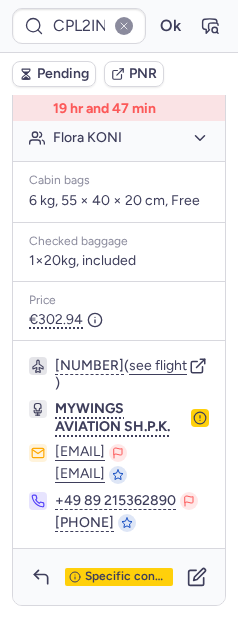 scroll, scrollTop: 651, scrollLeft: 0, axis: vertical 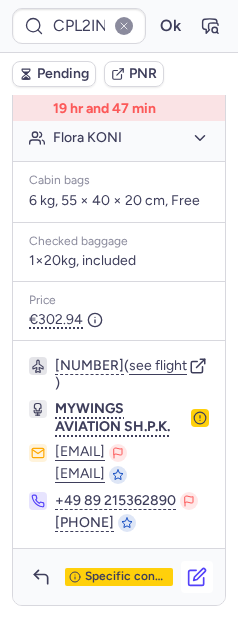 click 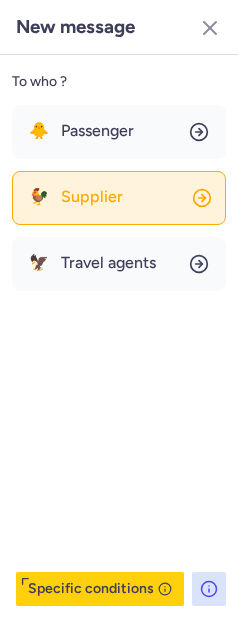 click on "Supplier" at bounding box center [92, 197] 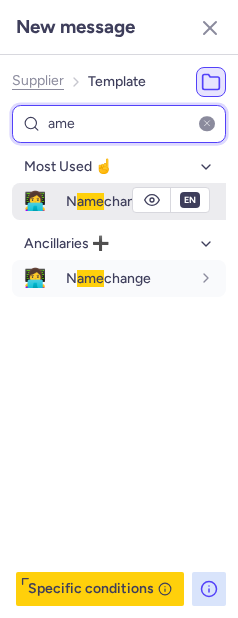 type on "ame" 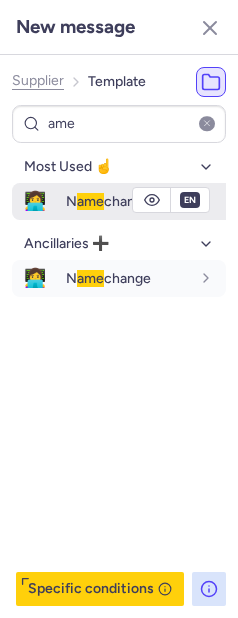 click on "ame" at bounding box center (90, 201) 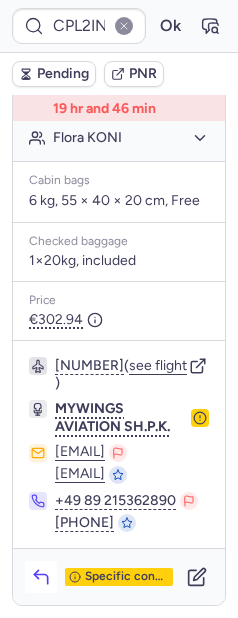 click 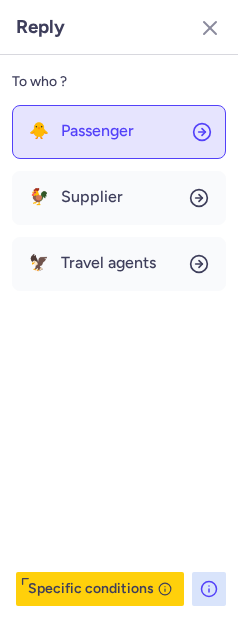 click on "🐥 Passenger" 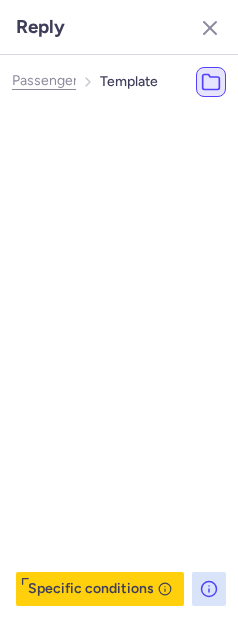 type 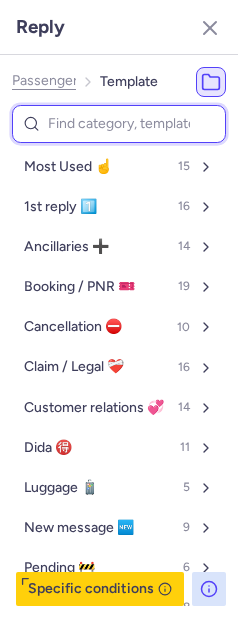 type on "n" 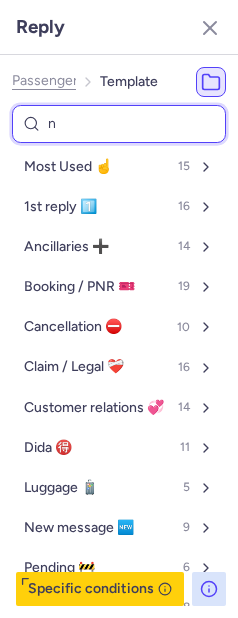 select on "de" 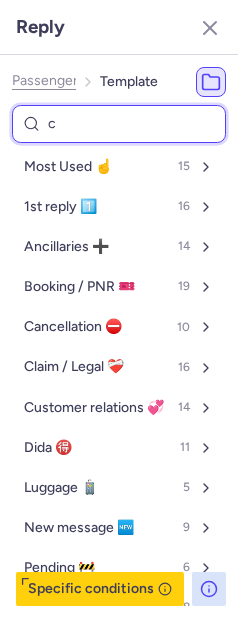type on "ca" 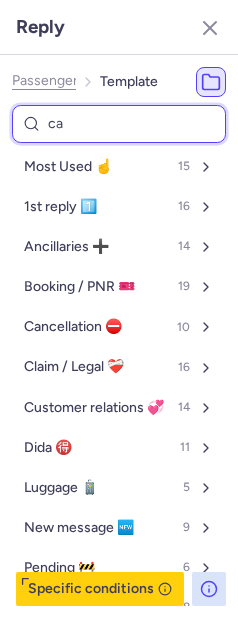 select on "de" 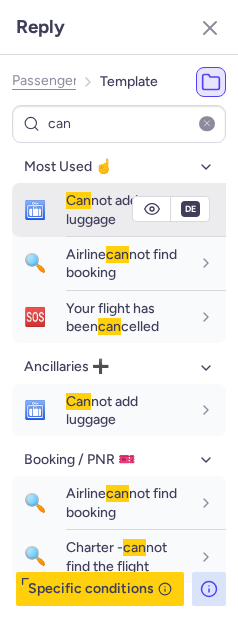 click on "Can not add luggage" at bounding box center (102, 209) 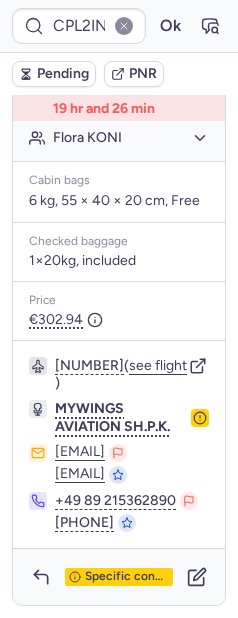 scroll, scrollTop: 488, scrollLeft: 0, axis: vertical 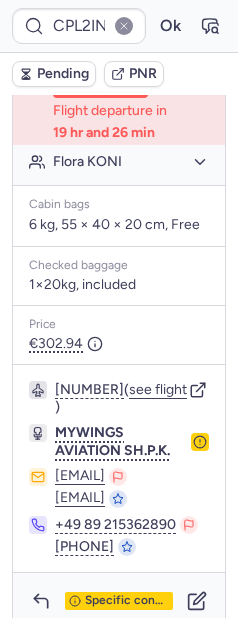 click on "Flora KONI" 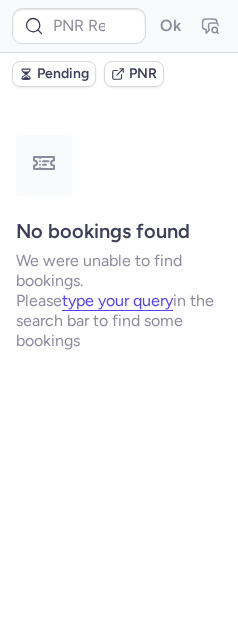 scroll, scrollTop: 0, scrollLeft: 0, axis: both 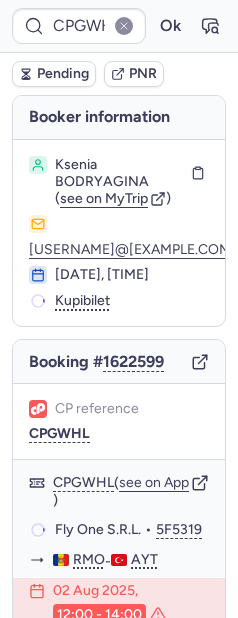 type on "CPL2IN" 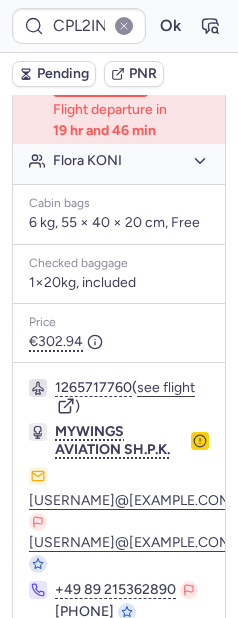 scroll, scrollTop: 651, scrollLeft: 0, axis: vertical 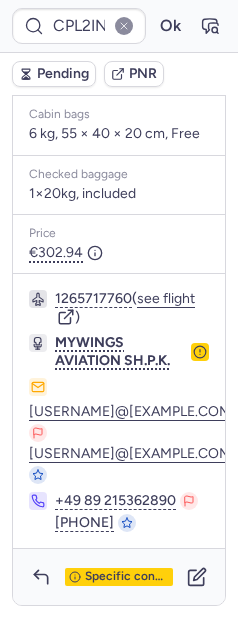 drag, startPoint x: 22, startPoint y: 425, endPoint x: 228, endPoint y: 443, distance: 206.78491 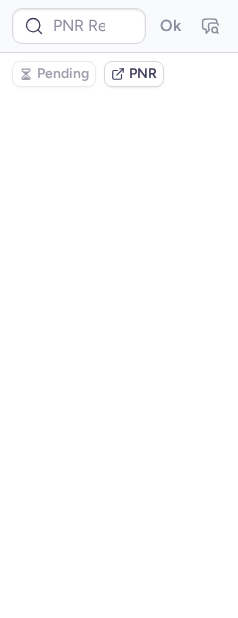 scroll, scrollTop: 0, scrollLeft: 0, axis: both 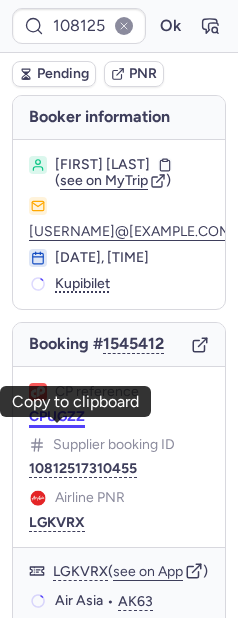 click on "CPUGZZ" at bounding box center (57, 417) 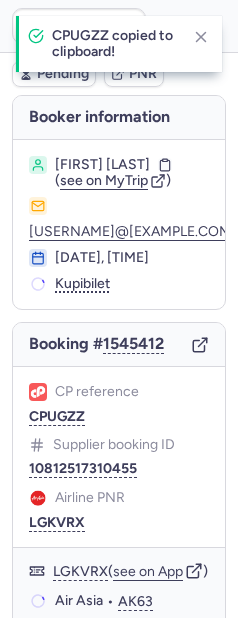 scroll, scrollTop: 157, scrollLeft: 0, axis: vertical 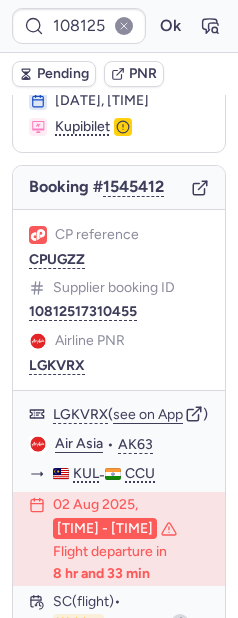 type on "CPUGZZ" 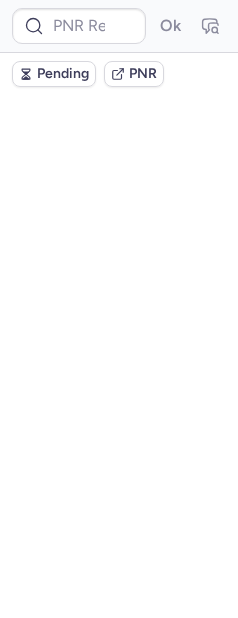 scroll, scrollTop: 0, scrollLeft: 0, axis: both 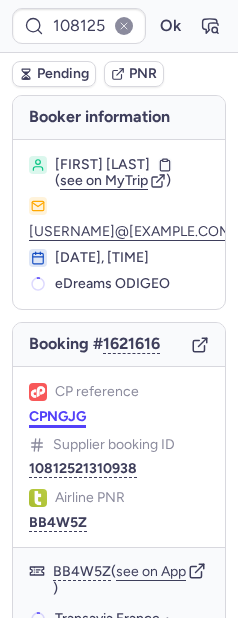 click on "CPNGJG" at bounding box center [57, 417] 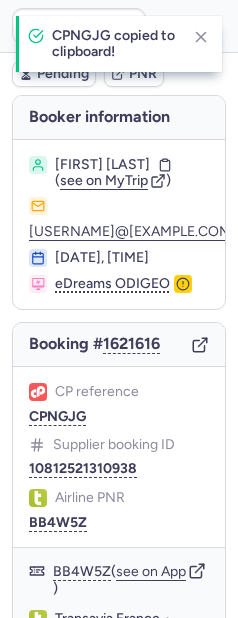 type on "CPNGJG" 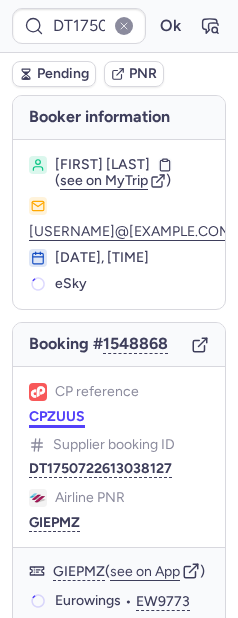 click on "CPZUUS" at bounding box center (57, 417) 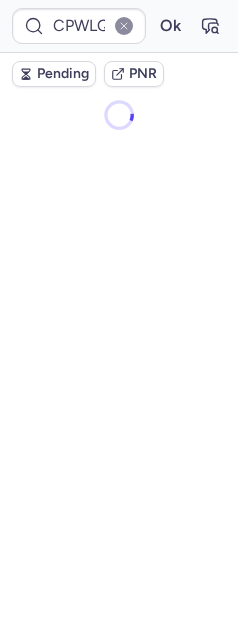 type on "CPOKKF" 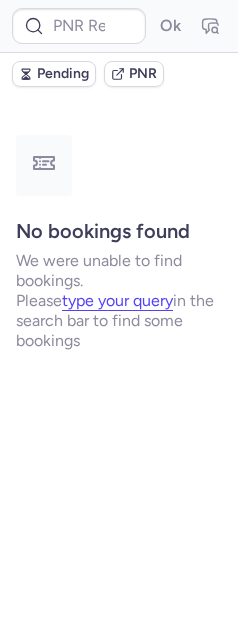 type on "CPTBJB" 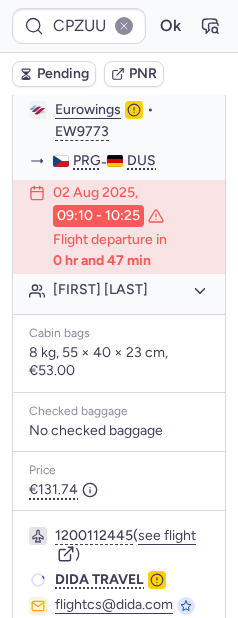 scroll, scrollTop: 1615, scrollLeft: 0, axis: vertical 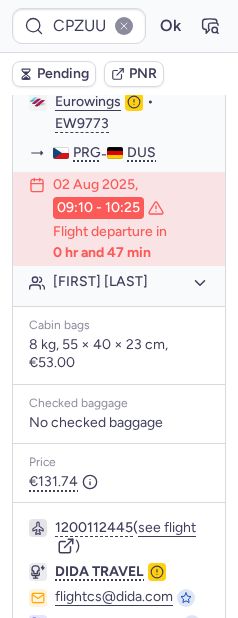 type on "CPLZP9" 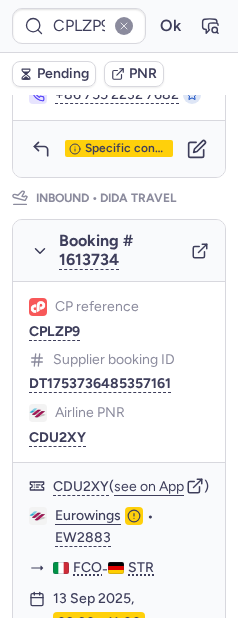 scroll, scrollTop: 1297, scrollLeft: 0, axis: vertical 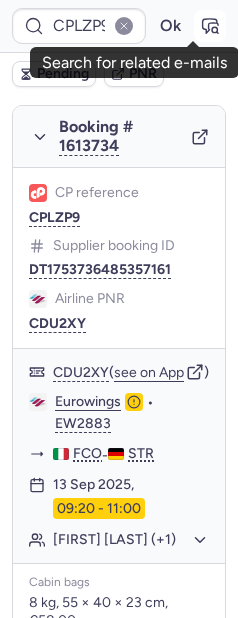 click 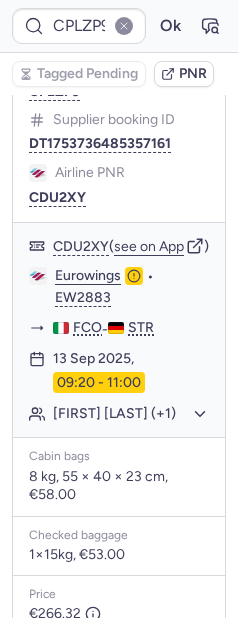 scroll, scrollTop: 1682, scrollLeft: 0, axis: vertical 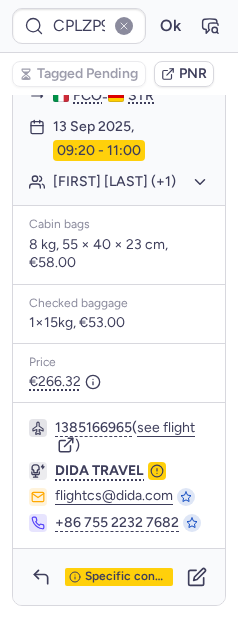 click on "Barbara Franziska STEINACKER (+1)" 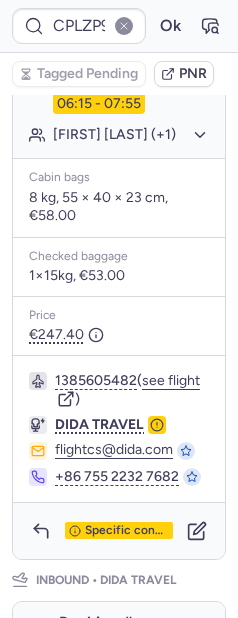 scroll, scrollTop: 601, scrollLeft: 0, axis: vertical 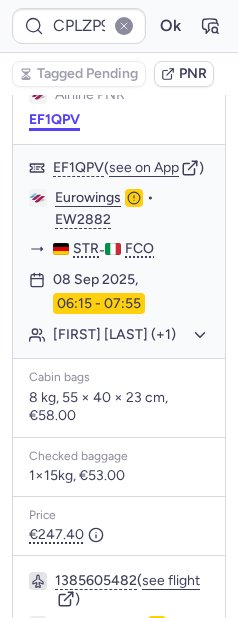 click on "EF1QPV" at bounding box center [54, 120] 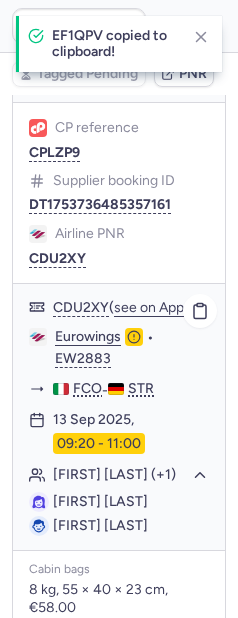 scroll, scrollTop: 1380, scrollLeft: 0, axis: vertical 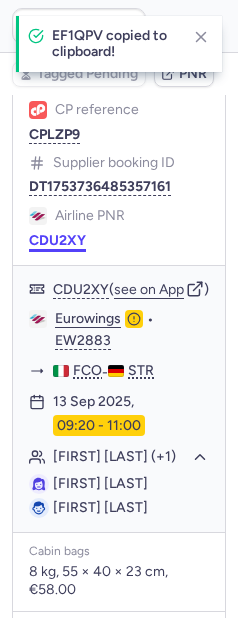 click on "CDU2XY" at bounding box center (57, 241) 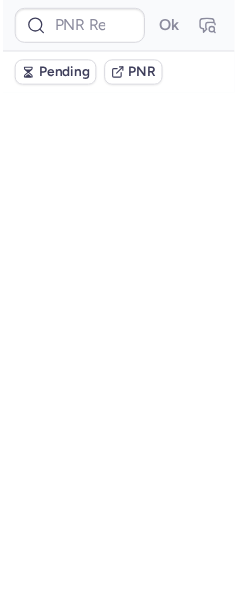 scroll, scrollTop: 0, scrollLeft: 0, axis: both 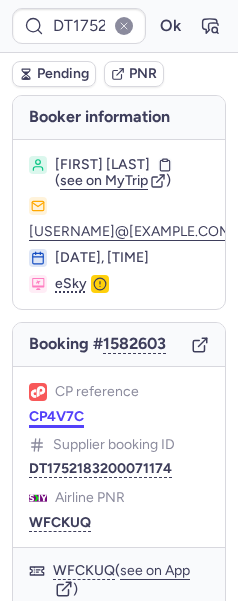 click on "CP reference CP4V7C Supplier booking ID DT1752183200071174 Airline PNR WFCKUQ" at bounding box center [119, 457] 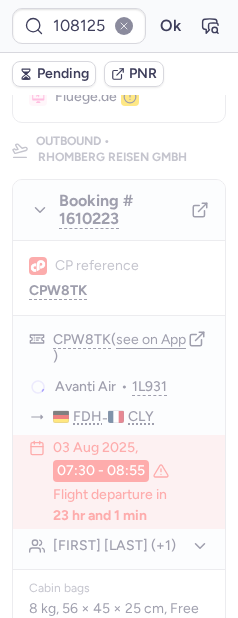 scroll, scrollTop: 187, scrollLeft: 0, axis: vertical 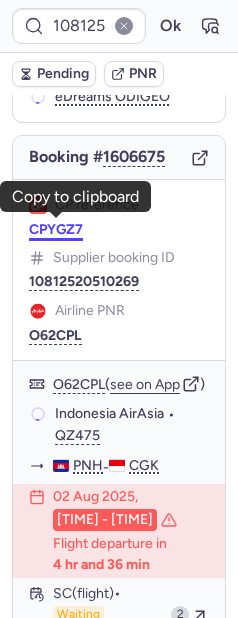 click on "CPYGZ7" at bounding box center [56, 230] 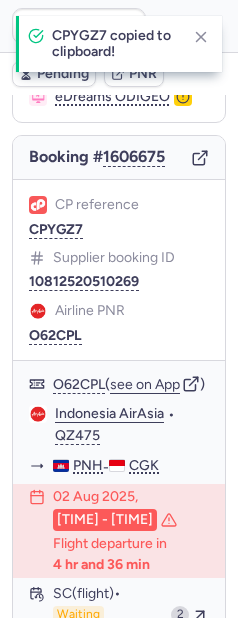 type on "CPYGZ7" 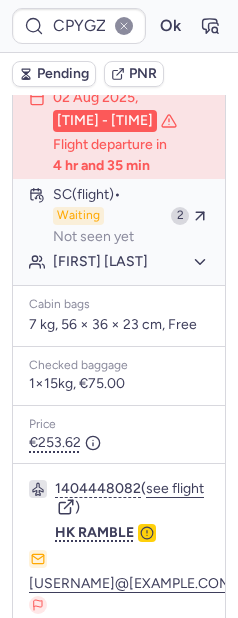 scroll, scrollTop: 739, scrollLeft: 0, axis: vertical 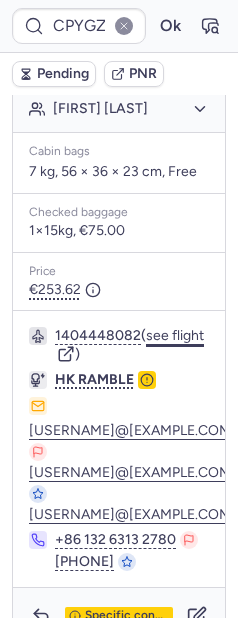 click on "see flight" 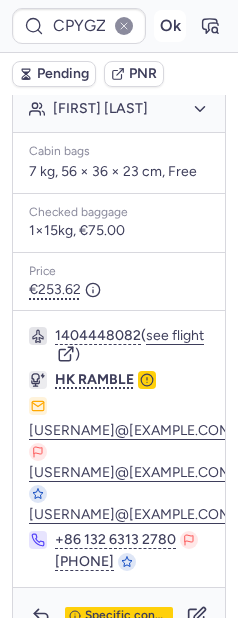 click on "Ok" at bounding box center (170, 26) 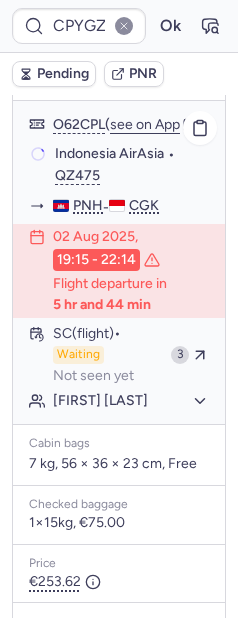 scroll, scrollTop: 446, scrollLeft: 0, axis: vertical 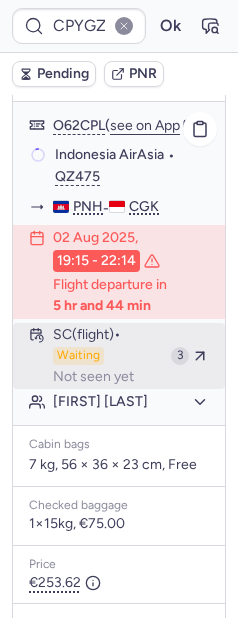type 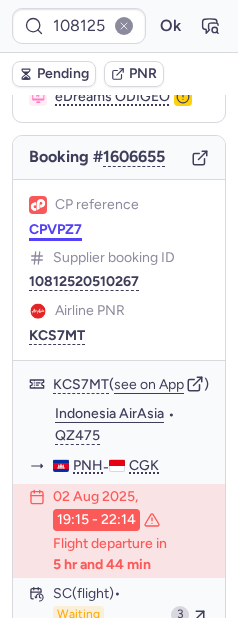 scroll, scrollTop: 177, scrollLeft: 0, axis: vertical 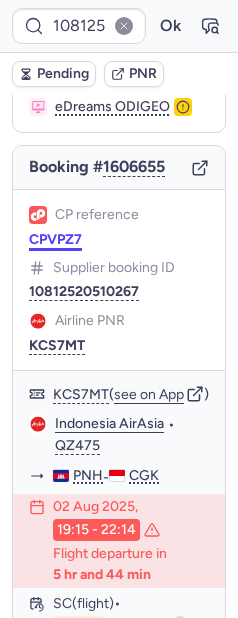 click on "CPVPZ7" at bounding box center [55, 240] 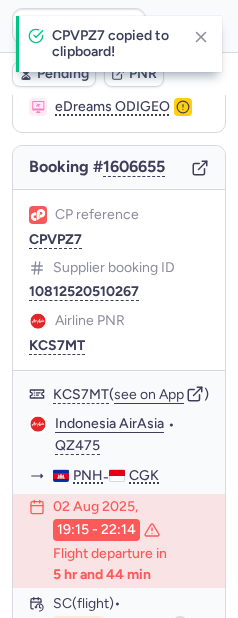 type on "CPVPZ7" 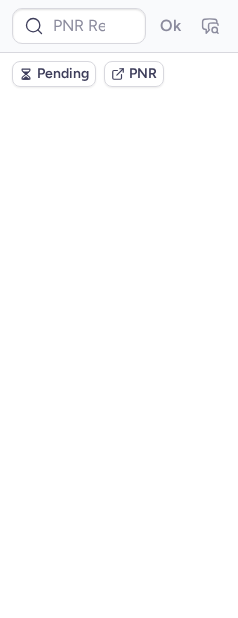 scroll, scrollTop: 0, scrollLeft: 0, axis: both 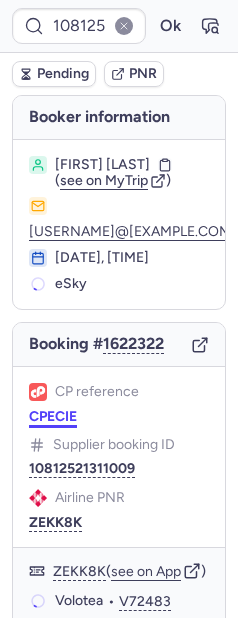click on "CPECIE" at bounding box center [53, 417] 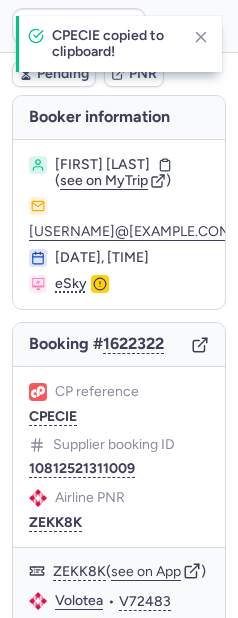type on "CPECIE" 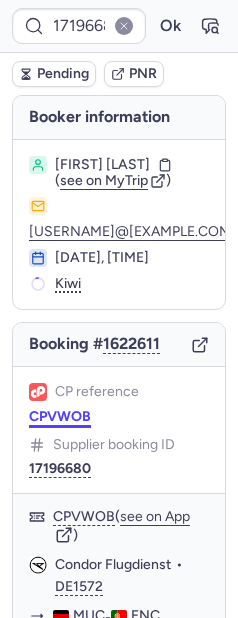 click on "CPVWOB" at bounding box center [60, 417] 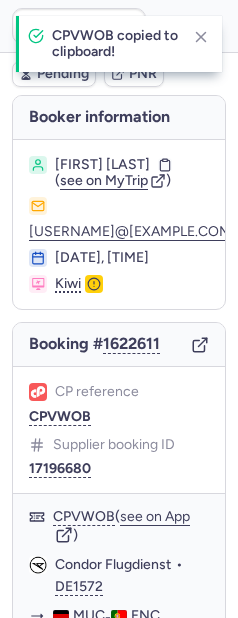 type on "CPVWOB" 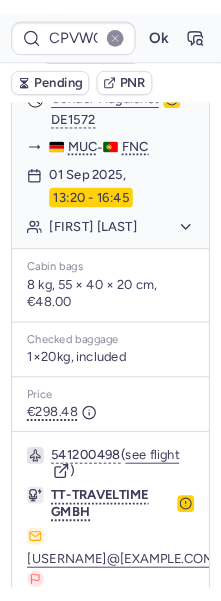 scroll, scrollTop: 680, scrollLeft: 0, axis: vertical 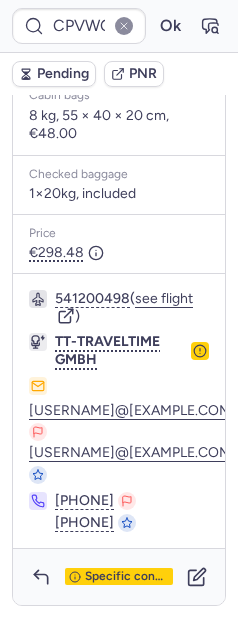 click 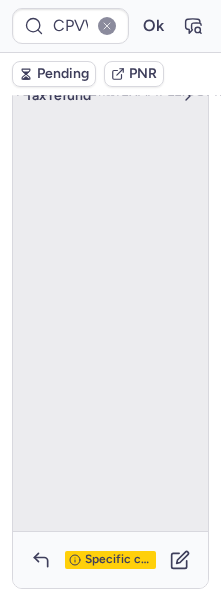 scroll, scrollTop: 156, scrollLeft: 0, axis: vertical 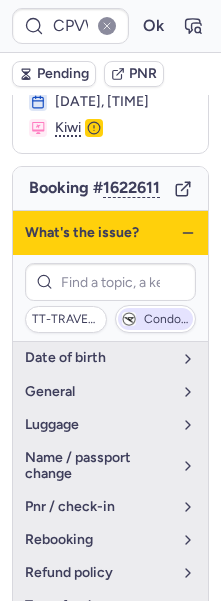 click on "Condor Flugdienst" at bounding box center [155, 319] 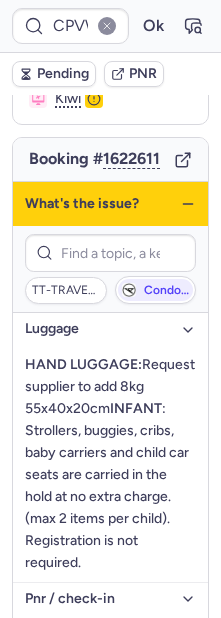 scroll, scrollTop: 183, scrollLeft: 0, axis: vertical 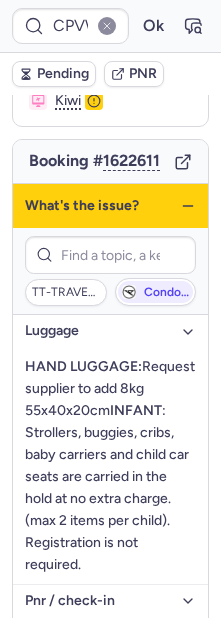 click 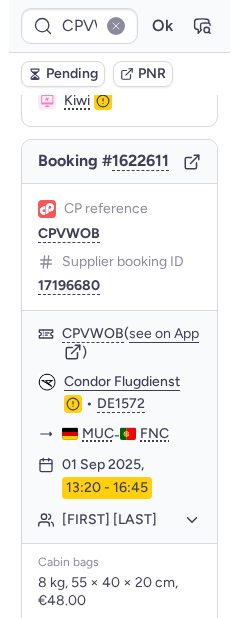 scroll, scrollTop: 340, scrollLeft: 0, axis: vertical 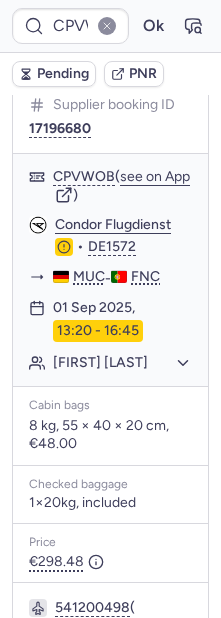 click on "Pending" at bounding box center [63, 74] 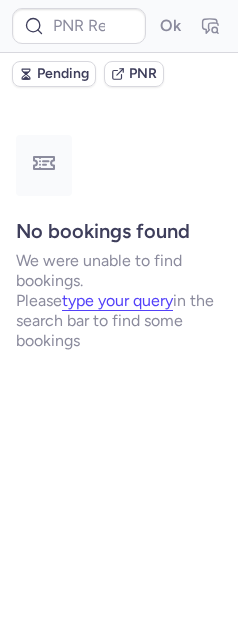 scroll, scrollTop: 0, scrollLeft: 0, axis: both 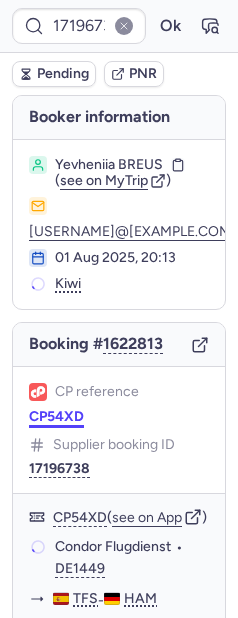 click on "CP54XD" at bounding box center (56, 417) 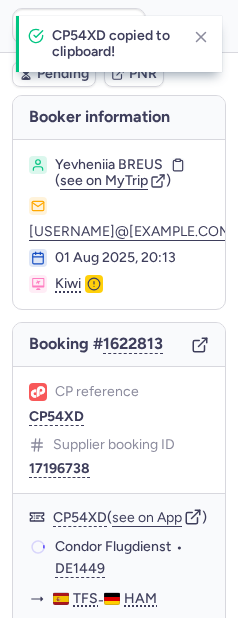 type on "CP54XD" 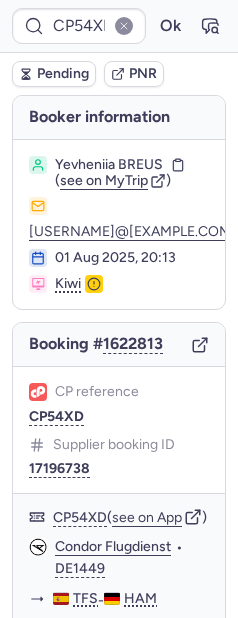 click on "Pending" at bounding box center [63, 74] 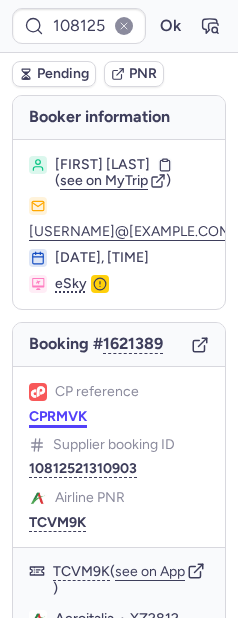 click on "CPRMVK" at bounding box center [58, 417] 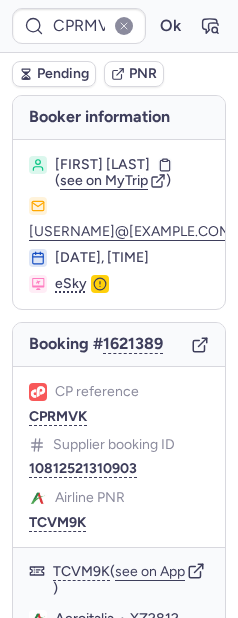 type on "CP54XD" 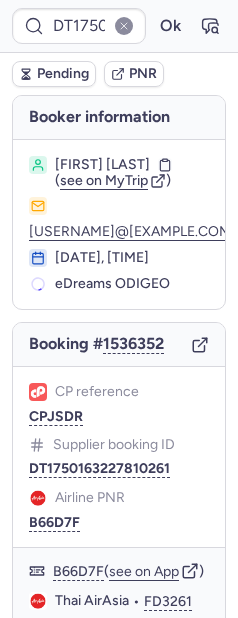 click on "CP reference CPJSDR" 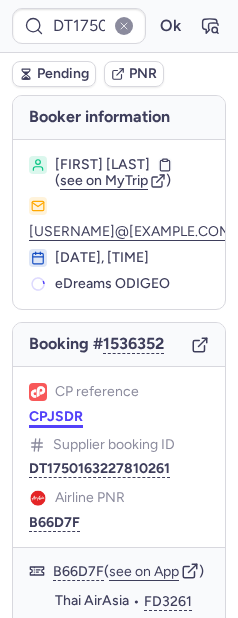 click on "CPJSDR" at bounding box center (56, 417) 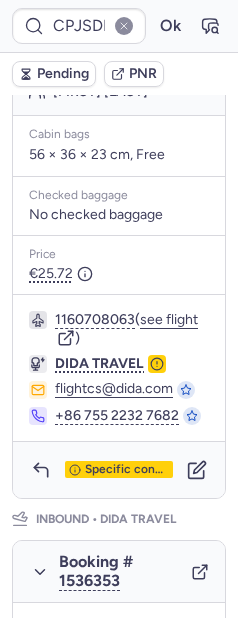 scroll, scrollTop: 888, scrollLeft: 0, axis: vertical 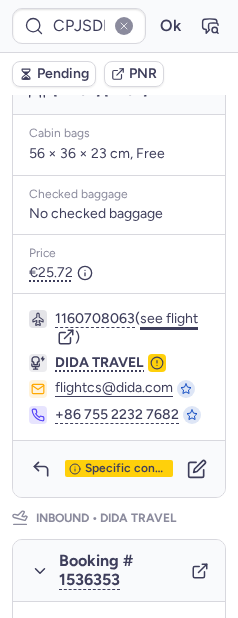 click on "see flight" 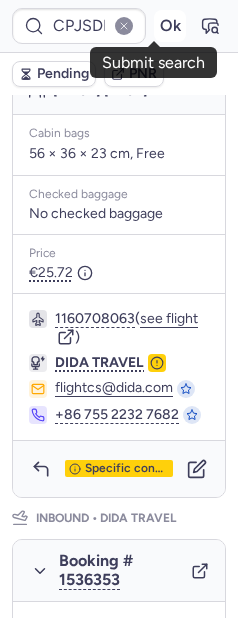 click on "Ok" at bounding box center [170, 26] 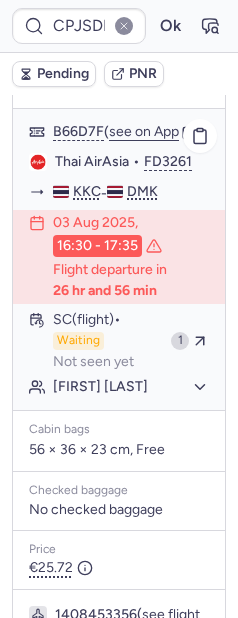 scroll, scrollTop: 635, scrollLeft: 0, axis: vertical 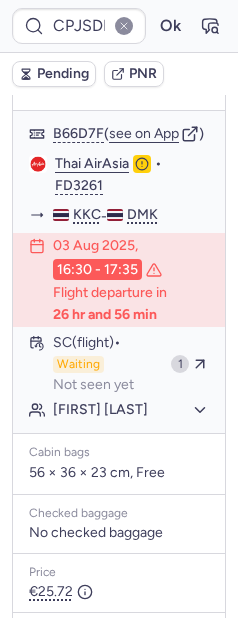 type on "CP54XD" 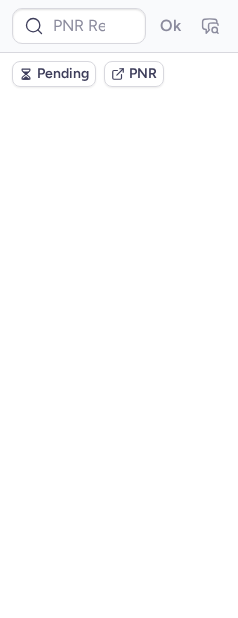 scroll, scrollTop: 0, scrollLeft: 0, axis: both 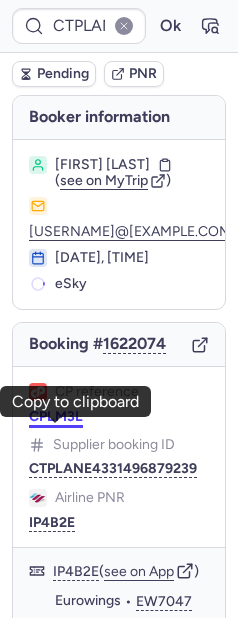 click on "CPLM3L" at bounding box center (56, 417) 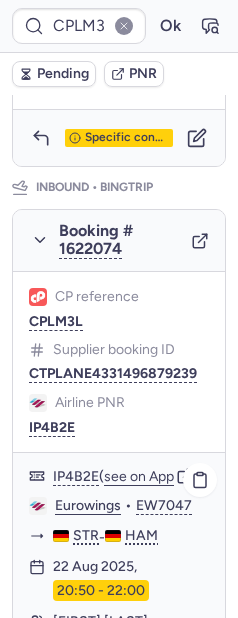 scroll, scrollTop: 1452, scrollLeft: 0, axis: vertical 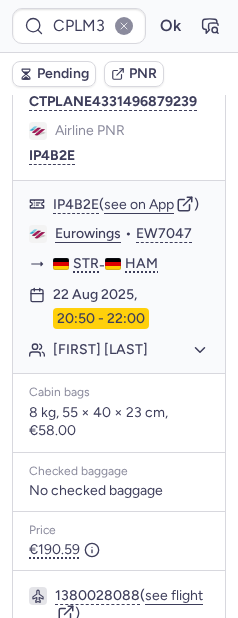 type on "CP54XD" 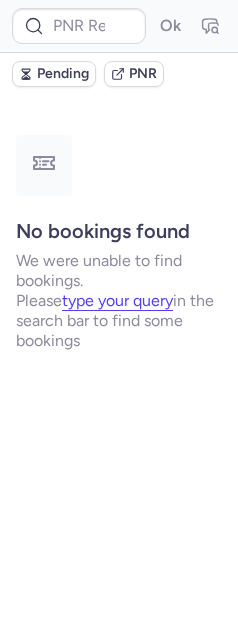 scroll, scrollTop: 0, scrollLeft: 0, axis: both 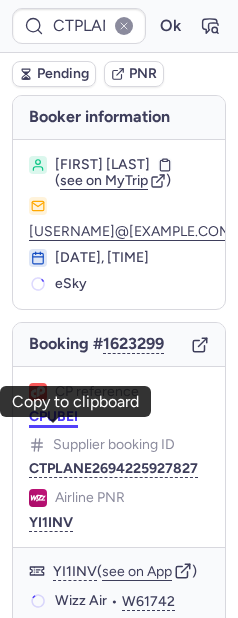 click on "CPUBEI" at bounding box center [53, 417] 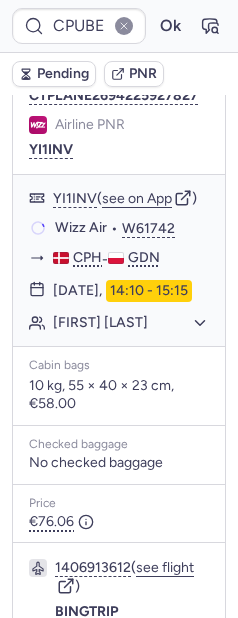 scroll, scrollTop: 333, scrollLeft: 0, axis: vertical 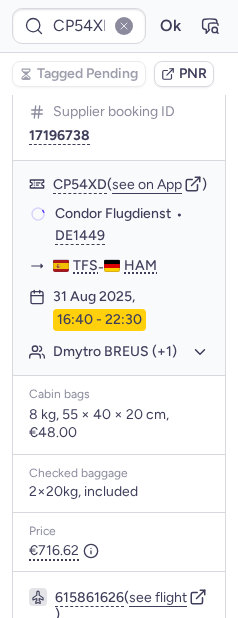 type on "CPALLA" 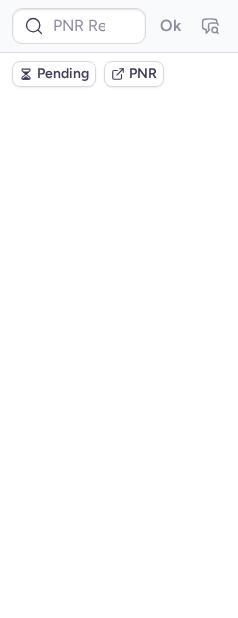 scroll, scrollTop: 0, scrollLeft: 0, axis: both 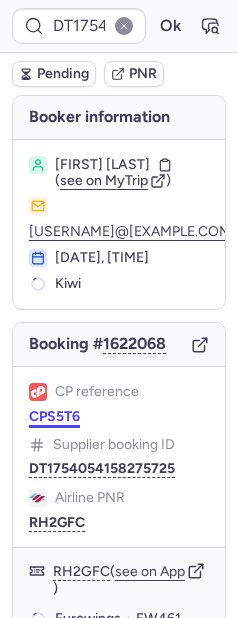 click on "CPS5T6" at bounding box center [54, 417] 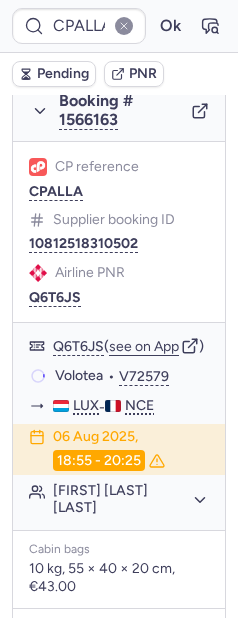scroll, scrollTop: 434, scrollLeft: 0, axis: vertical 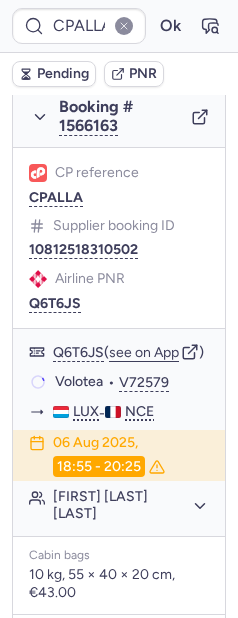 type on "CPWLQA" 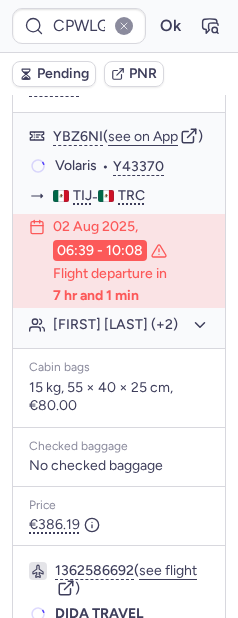 scroll, scrollTop: 433, scrollLeft: 0, axis: vertical 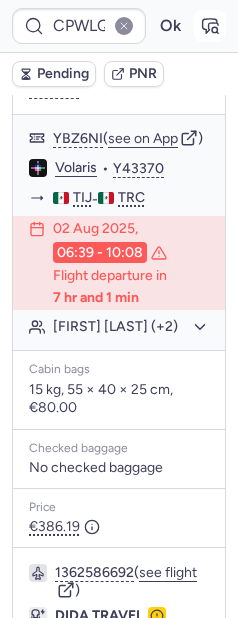 click 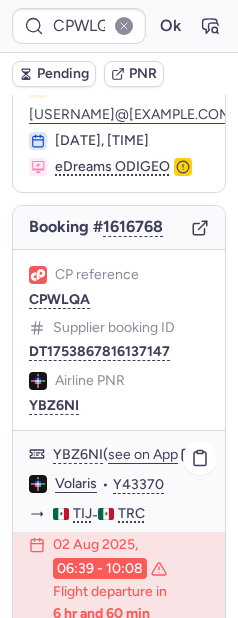 scroll, scrollTop: 145, scrollLeft: 0, axis: vertical 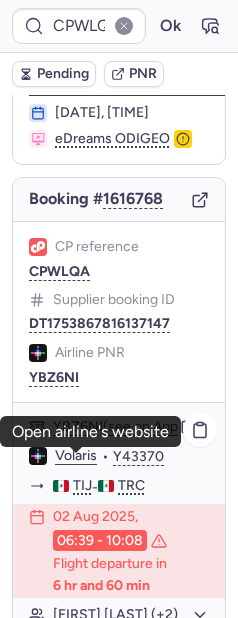 click on "Volaris" 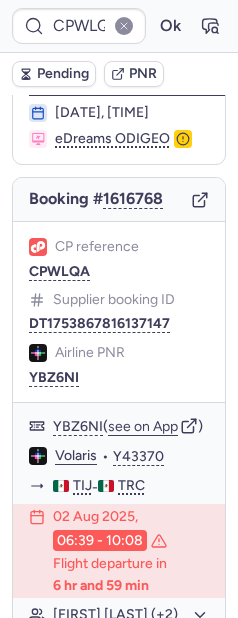 type on "CPALLA" 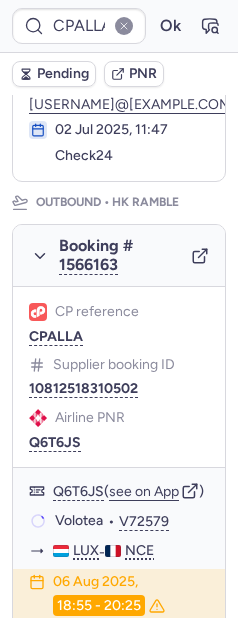 scroll, scrollTop: 295, scrollLeft: 0, axis: vertical 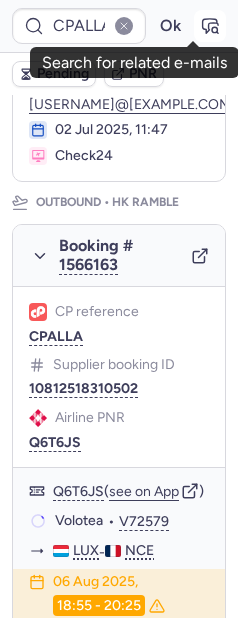 click 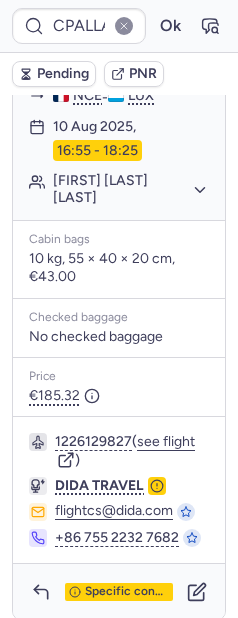 scroll, scrollTop: 1915, scrollLeft: 0, axis: vertical 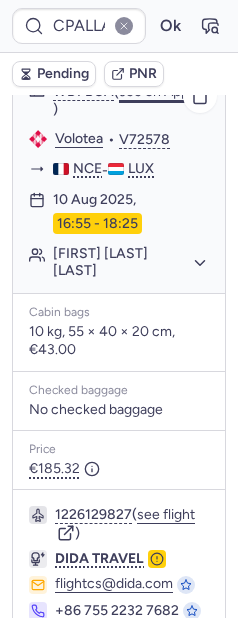 click on "see on App" 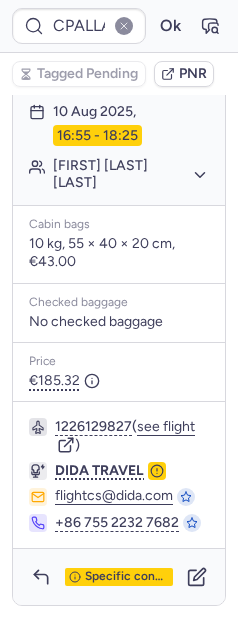 scroll, scrollTop: 1992, scrollLeft: 0, axis: vertical 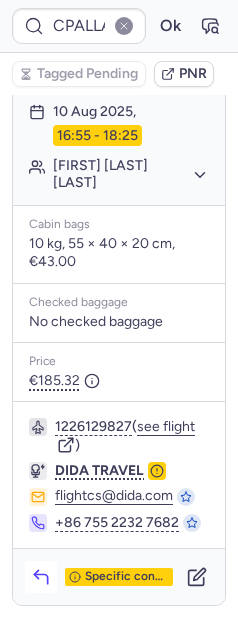 click 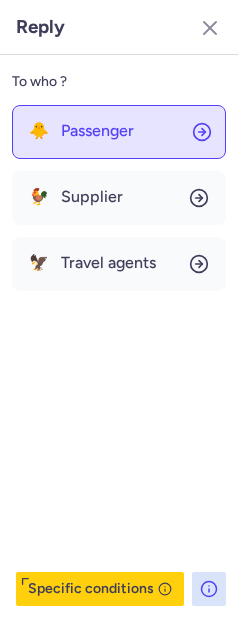 click on "Passenger" at bounding box center [97, 131] 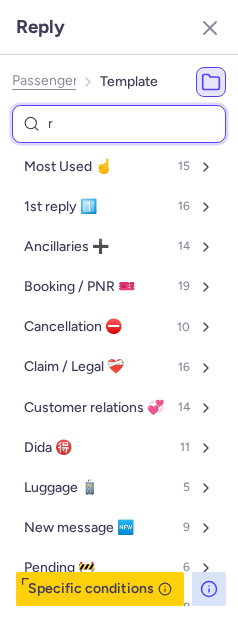 type on "re" 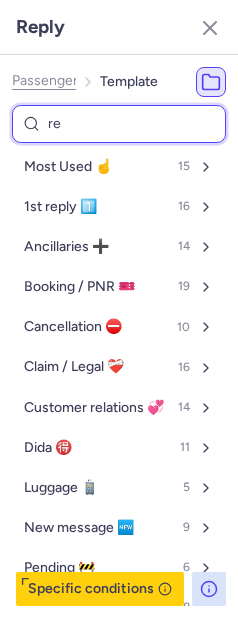 select on "en" 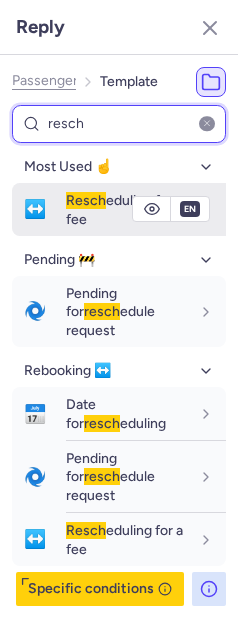 type on "resch" 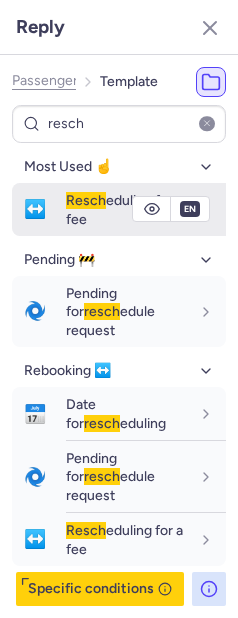 click on "↔️ Resch eduling for a fee" at bounding box center (119, 209) 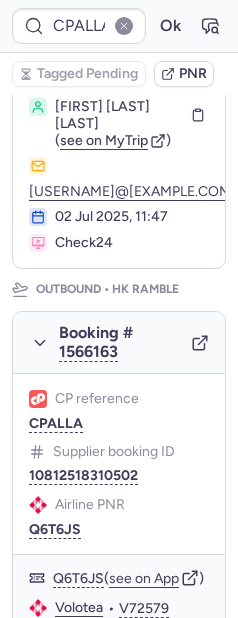 scroll, scrollTop: 0, scrollLeft: 0, axis: both 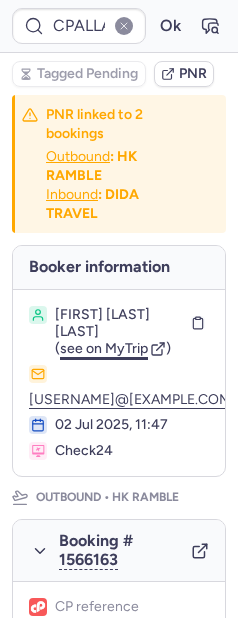 click on "see on MyTrip" at bounding box center [104, 348] 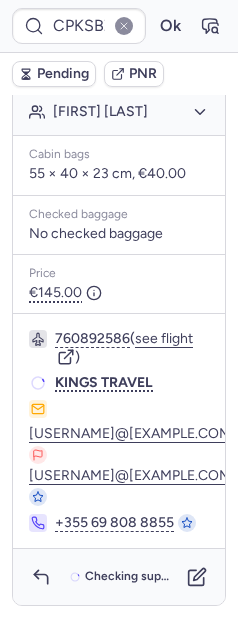 scroll, scrollTop: 581, scrollLeft: 0, axis: vertical 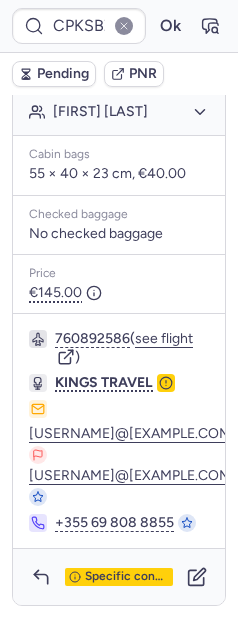 type on "CPSDJ4" 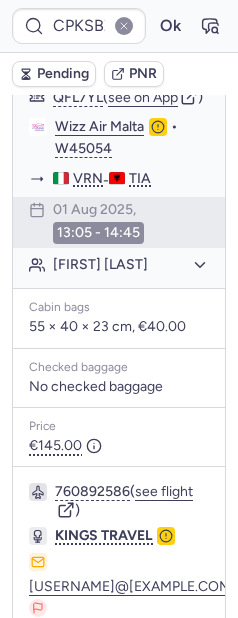 scroll, scrollTop: 257, scrollLeft: 0, axis: vertical 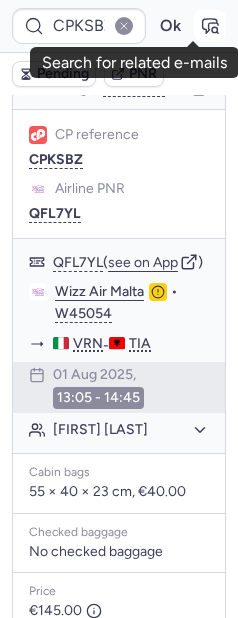 click 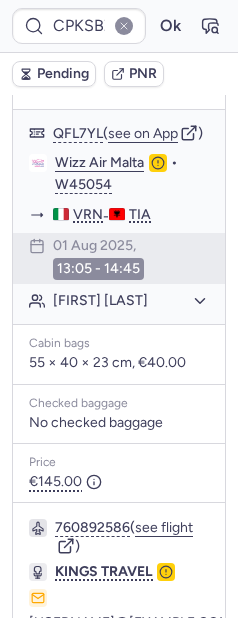 scroll, scrollTop: 202, scrollLeft: 0, axis: vertical 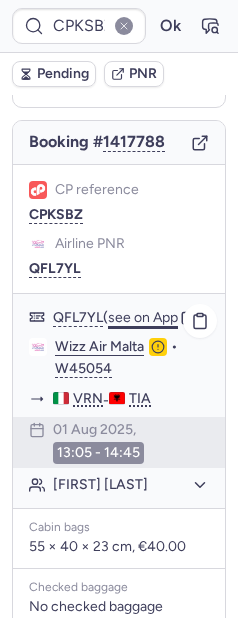 click on "see on App" 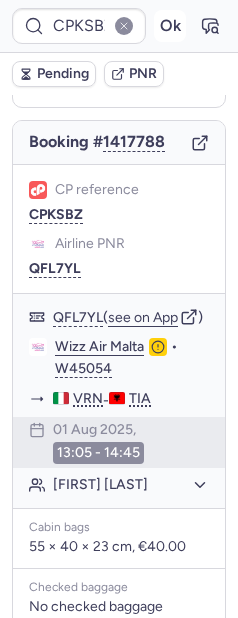 click on "Ok" at bounding box center [170, 26] 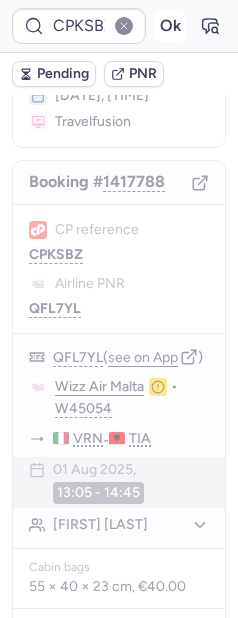 click on "Ok" at bounding box center (170, 26) 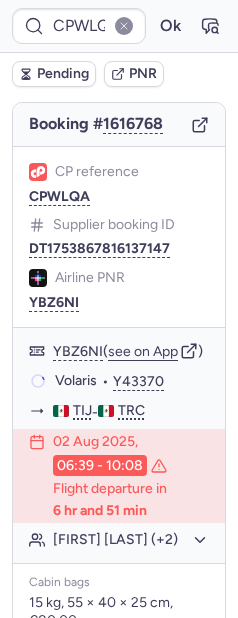 scroll, scrollTop: 220, scrollLeft: 0, axis: vertical 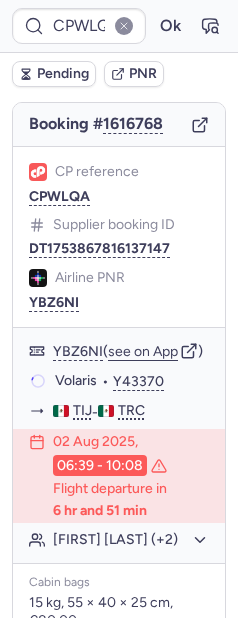 type on "CPSDJ4" 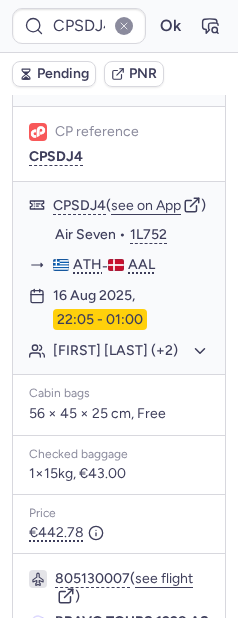 scroll, scrollTop: 220, scrollLeft: 0, axis: vertical 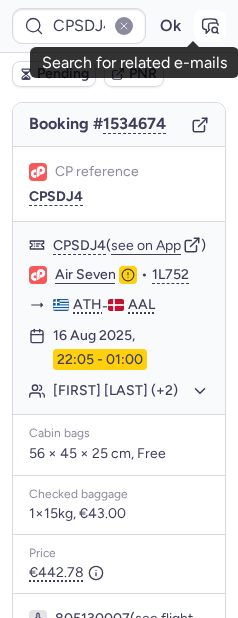 click 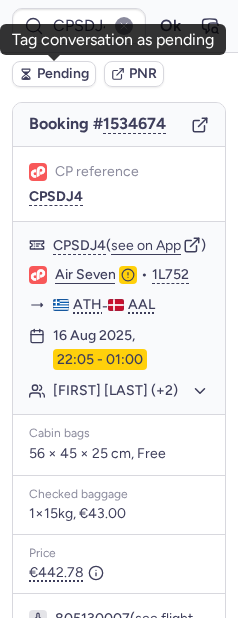 click on "Pending" at bounding box center (63, 74) 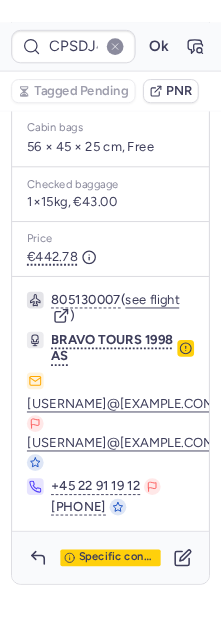scroll, scrollTop: 561, scrollLeft: 0, axis: vertical 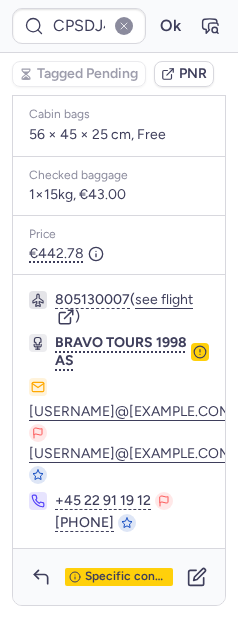 click at bounding box center [200, 352] 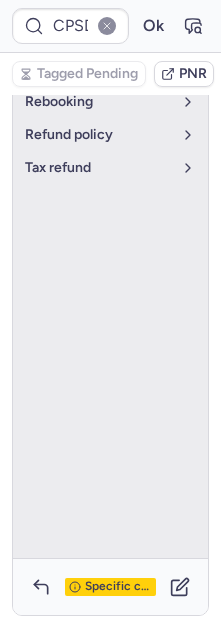 scroll, scrollTop: 173, scrollLeft: 0, axis: vertical 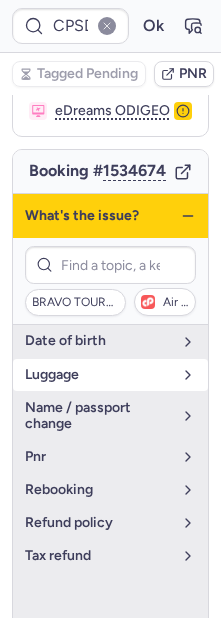 click on "luggage" at bounding box center [98, 375] 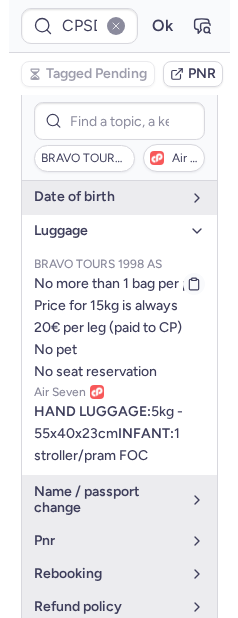 scroll, scrollTop: 319, scrollLeft: 0, axis: vertical 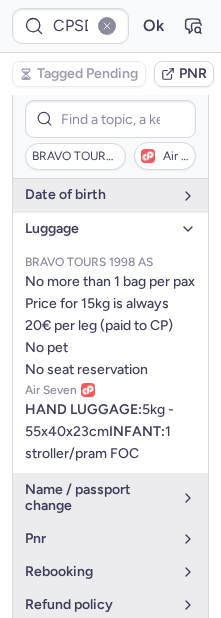 click 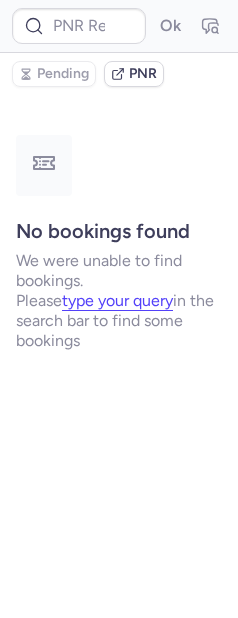 scroll, scrollTop: 0, scrollLeft: 0, axis: both 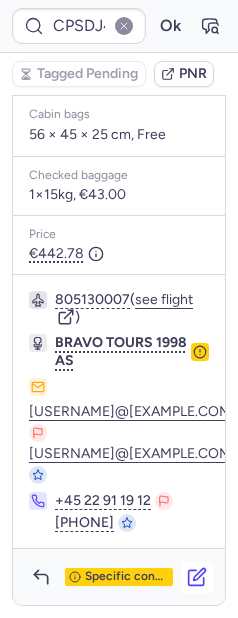 click 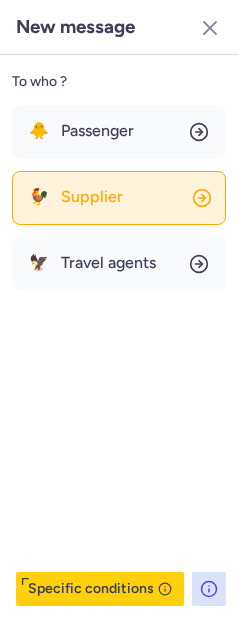 click on "🐓 Supplier" 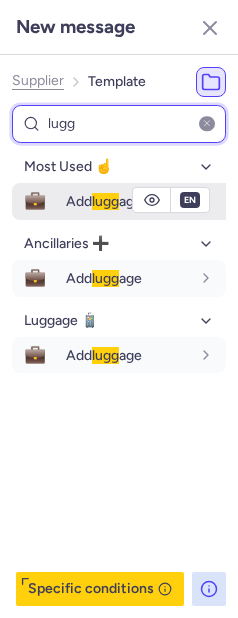 type on "lugg" 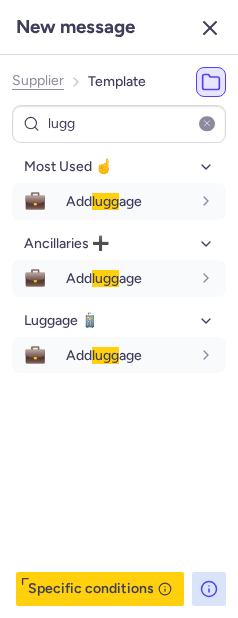 click 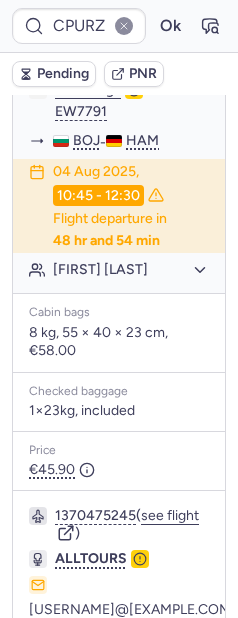 scroll, scrollTop: 157, scrollLeft: 0, axis: vertical 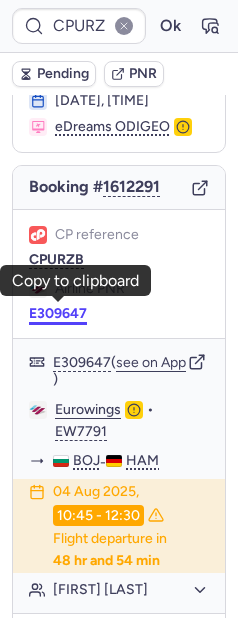 click on "E309647" at bounding box center (58, 314) 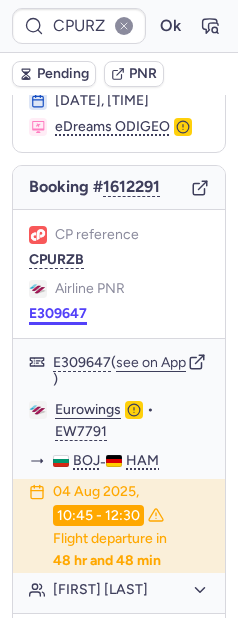 click on "E309647" at bounding box center (58, 314) 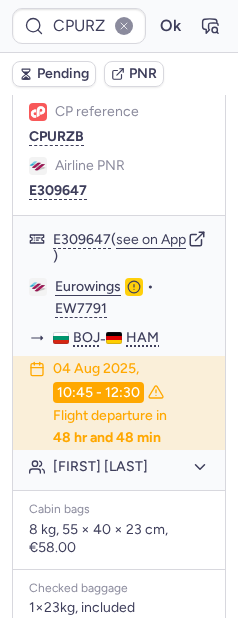 scroll, scrollTop: 297, scrollLeft: 0, axis: vertical 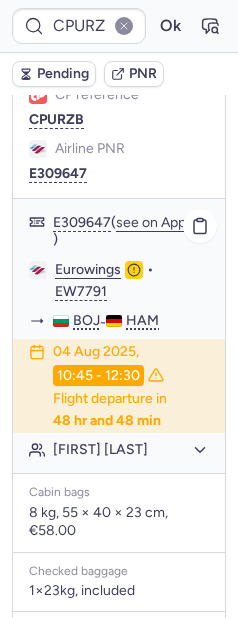 click on "Ykaterina YANIV" 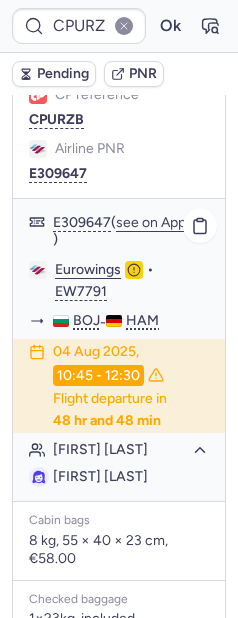 click on "Ykaterina YANIV" at bounding box center [100, 476] 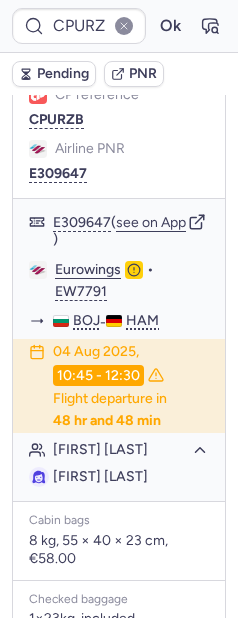 copy on "YANIV" 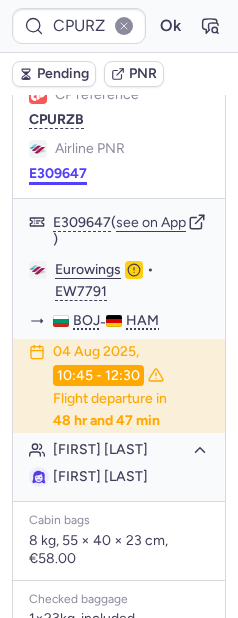 click on "E309647" at bounding box center (58, 174) 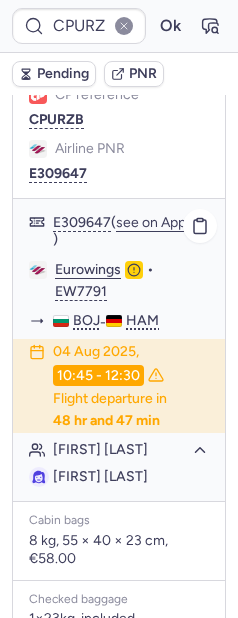 click on "Ykaterina YANIV" at bounding box center [100, 476] 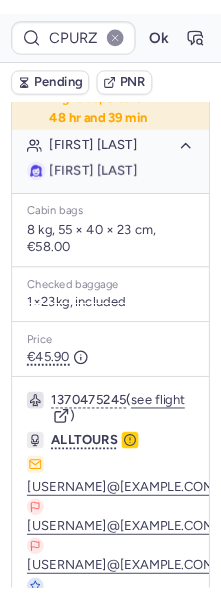 scroll, scrollTop: 717, scrollLeft: 0, axis: vertical 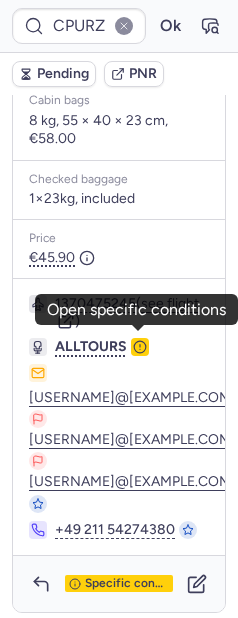 click 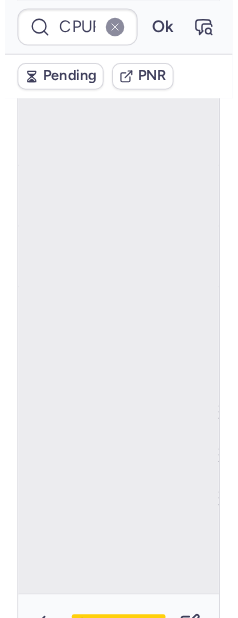 scroll, scrollTop: 156, scrollLeft: 0, axis: vertical 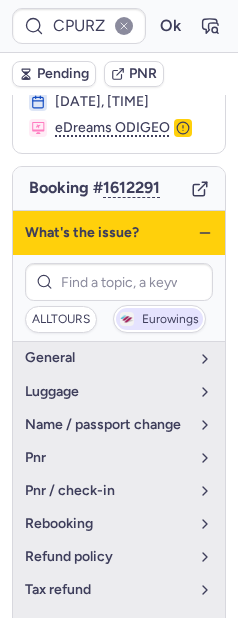 click on "Eurowings" at bounding box center [170, 320] 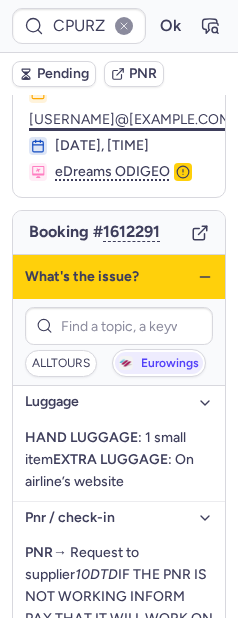 scroll, scrollTop: 0, scrollLeft: 0, axis: both 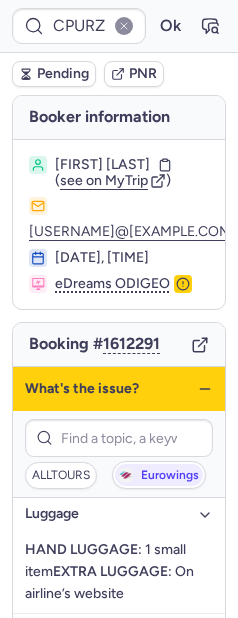 click 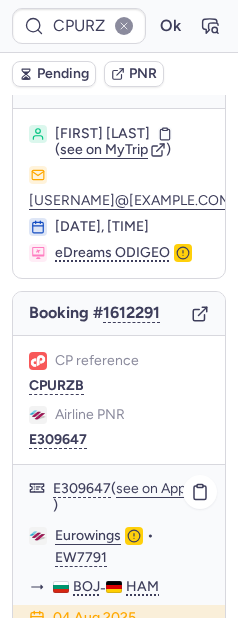 scroll, scrollTop: 188, scrollLeft: 0, axis: vertical 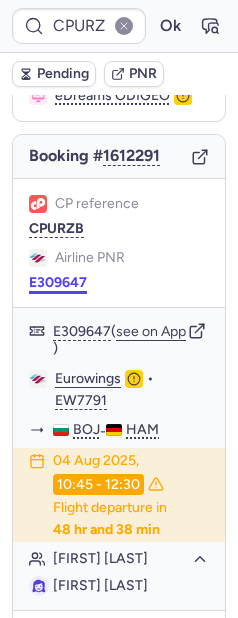 click on "E309647" at bounding box center [58, 283] 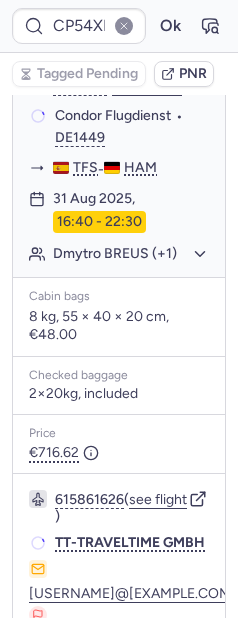scroll, scrollTop: 391, scrollLeft: 0, axis: vertical 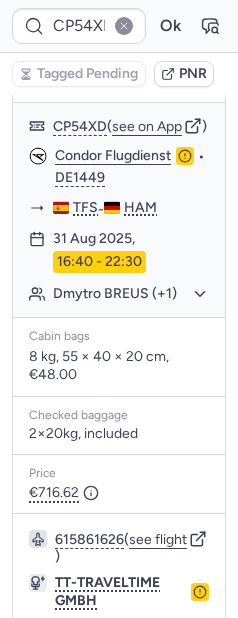 type on "CP5IM9" 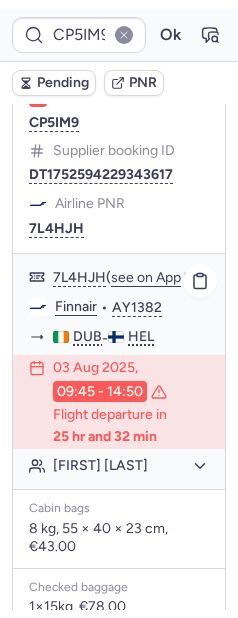 scroll, scrollTop: 261, scrollLeft: 0, axis: vertical 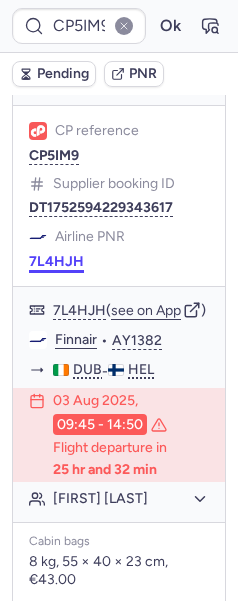 click on "7L4HJH" at bounding box center [56, 262] 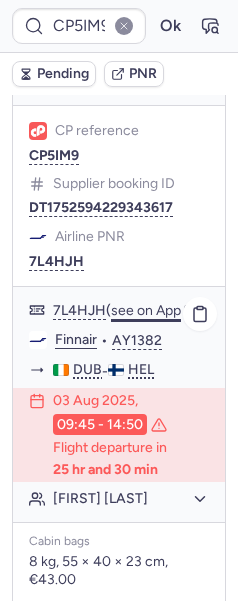 click on "see on App" 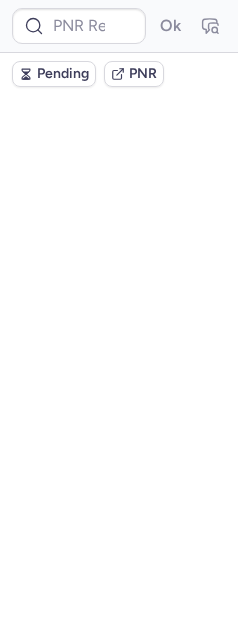 scroll, scrollTop: 0, scrollLeft: 0, axis: both 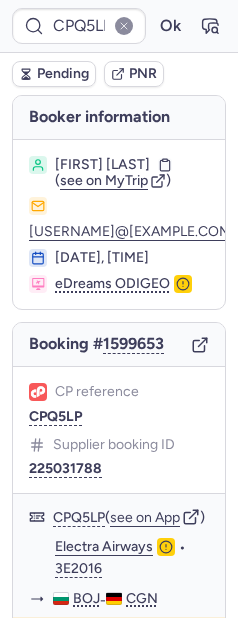 type on "CPJGT9" 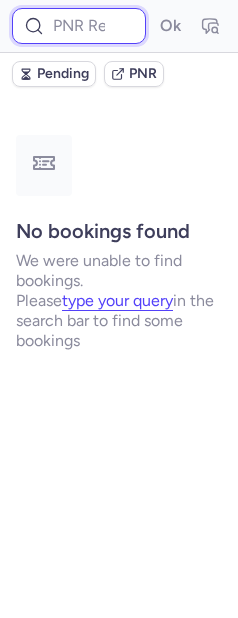 click at bounding box center (79, 26) 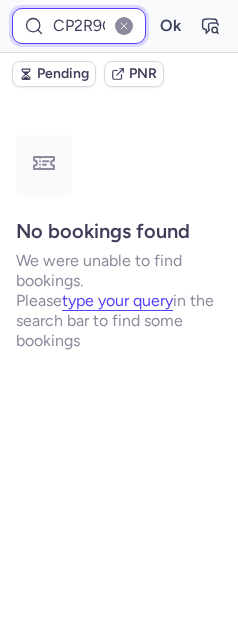 scroll, scrollTop: 0, scrollLeft: 8, axis: horizontal 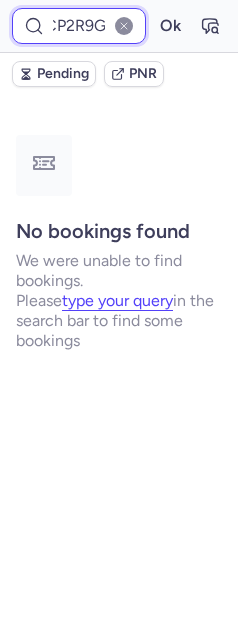 type on "CP2R9G" 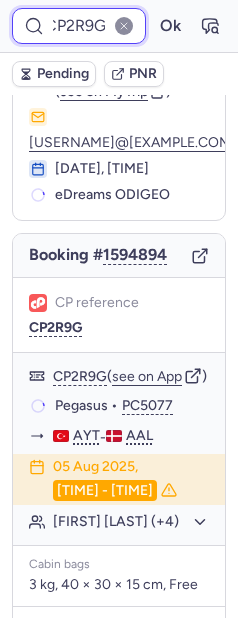scroll, scrollTop: 142, scrollLeft: 0, axis: vertical 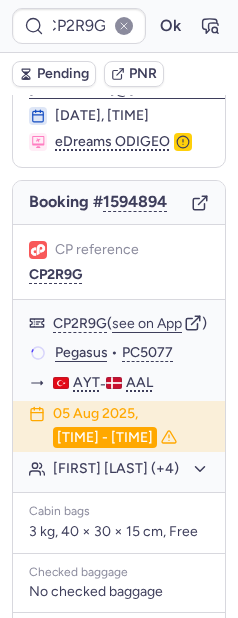 click on "Pending" at bounding box center (63, 74) 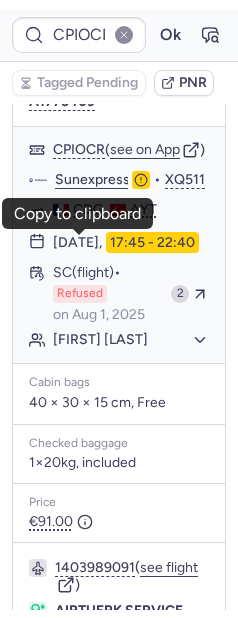 scroll, scrollTop: 883, scrollLeft: 0, axis: vertical 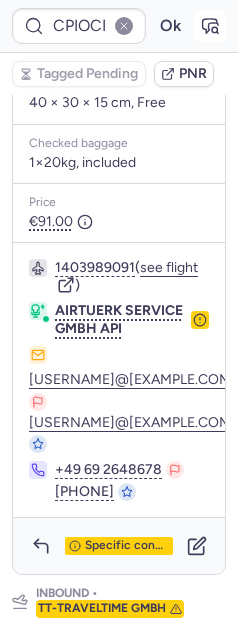 click 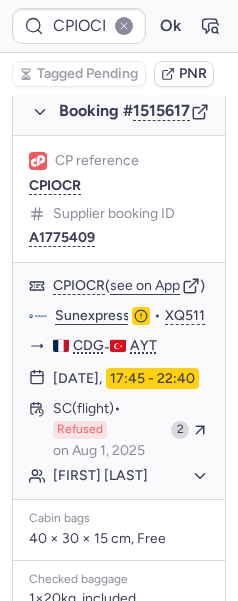 scroll, scrollTop: 381, scrollLeft: 0, axis: vertical 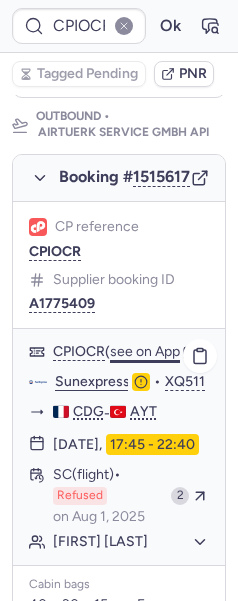 click on "see on App" 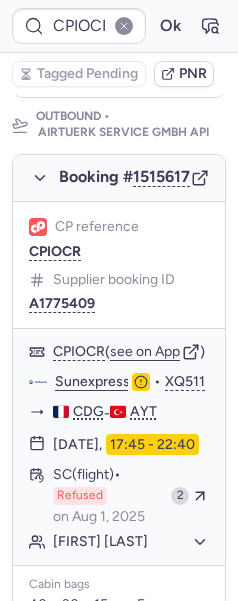 drag, startPoint x: 150, startPoint y: 26, endPoint x: 148, endPoint y: 57, distance: 31.06445 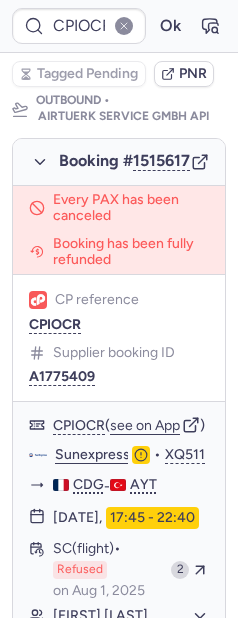 scroll, scrollTop: 399, scrollLeft: 0, axis: vertical 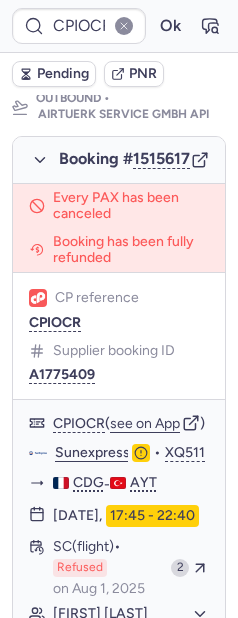 type on "CZ041825" 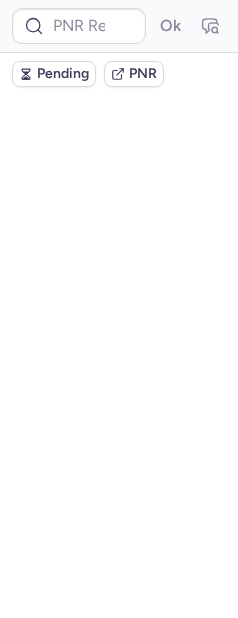 scroll, scrollTop: 0, scrollLeft: 0, axis: both 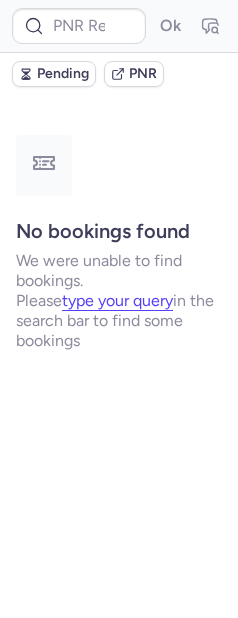 click on "Pending" at bounding box center [63, 74] 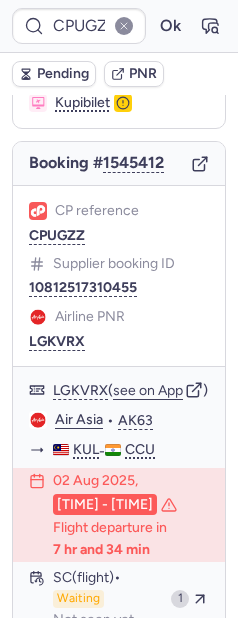 scroll, scrollTop: 203, scrollLeft: 0, axis: vertical 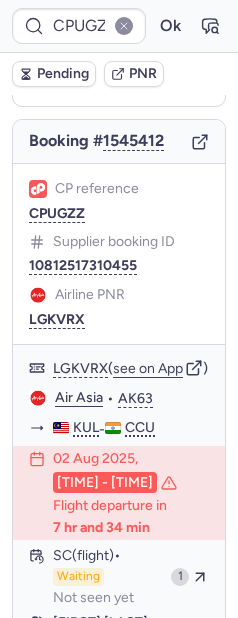 type on "CPQ5LP" 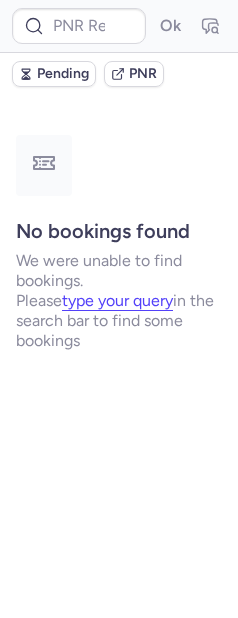 scroll, scrollTop: 0, scrollLeft: 0, axis: both 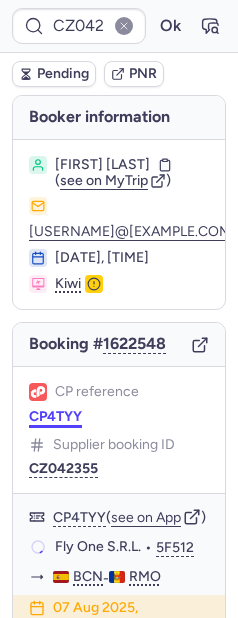 click on "CP4TYY" at bounding box center [55, 417] 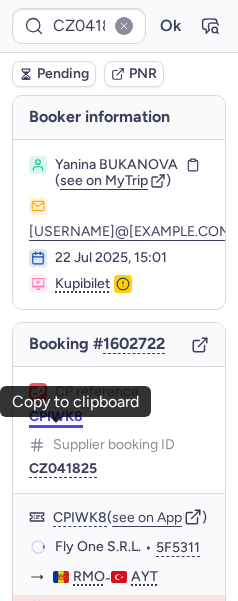 click on "CPIWK8" at bounding box center (56, 417) 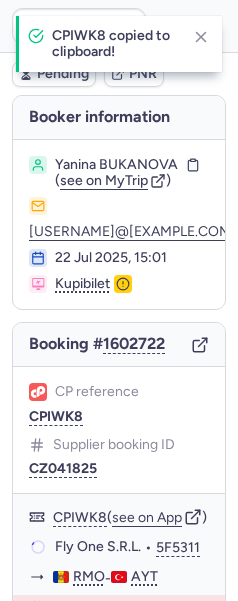type on "CPIWK8" 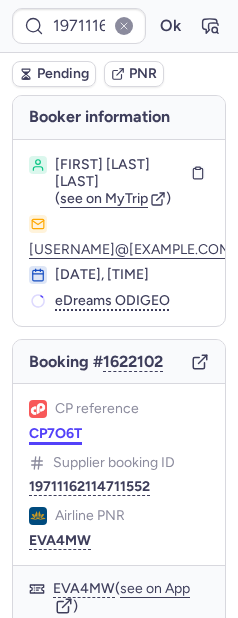 click on "CP7O6T" at bounding box center (55, 434) 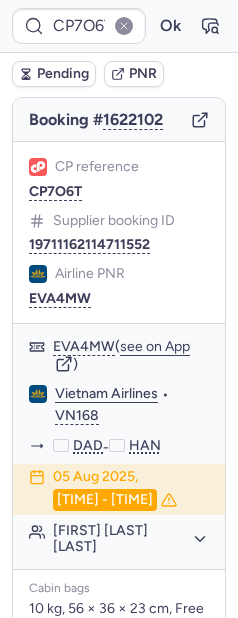 scroll, scrollTop: 517, scrollLeft: 0, axis: vertical 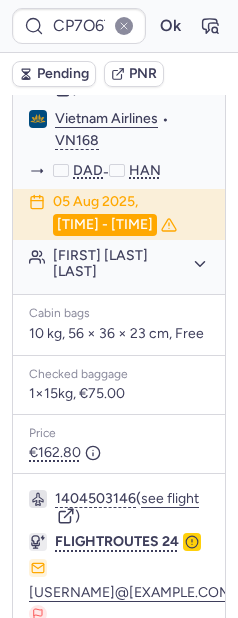 type on "CPHPN4" 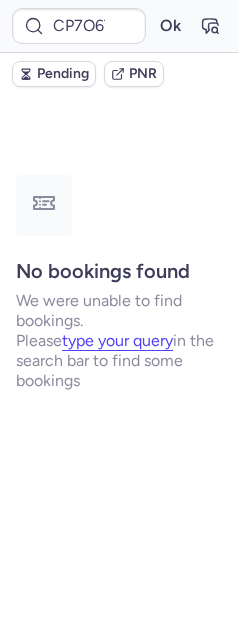 scroll, scrollTop: 0, scrollLeft: 0, axis: both 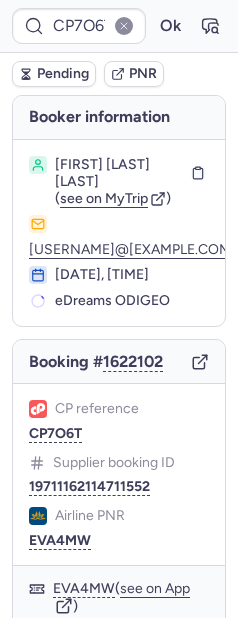 type on "CPIWK8" 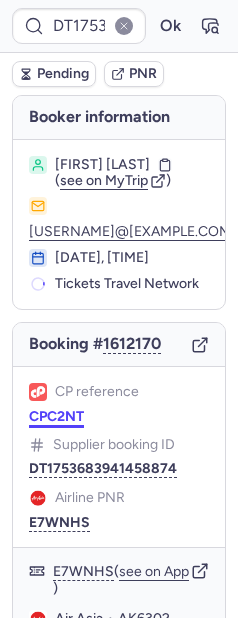 click on "CPC2NT" at bounding box center [56, 417] 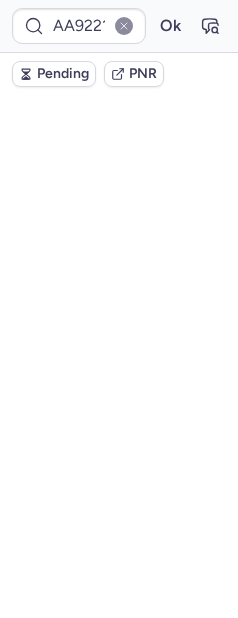 scroll, scrollTop: 0, scrollLeft: 0, axis: both 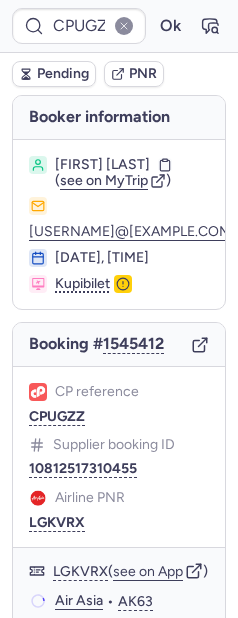 type on "CPGWHL" 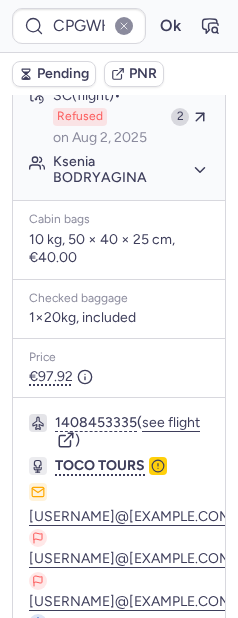 scroll, scrollTop: 427, scrollLeft: 0, axis: vertical 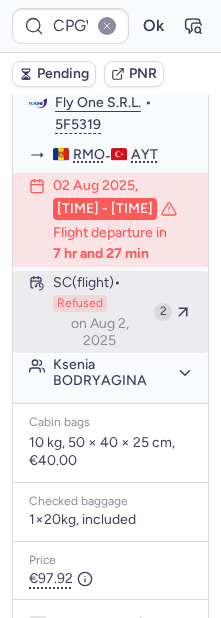 click on "Refused" at bounding box center (80, 304) 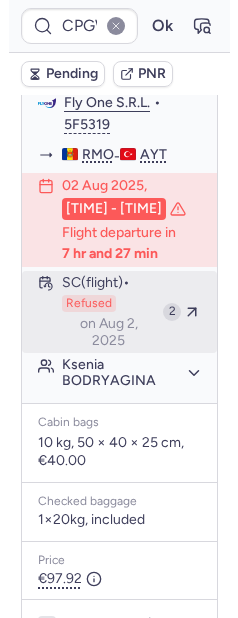 scroll, scrollTop: 409, scrollLeft: 0, axis: vertical 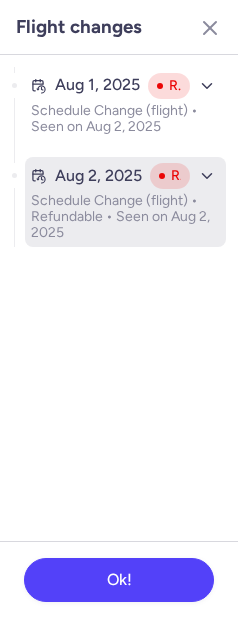 click on "Schedule Change (flight) • Refundable • Seen on Aug 2, 2025" at bounding box center (125, 217) 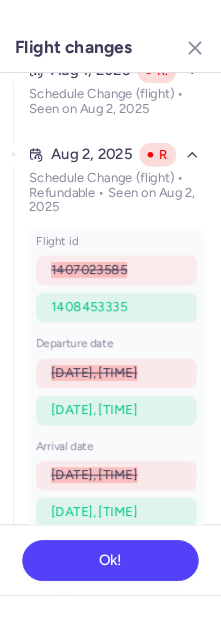 scroll, scrollTop: 43, scrollLeft: 0, axis: vertical 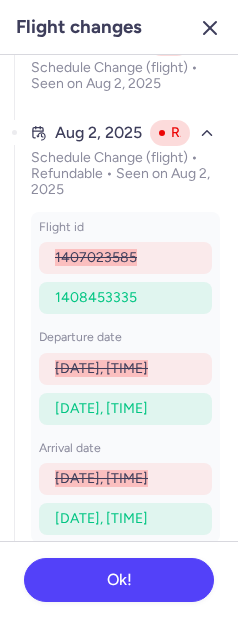 click 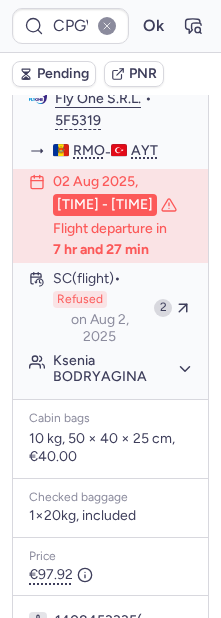 scroll, scrollTop: 24, scrollLeft: 0, axis: vertical 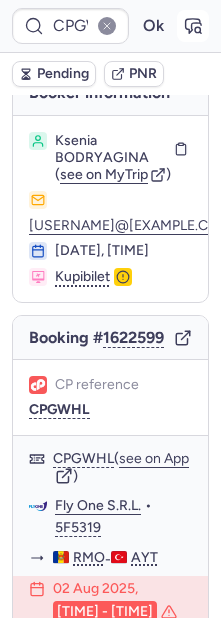 click at bounding box center [193, 26] 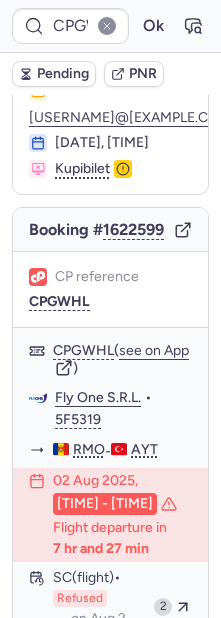 scroll, scrollTop: 131, scrollLeft: 0, axis: vertical 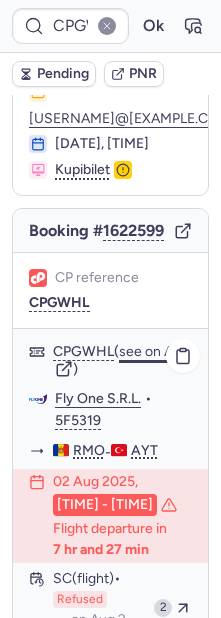 click on "see on App" 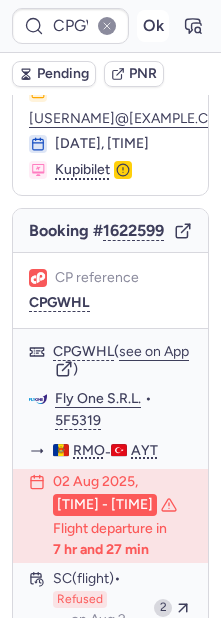 click on "Ok" at bounding box center [153, 26] 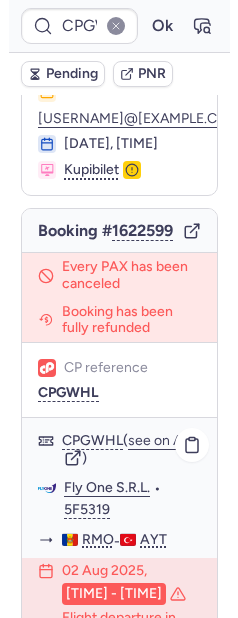 scroll, scrollTop: 855, scrollLeft: 0, axis: vertical 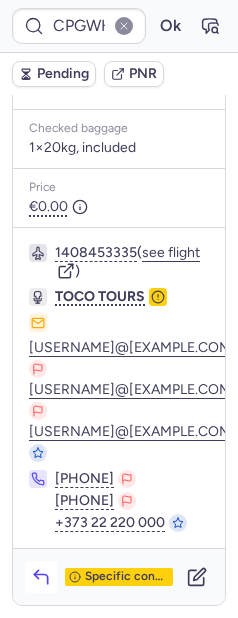 click 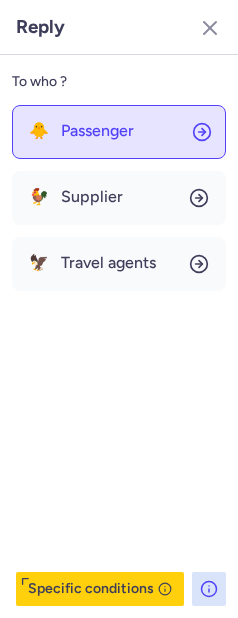 click on "Passenger" at bounding box center [97, 131] 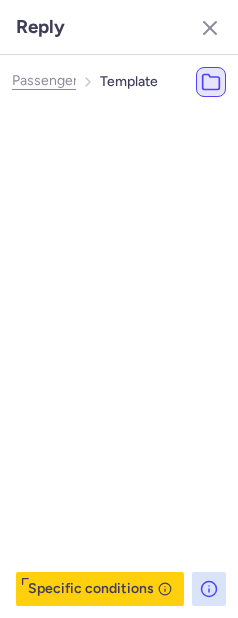 type 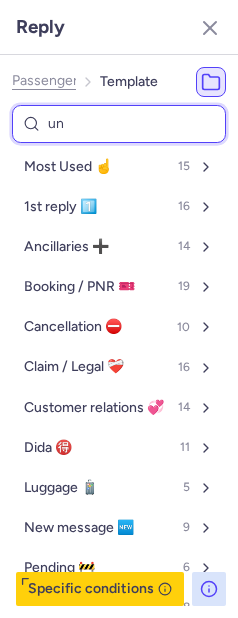type on "und" 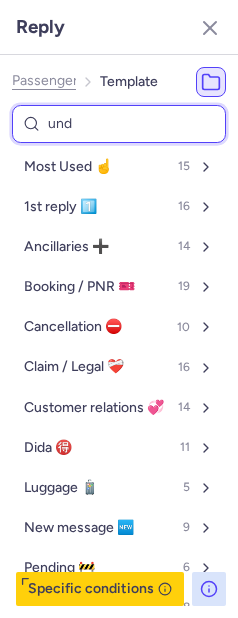 select on "en" 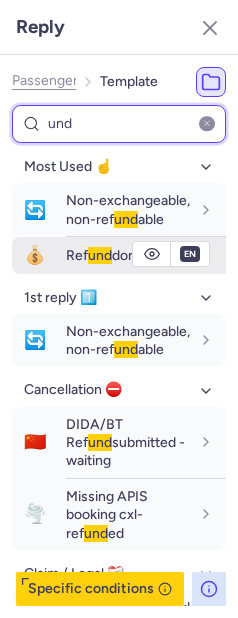 type on "und" 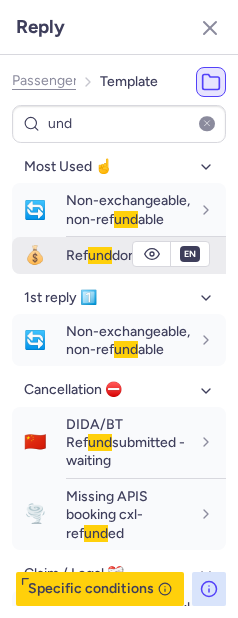 click on "und" at bounding box center [100, 255] 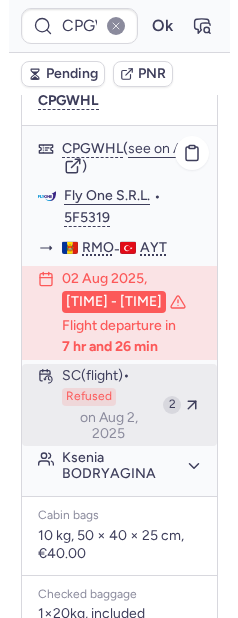 scroll, scrollTop: 406, scrollLeft: 0, axis: vertical 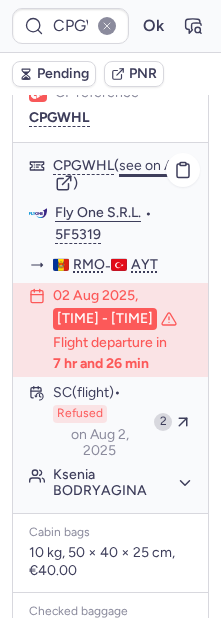 click on "see on App" 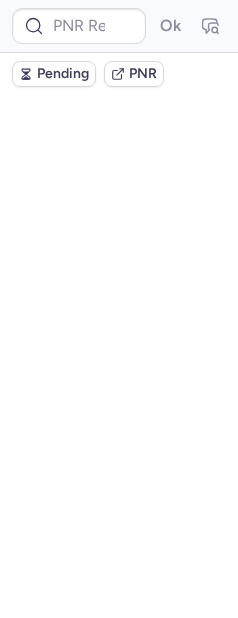 scroll, scrollTop: 0, scrollLeft: 0, axis: both 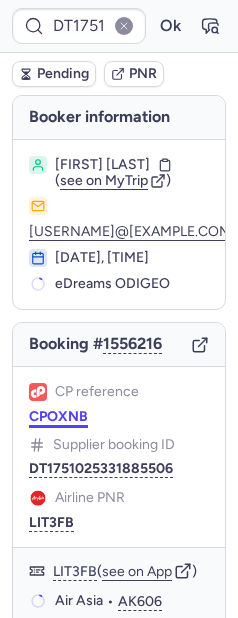 click on "CPOXNB" at bounding box center (58, 417) 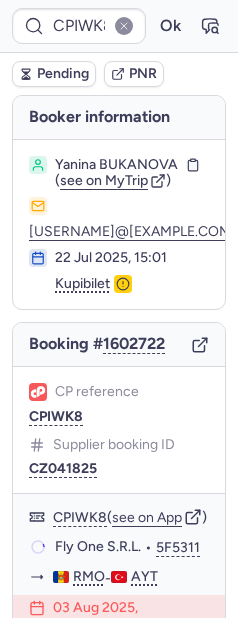 type on "CPQ5LP" 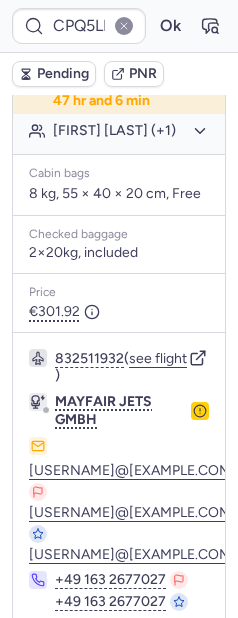scroll, scrollTop: 706, scrollLeft: 0, axis: vertical 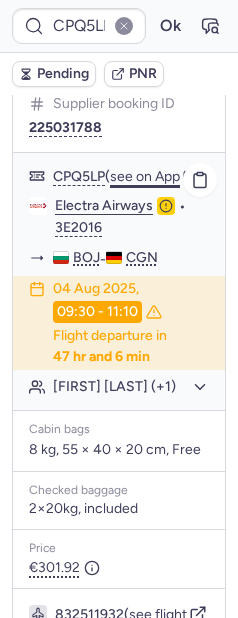 click on "see on App" 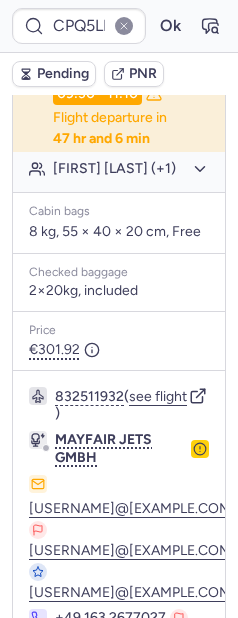 scroll, scrollTop: 706, scrollLeft: 0, axis: vertical 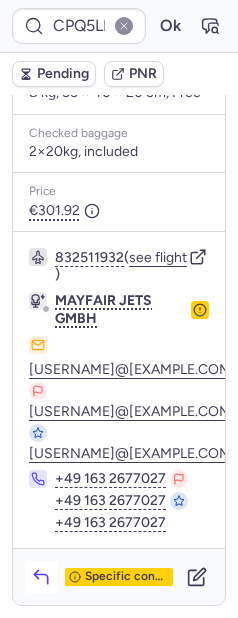 click 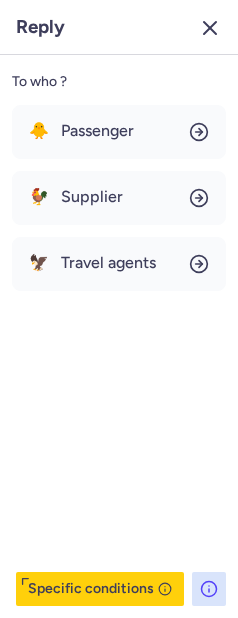 click 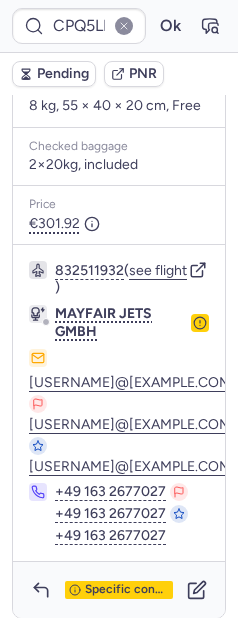 scroll, scrollTop: 706, scrollLeft: 0, axis: vertical 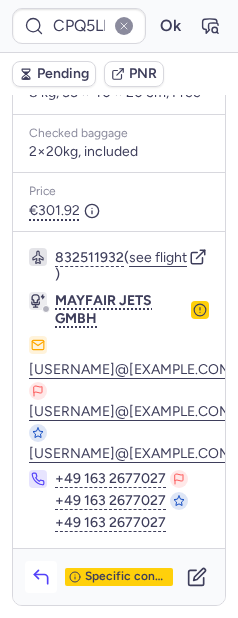 click 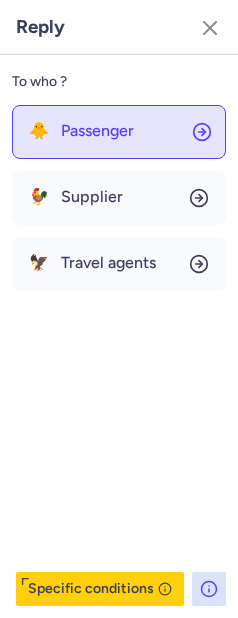 drag, startPoint x: 97, startPoint y: 123, endPoint x: 84, endPoint y: 132, distance: 15.811388 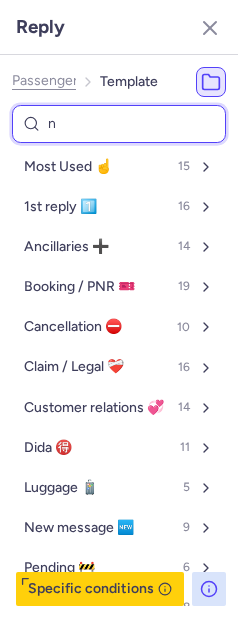 type on "nd" 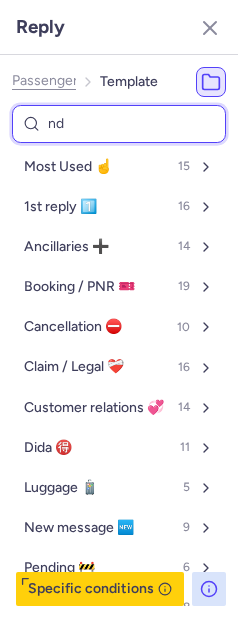 select on "en" 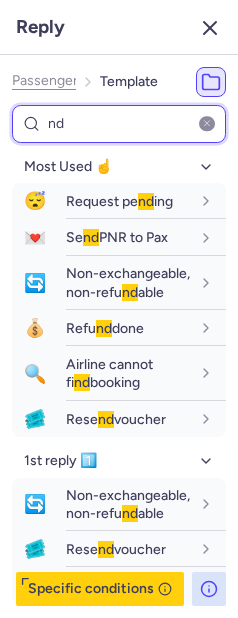 type on "nd" 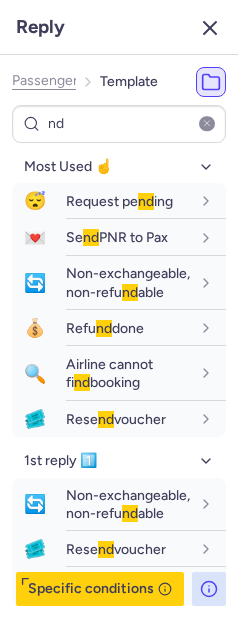 click 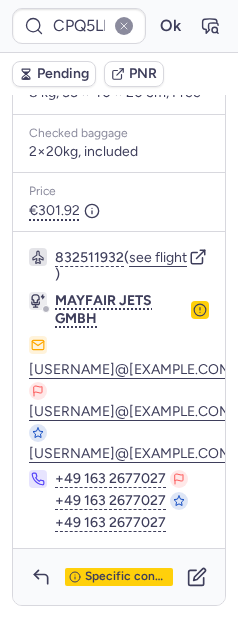 click 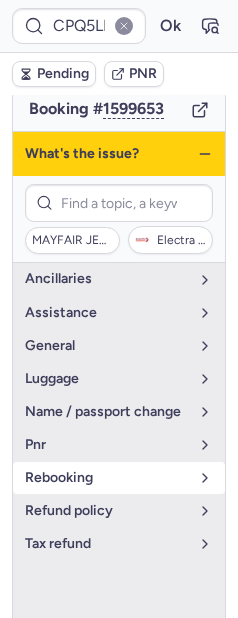 scroll, scrollTop: 706, scrollLeft: 0, axis: vertical 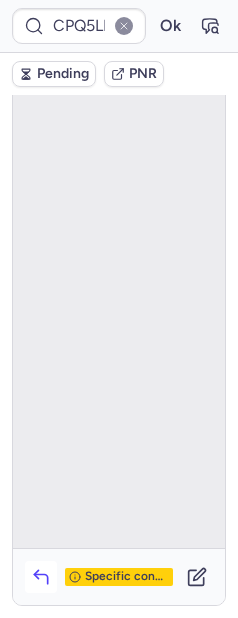 click 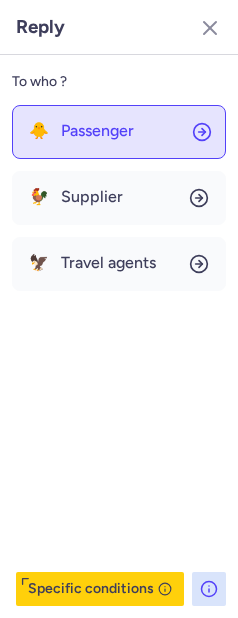 click on "Passenger" at bounding box center [97, 131] 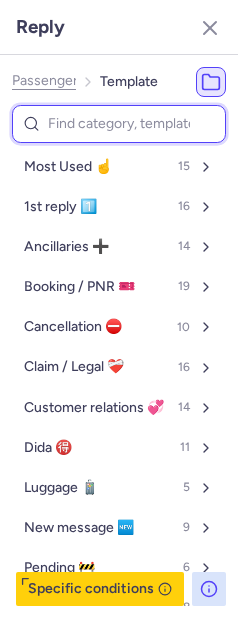 type on "e" 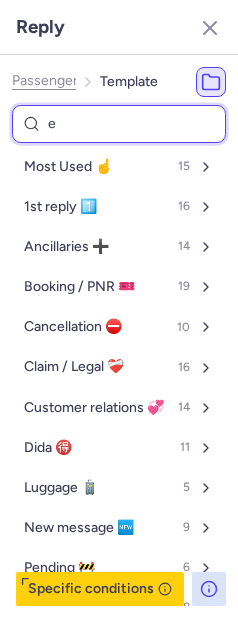 select on "en" 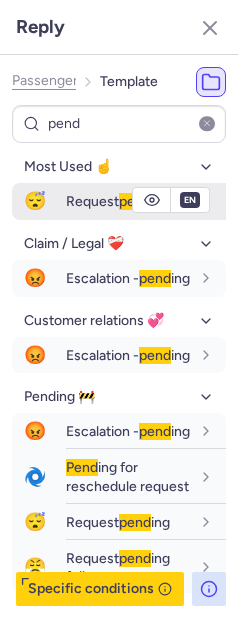 click on "😴 Request  pend ing" at bounding box center (119, 201) 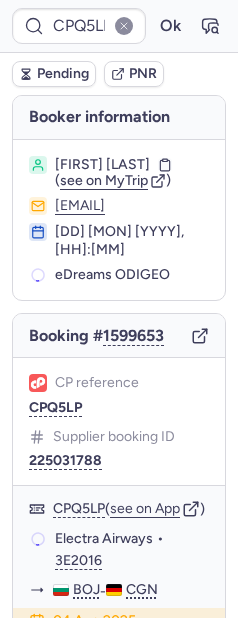 scroll, scrollTop: 0, scrollLeft: 0, axis: both 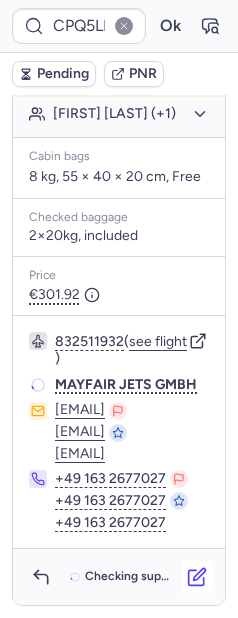click 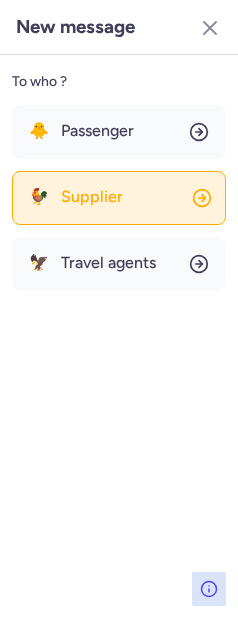 click on "🐓 Supplier" 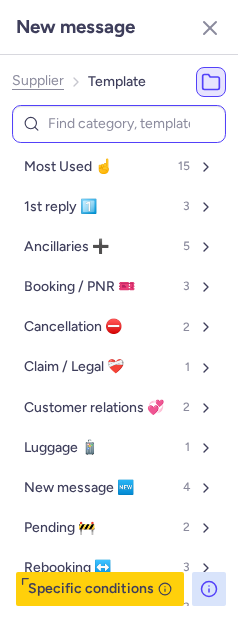 click at bounding box center [119, 124] 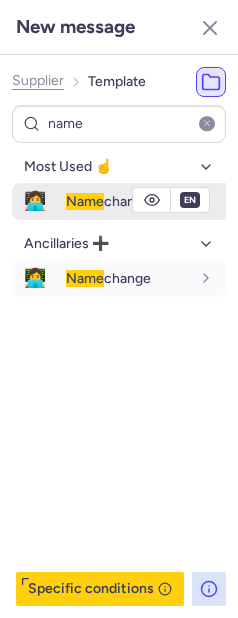 type on "name" 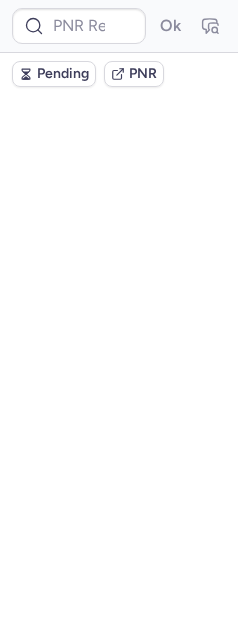scroll, scrollTop: 0, scrollLeft: 0, axis: both 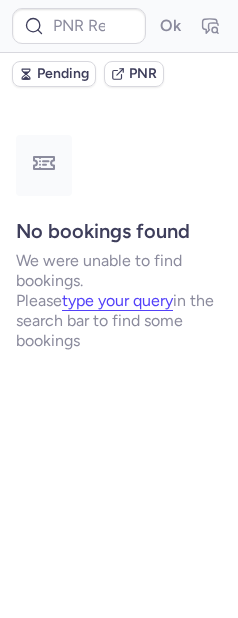 type on "CPQ5LP" 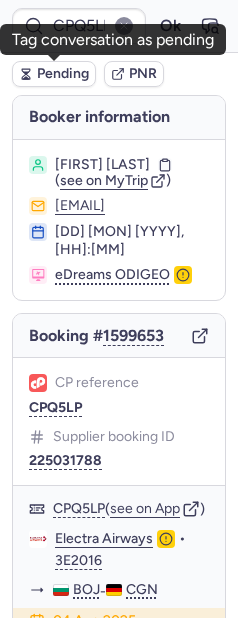 click on "Pending" at bounding box center [54, 74] 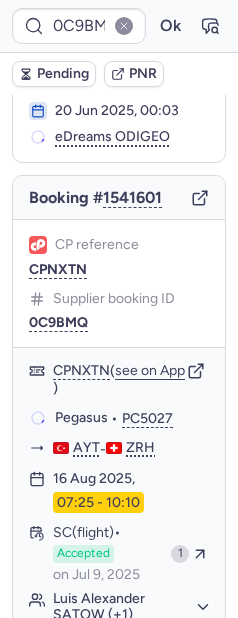 scroll, scrollTop: 127, scrollLeft: 0, axis: vertical 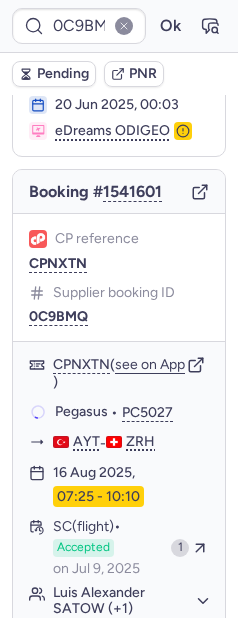 drag, startPoint x: 64, startPoint y: 280, endPoint x: 8, endPoint y: 269, distance: 57.070133 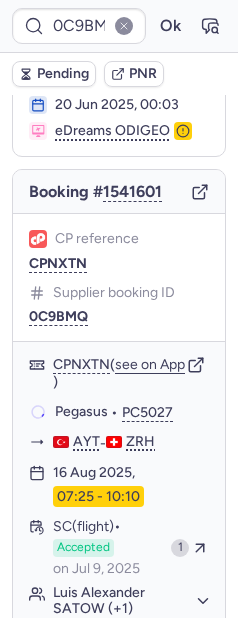 click on "CPNXTN" at bounding box center [58, 264] 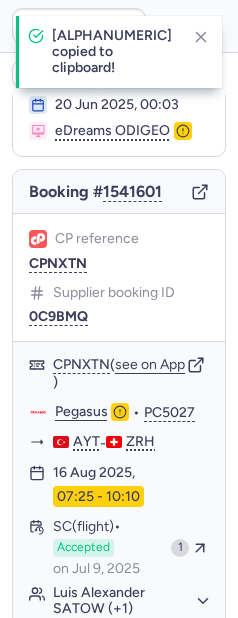 type on "CPNXTN" 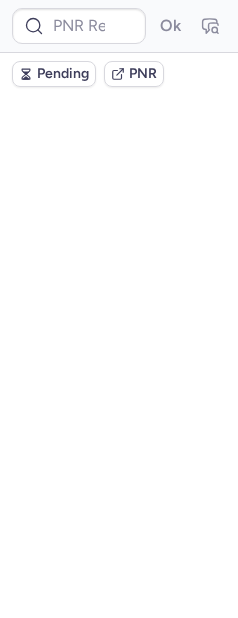 scroll, scrollTop: 0, scrollLeft: 0, axis: both 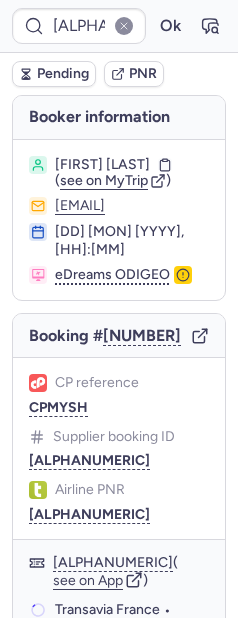 type on "CP5MPX" 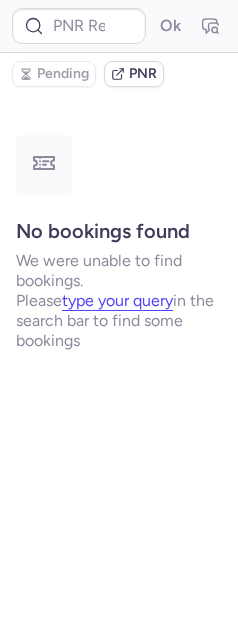 scroll, scrollTop: 0, scrollLeft: 0, axis: both 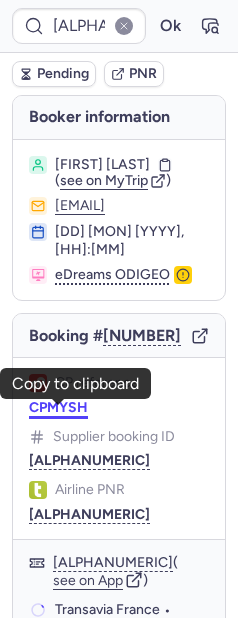 click on "CPMYSH" at bounding box center [58, 408] 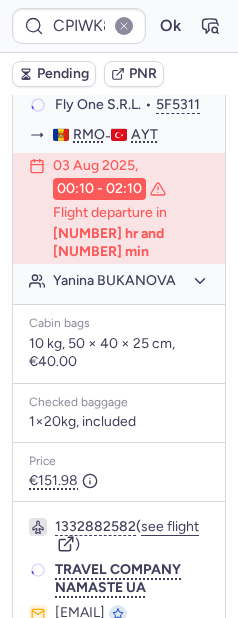 scroll, scrollTop: 377, scrollLeft: 0, axis: vertical 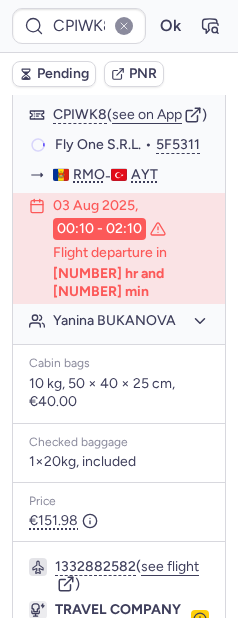 type on "CPUGZZ" 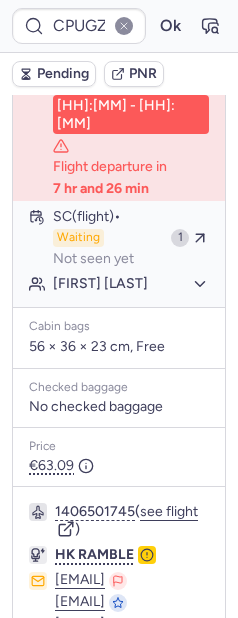 scroll, scrollTop: 686, scrollLeft: 0, axis: vertical 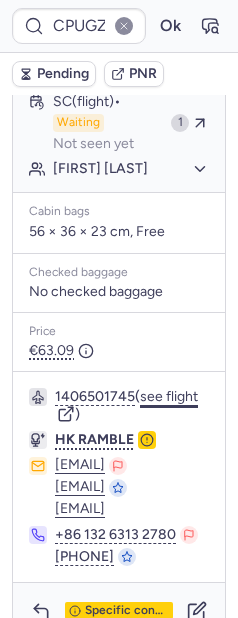 click on "see flight" 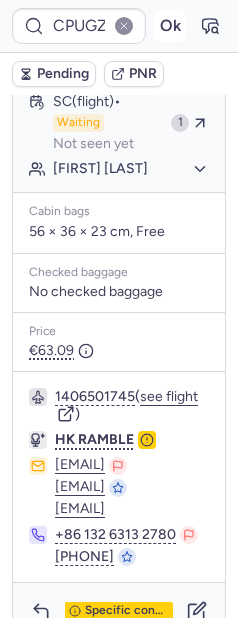 click on "Ok" at bounding box center [170, 26] 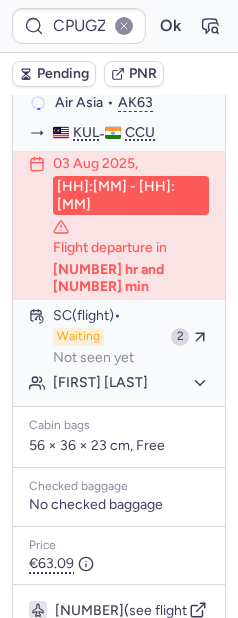 scroll, scrollTop: 469, scrollLeft: 0, axis: vertical 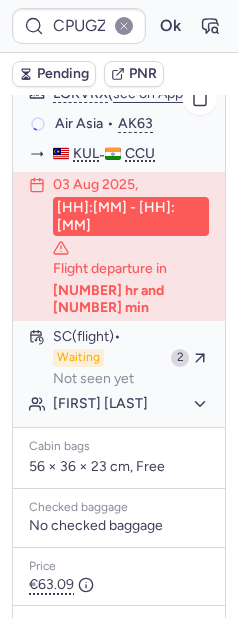 type 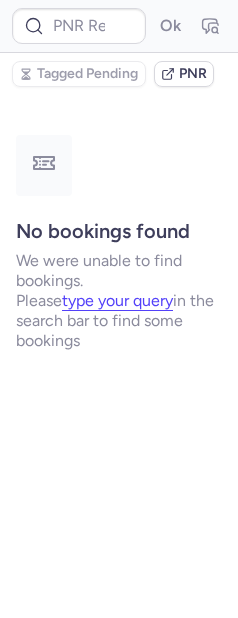 scroll, scrollTop: 0, scrollLeft: 0, axis: both 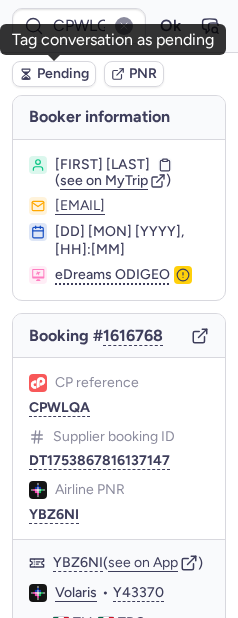 click on "Pending" at bounding box center [63, 74] 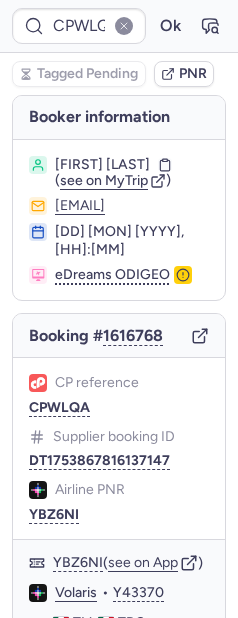 type on "CPHPN4" 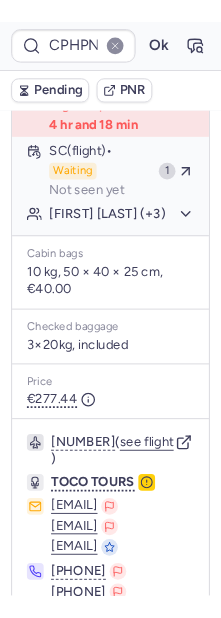 scroll, scrollTop: 500, scrollLeft: 0, axis: vertical 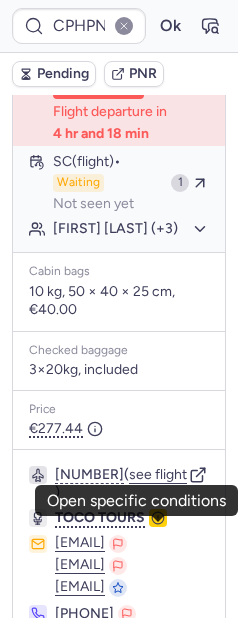 click 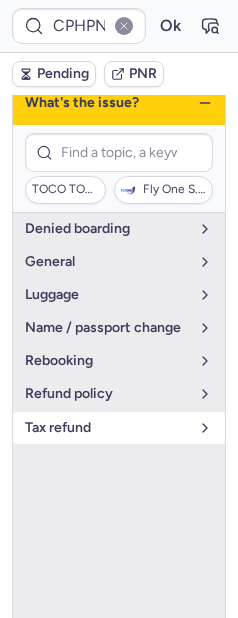 scroll, scrollTop: 326, scrollLeft: 0, axis: vertical 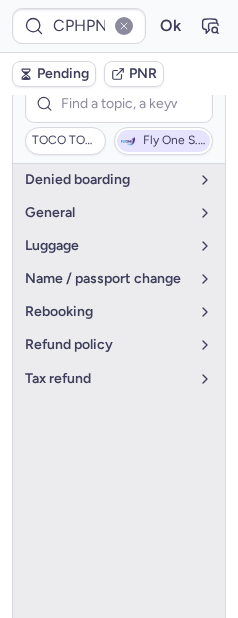 click on "Fly One S.R.L." at bounding box center (174, 141) 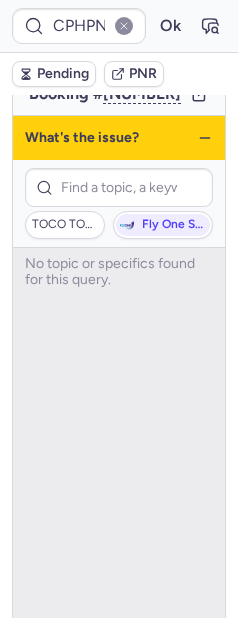 scroll, scrollTop: 151, scrollLeft: 0, axis: vertical 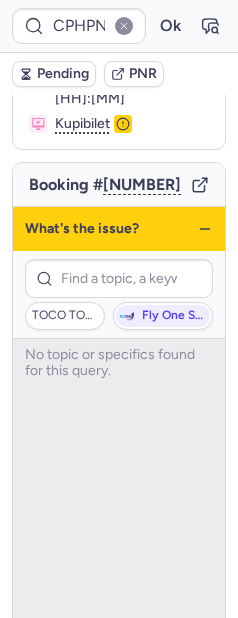 click 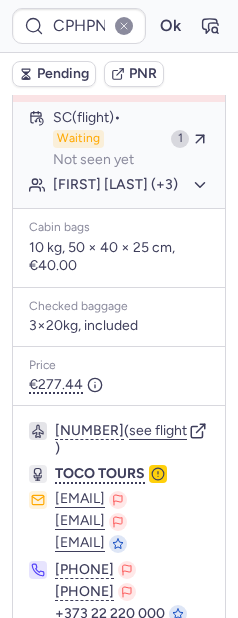 scroll, scrollTop: 732, scrollLeft: 0, axis: vertical 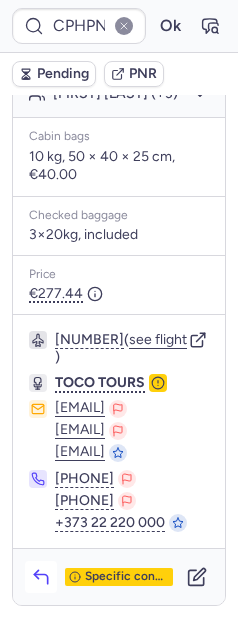 click 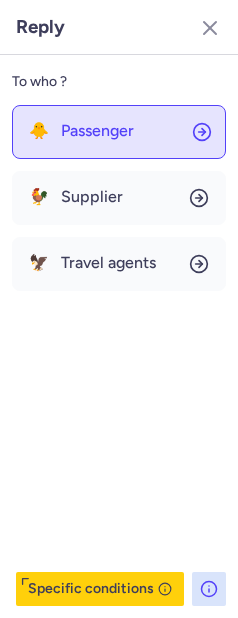 click on "Passenger" at bounding box center [97, 131] 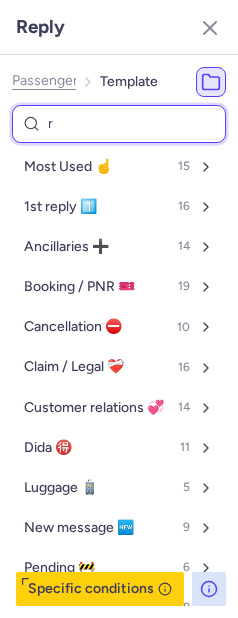 type on "rl" 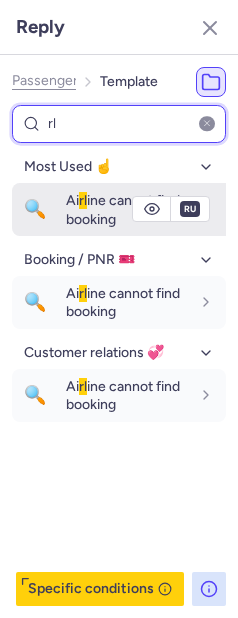 type on "rl" 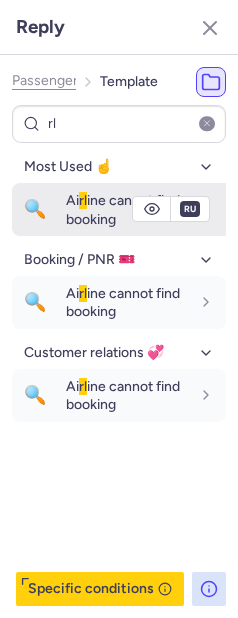 click on "rl" at bounding box center (83, 200) 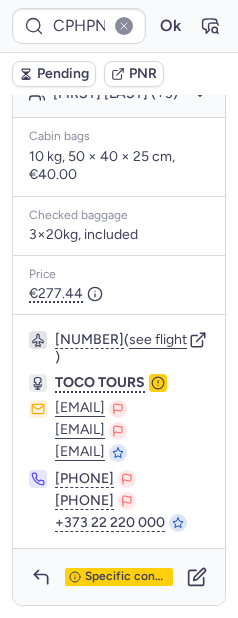 scroll, scrollTop: 543, scrollLeft: 0, axis: vertical 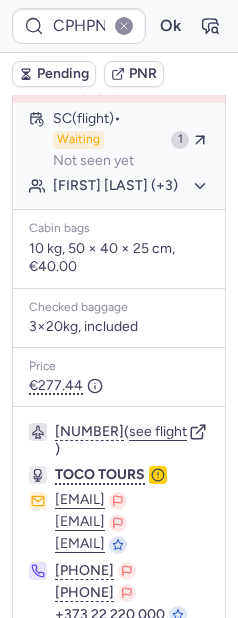 click on "Georgii DURNIA (+3)" 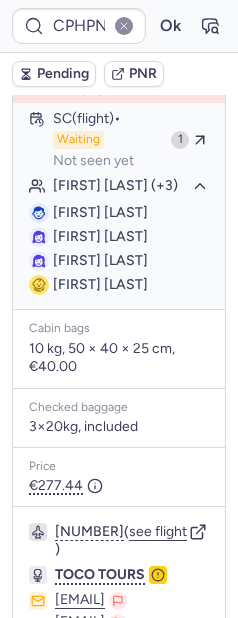click on "Georgii DURNIA (+3)" 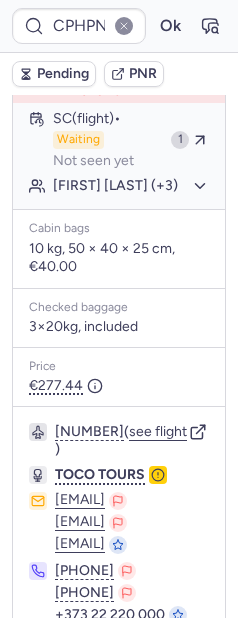 click on "Georgii DURNIA (+3)" 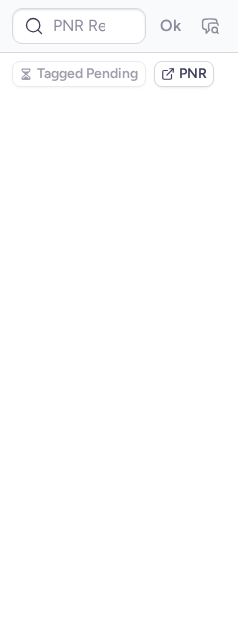 scroll, scrollTop: 0, scrollLeft: 0, axis: both 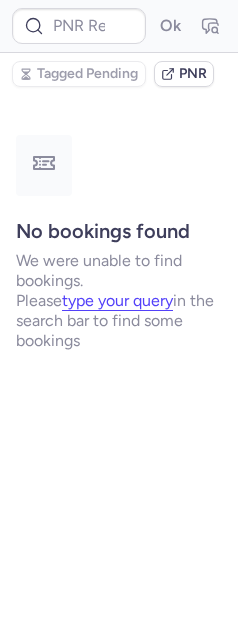 type on "CP4TYY" 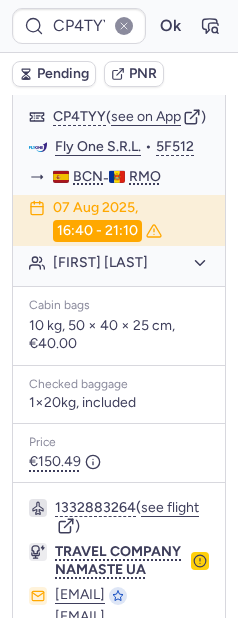 scroll, scrollTop: 615, scrollLeft: 0, axis: vertical 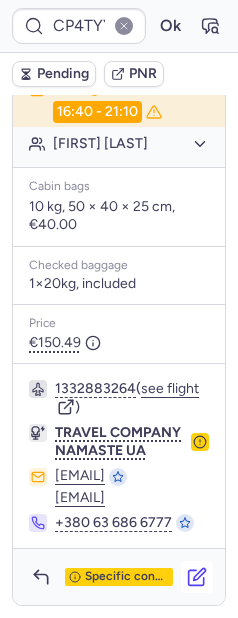 click 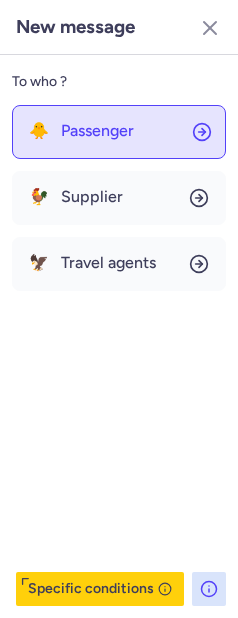 click on "Passenger" at bounding box center (97, 131) 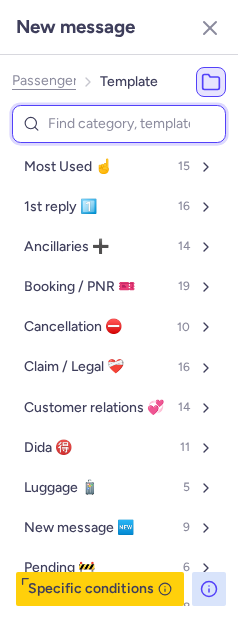 type on "p" 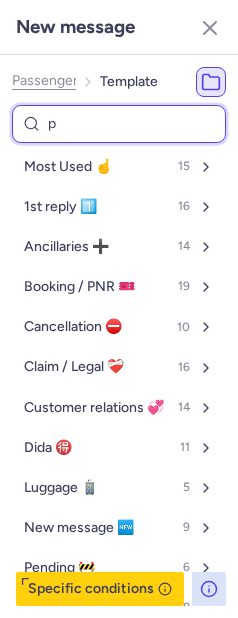 select on "en" 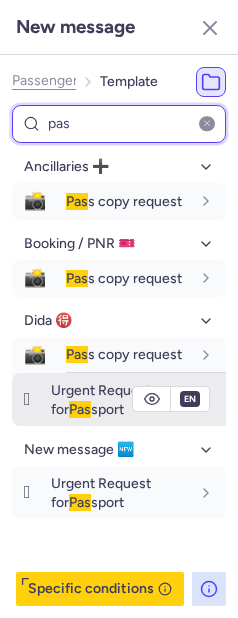 type on "pas" 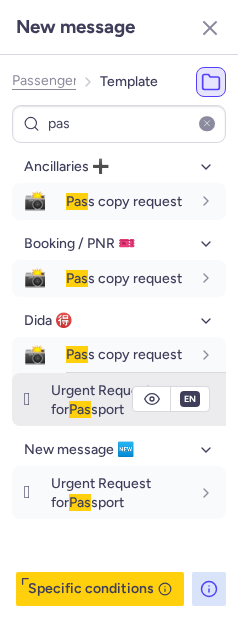 click on "Urgent Request for  Pas sport" at bounding box center [101, 399] 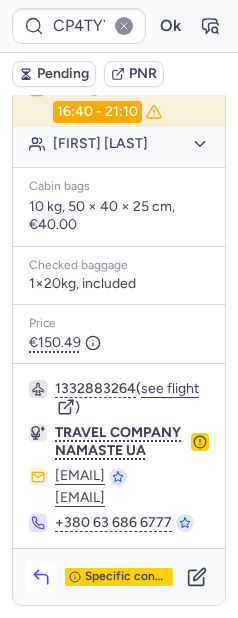 click 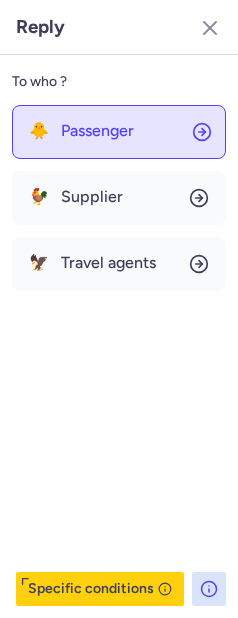 click on "🐥 Passenger" 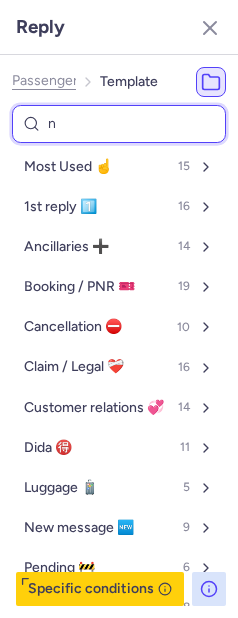 type on "nd" 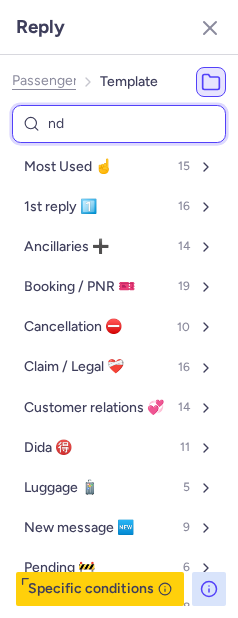 select on "en" 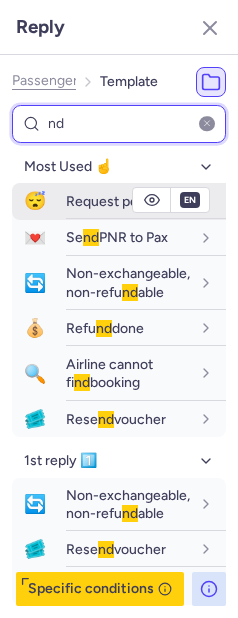 type on "nd" 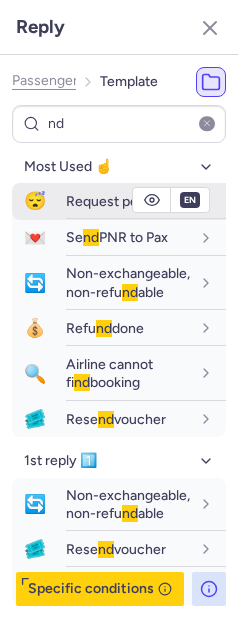 click on "😴 Request pe nd ing" at bounding box center (119, 201) 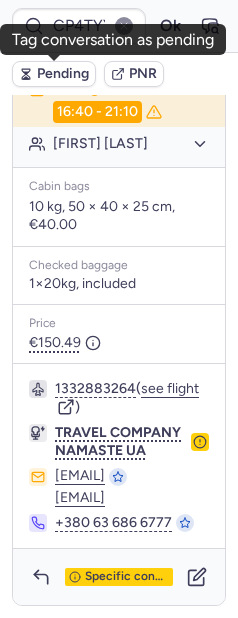 click on "Pending" at bounding box center (63, 74) 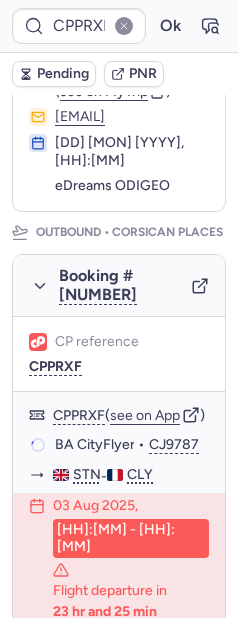 scroll, scrollTop: 387, scrollLeft: 0, axis: vertical 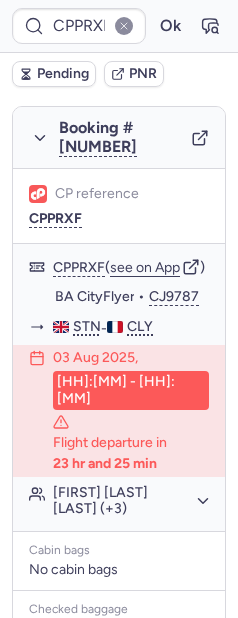 type on "CPWLQA" 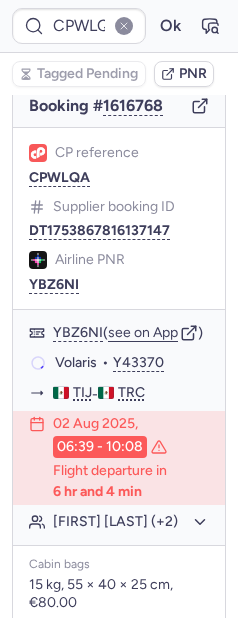 scroll, scrollTop: 217, scrollLeft: 0, axis: vertical 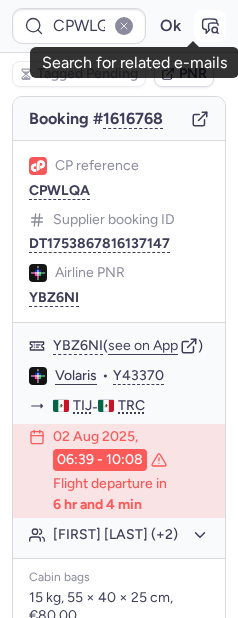click 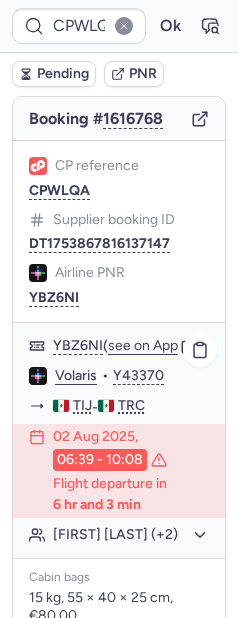 click on "Francisco GONZALEZ (+2)" 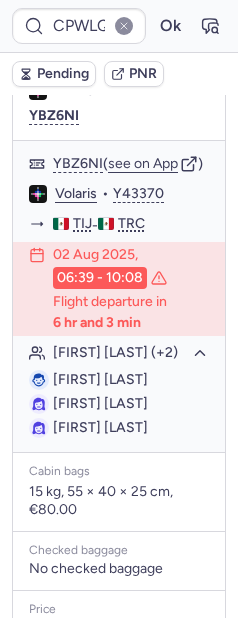 scroll, scrollTop: 401, scrollLeft: 0, axis: vertical 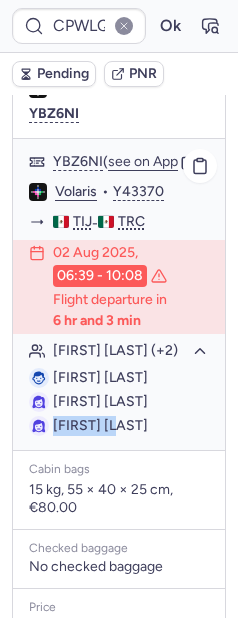 drag, startPoint x: 53, startPoint y: 451, endPoint x: 156, endPoint y: 451, distance: 103 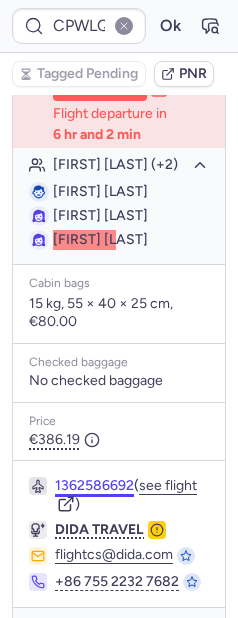scroll, scrollTop: 712, scrollLeft: 0, axis: vertical 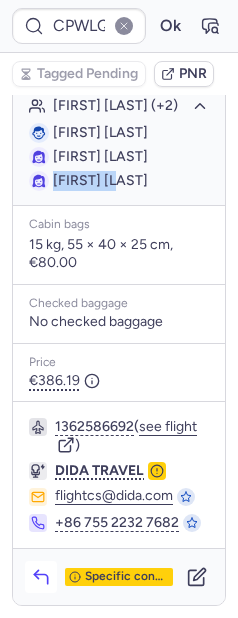 click 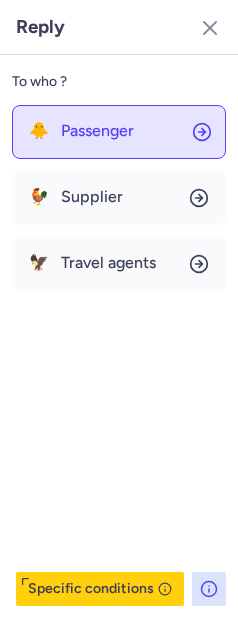 click on "Passenger" at bounding box center (97, 131) 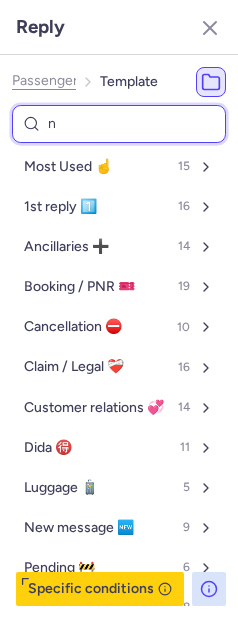 type on "nd" 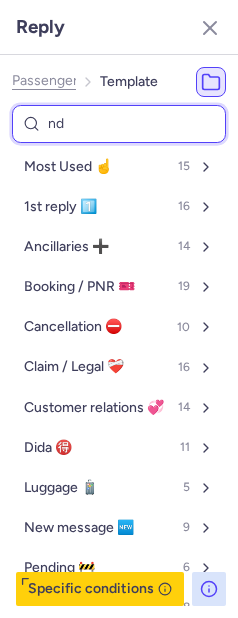 select on "en" 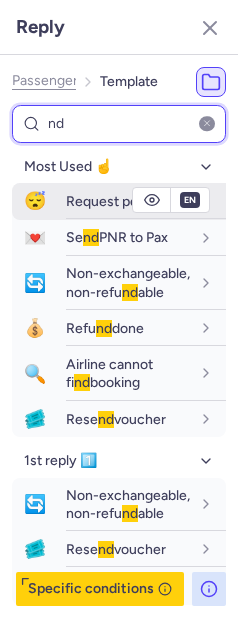 type on "nd" 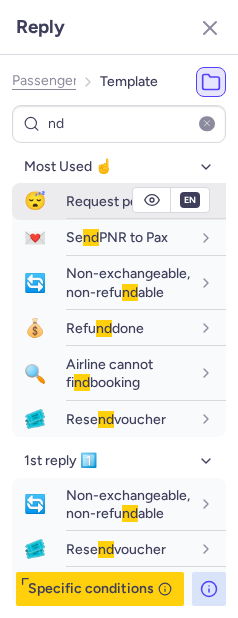 click on "😴 Request pe nd ing" at bounding box center [119, 201] 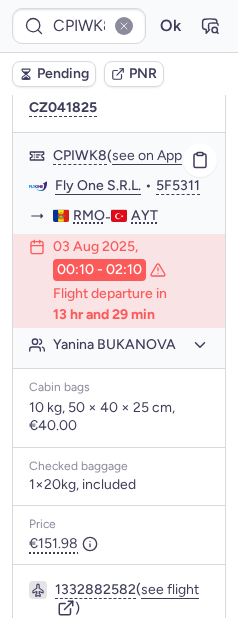 scroll, scrollTop: 522, scrollLeft: 0, axis: vertical 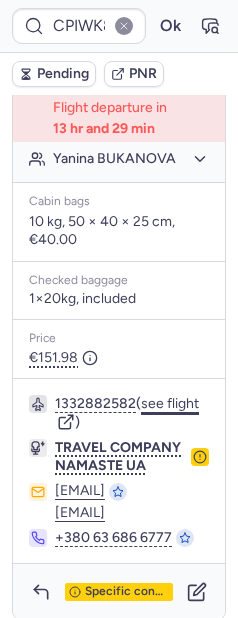click on "see flight" 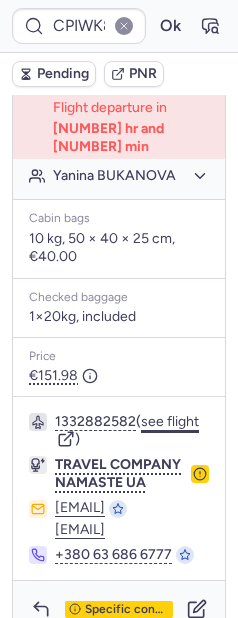 type on "CPPRXF" 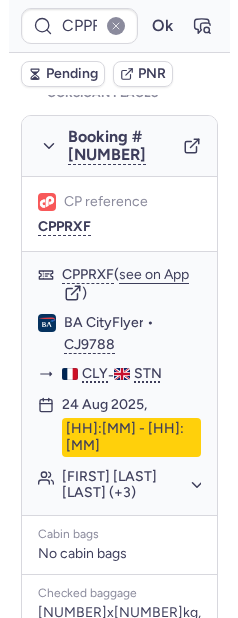 scroll, scrollTop: 1846, scrollLeft: 0, axis: vertical 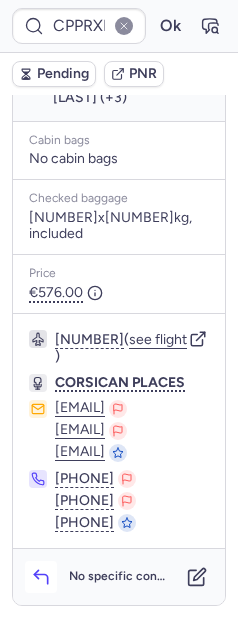 click 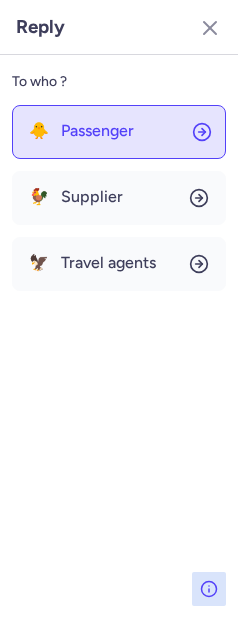 drag, startPoint x: 74, startPoint y: 139, endPoint x: 85, endPoint y: 139, distance: 11 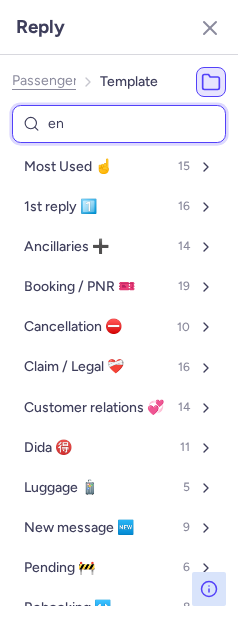 type on "end" 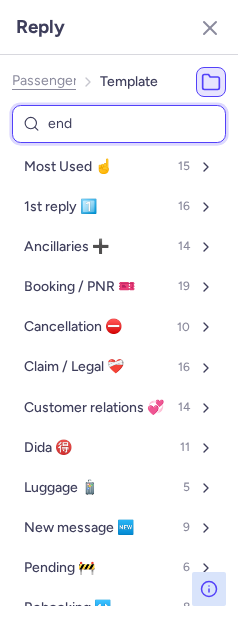 select on "en" 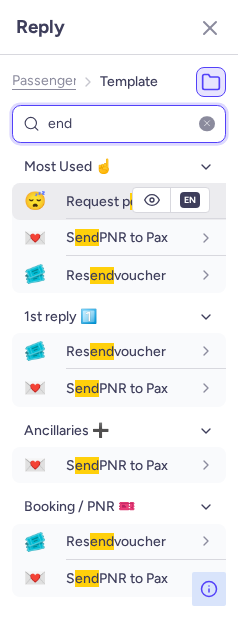 type on "end" 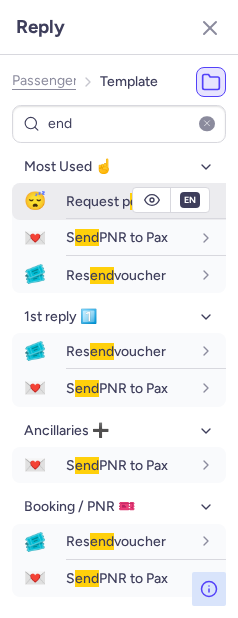 click on "Request p end ing" at bounding box center (119, 201) 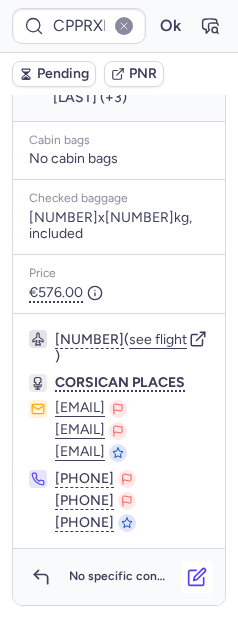 click at bounding box center [197, 577] 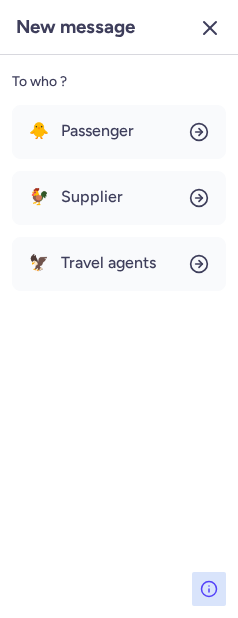click 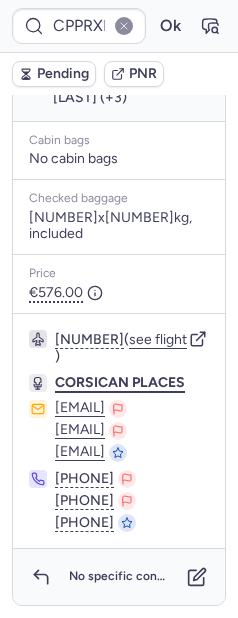 click on "CORSICAN PLACES" 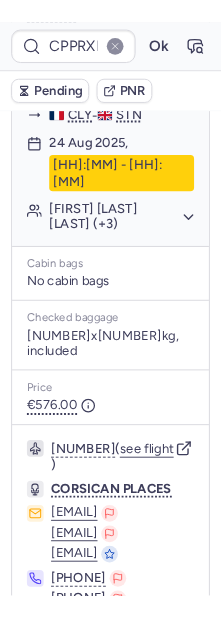 scroll, scrollTop: 1574, scrollLeft: 0, axis: vertical 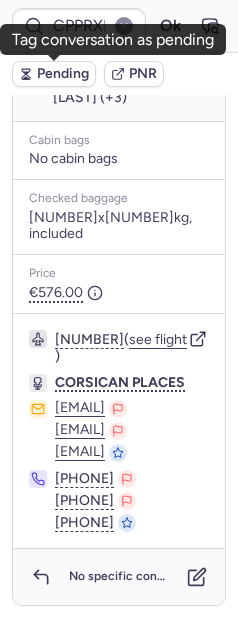 drag, startPoint x: 46, startPoint y: 74, endPoint x: 5, endPoint y: 80, distance: 41.4367 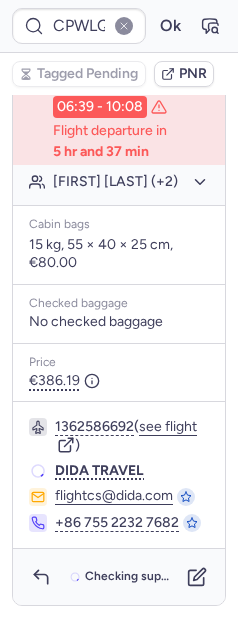 scroll, scrollTop: 636, scrollLeft: 0, axis: vertical 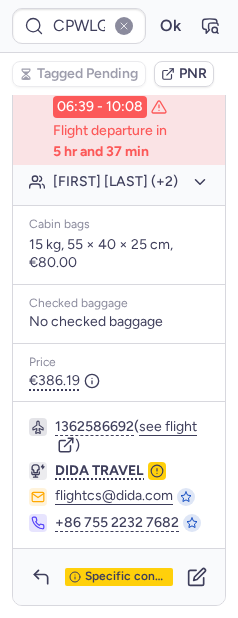 type on "CP4TYY" 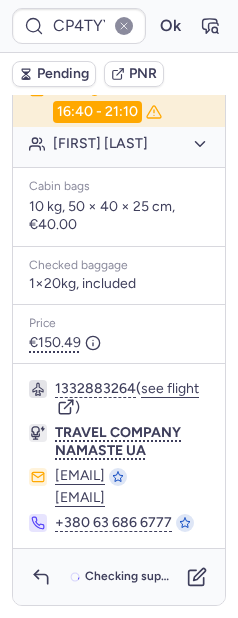 scroll, scrollTop: 615, scrollLeft: 0, axis: vertical 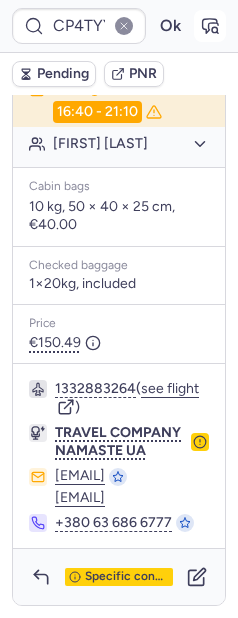 click 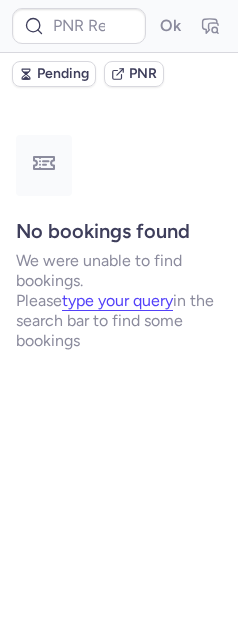 scroll, scrollTop: 0, scrollLeft: 0, axis: both 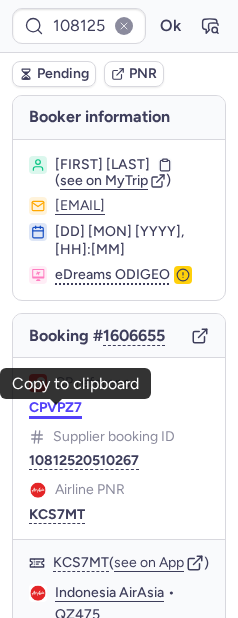 click on "CPVPZ7" at bounding box center (55, 408) 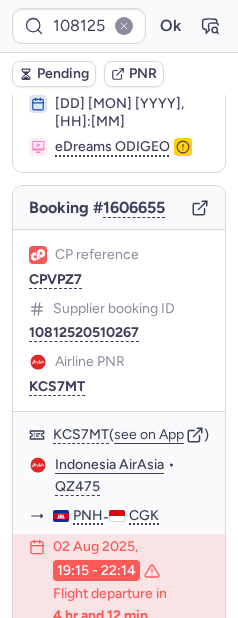 scroll, scrollTop: 183, scrollLeft: 0, axis: vertical 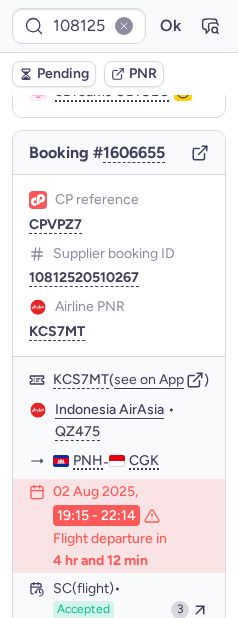 type on "CPVPZ7" 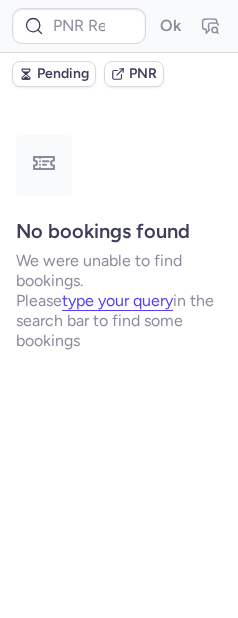 scroll, scrollTop: 0, scrollLeft: 0, axis: both 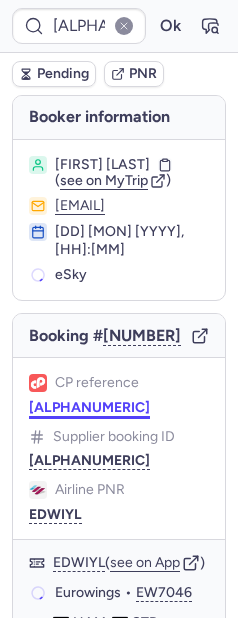 click on "CPLM3L" at bounding box center [89, 408] 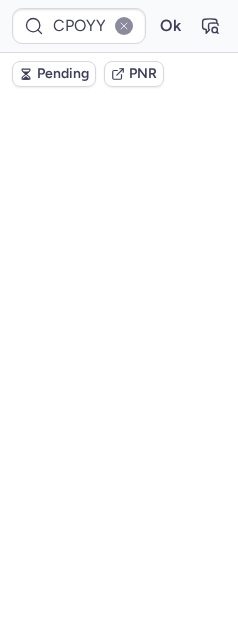 scroll, scrollTop: 555, scrollLeft: 0, axis: vertical 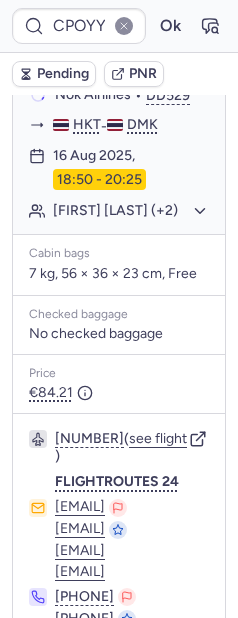 type on "CPWLQA" 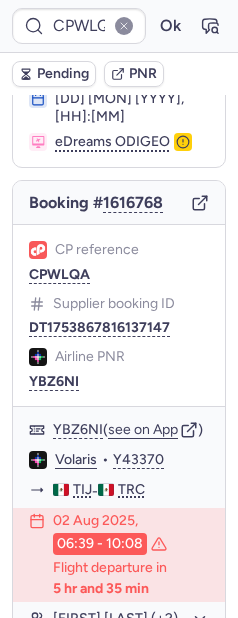 scroll, scrollTop: 122, scrollLeft: 0, axis: vertical 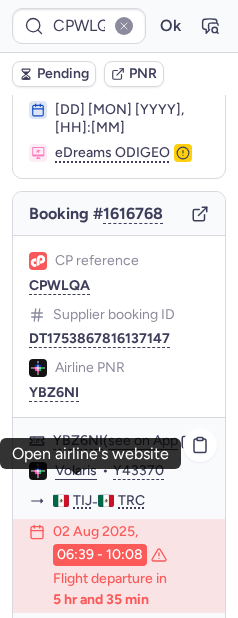 click on "Volaris" 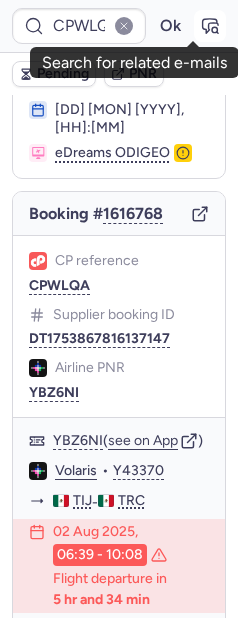 click 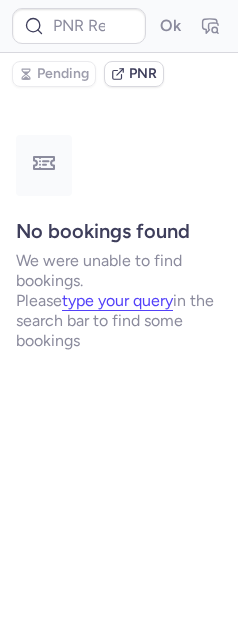 scroll, scrollTop: 0, scrollLeft: 0, axis: both 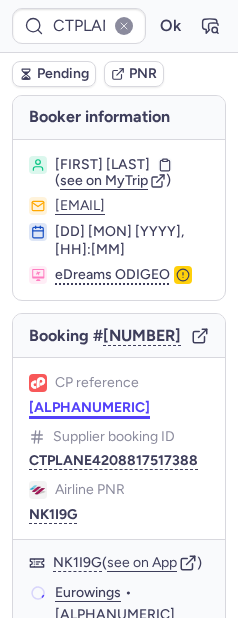 click on "CP4JID" at bounding box center [89, 408] 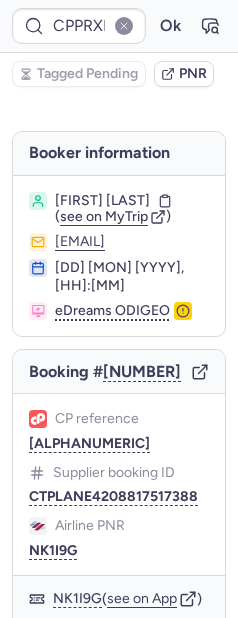 scroll, scrollTop: 44, scrollLeft: 0, axis: vertical 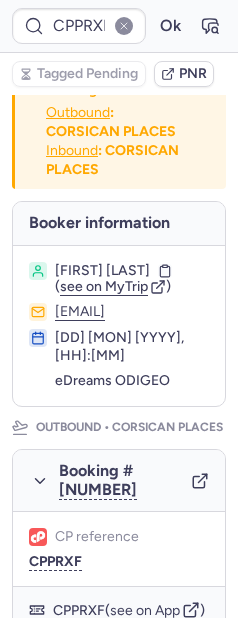 type on "CPQO45" 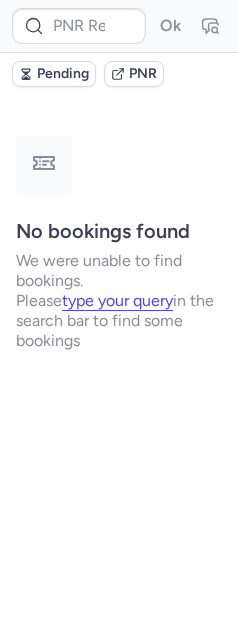 scroll, scrollTop: 0, scrollLeft: 0, axis: both 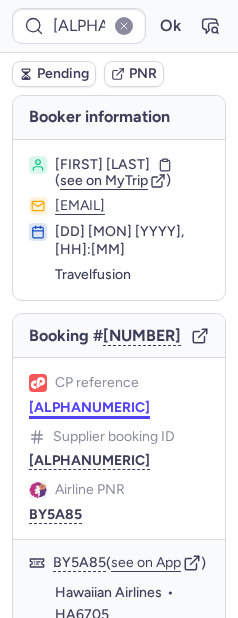 click on "CPJFYA" at bounding box center [89, 408] 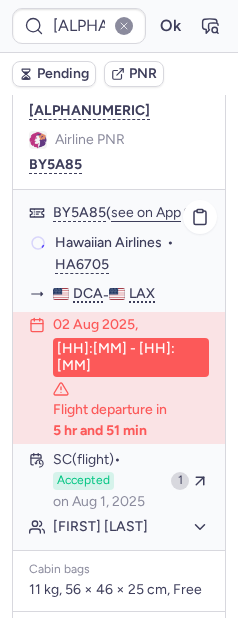scroll, scrollTop: 445, scrollLeft: 0, axis: vertical 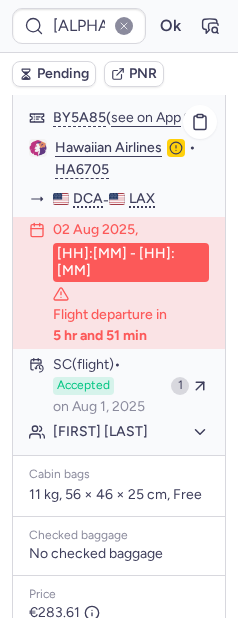 type on "CPQO45" 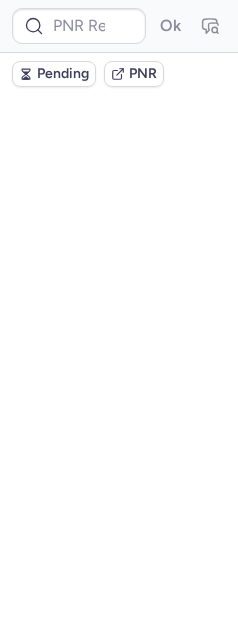 scroll, scrollTop: 0, scrollLeft: 0, axis: both 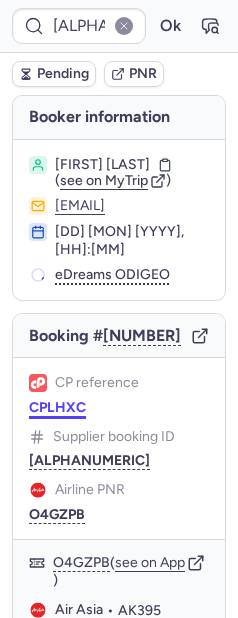 click on "CPLHXC" at bounding box center [57, 408] 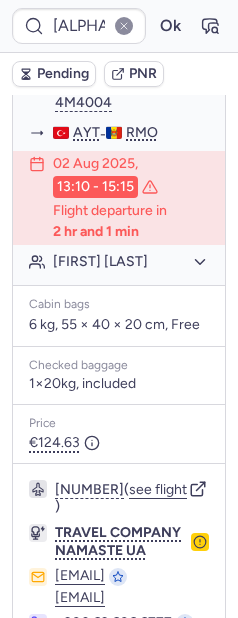 scroll, scrollTop: 716, scrollLeft: 0, axis: vertical 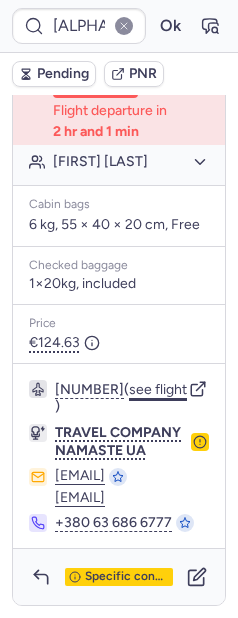 click on "see flight" 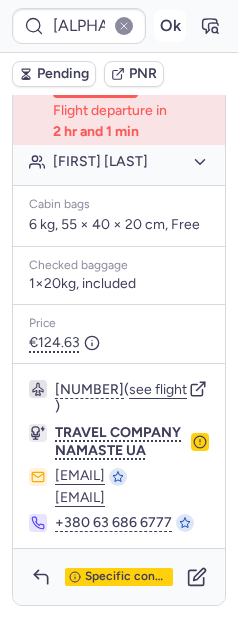 click on "Ok" at bounding box center [170, 26] 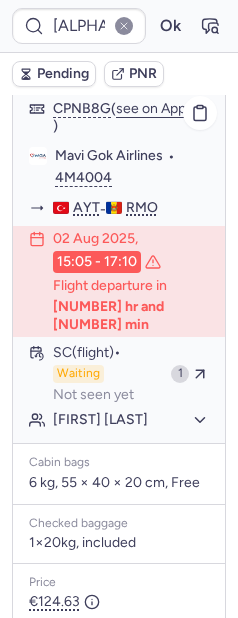 scroll, scrollTop: 350, scrollLeft: 0, axis: vertical 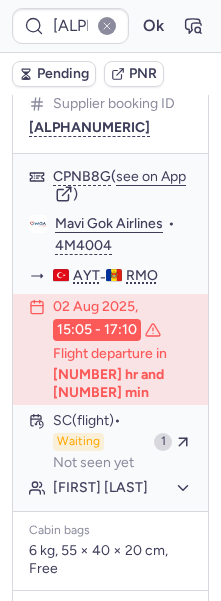 click on "CP reference CPNB8G" 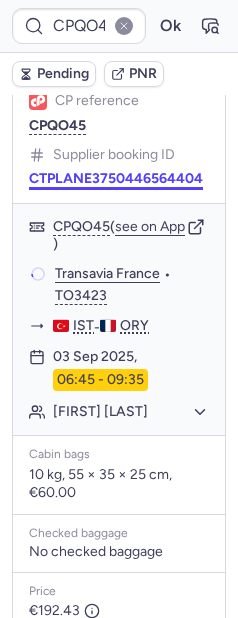 scroll, scrollTop: 160, scrollLeft: 0, axis: vertical 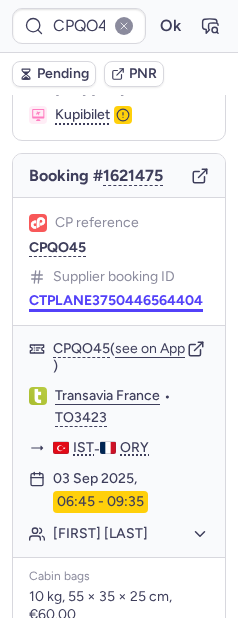 click on "CTPLANE3750446564404" at bounding box center (116, 301) 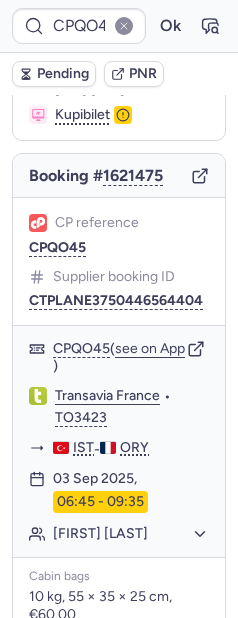 type on "CPWLQA" 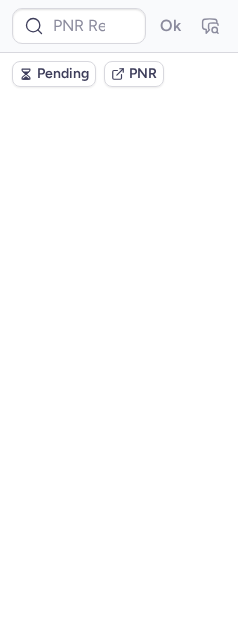 scroll, scrollTop: 0, scrollLeft: 0, axis: both 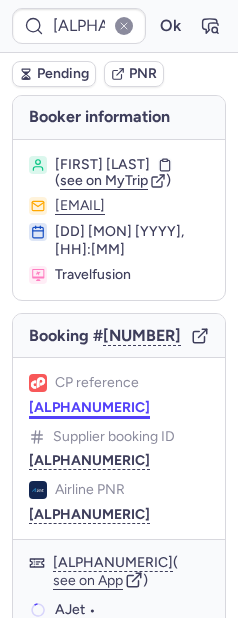 click on "CPILYX" at bounding box center (89, 408) 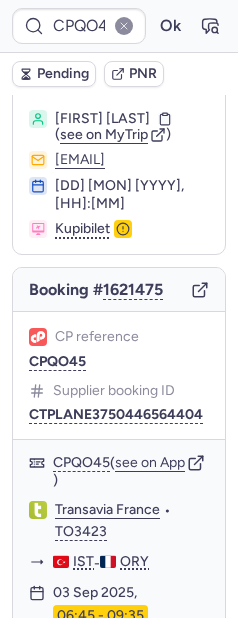 scroll, scrollTop: 145, scrollLeft: 0, axis: vertical 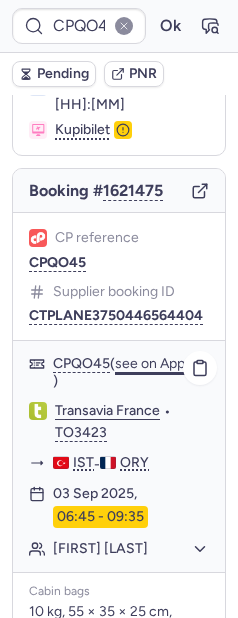 click on "see on App" 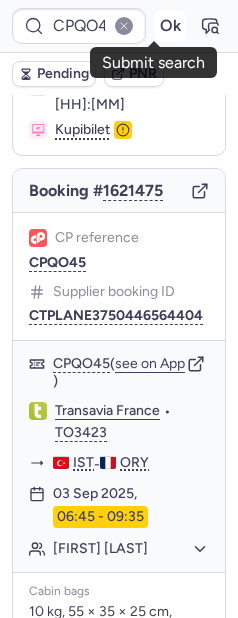 click on "Ok" at bounding box center [170, 26] 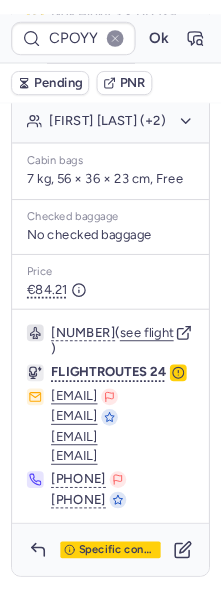 scroll, scrollTop: 745, scrollLeft: 0, axis: vertical 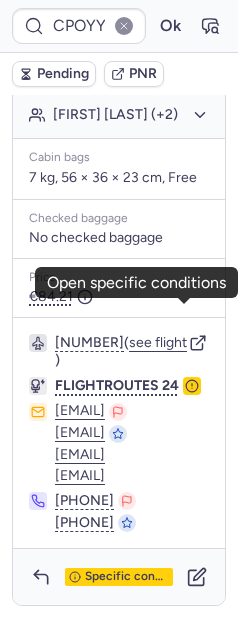 click 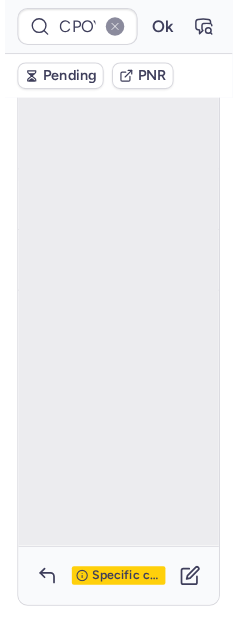scroll, scrollTop: 173, scrollLeft: 0, axis: vertical 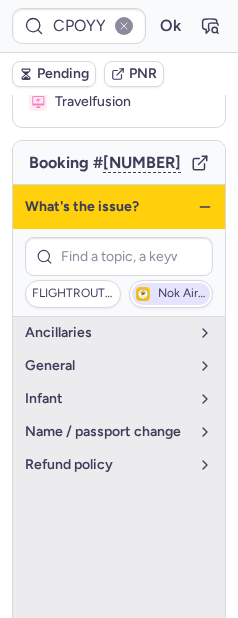 click on "Nok Airlines" at bounding box center (182, 294) 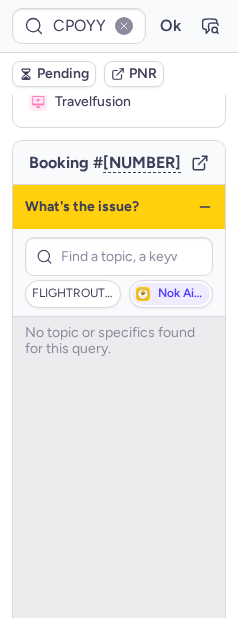 click on "What's the issue?" at bounding box center (119, 207) 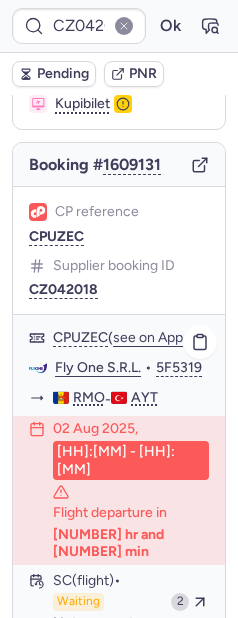 scroll, scrollTop: 167, scrollLeft: 0, axis: vertical 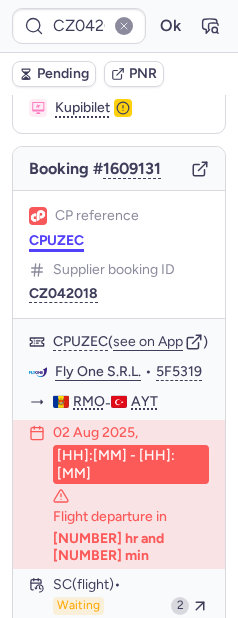 click on "CPUZEC" at bounding box center [56, 241] 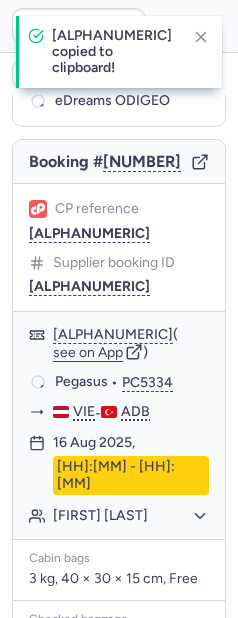 scroll, scrollTop: 167, scrollLeft: 0, axis: vertical 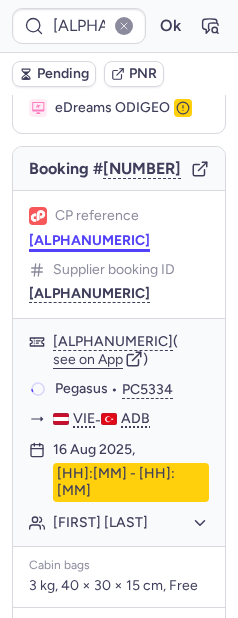 click on "CPW7UQ" at bounding box center (89, 241) 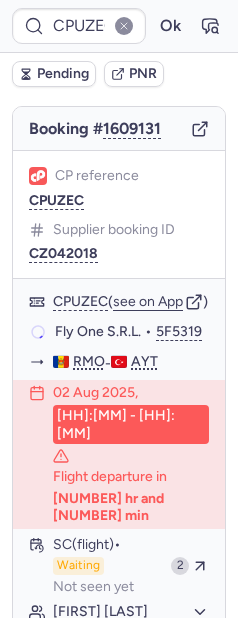 scroll, scrollTop: 167, scrollLeft: 0, axis: vertical 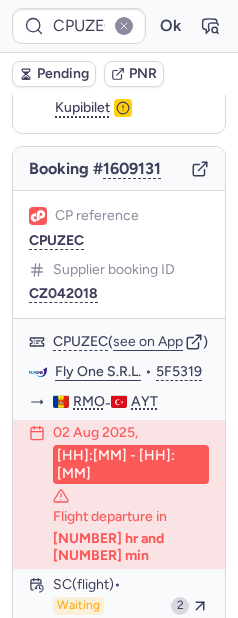 type on "CPWLQA" 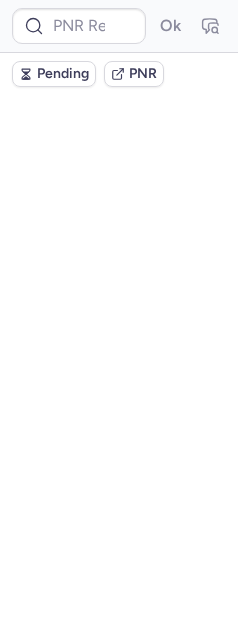 scroll, scrollTop: 0, scrollLeft: 0, axis: both 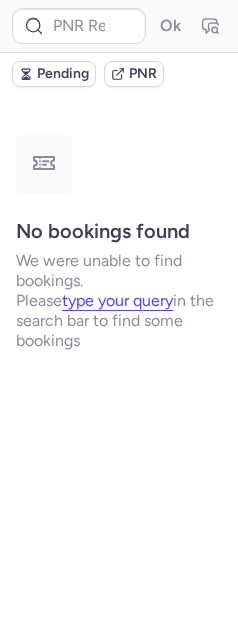 type on "CPOYYD" 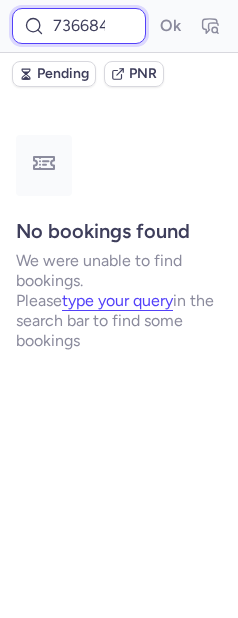 click on "7366841" at bounding box center [79, 26] 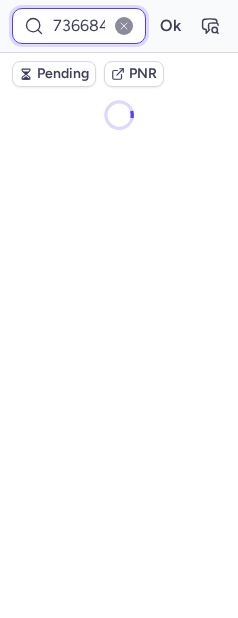 paste on "7366841" 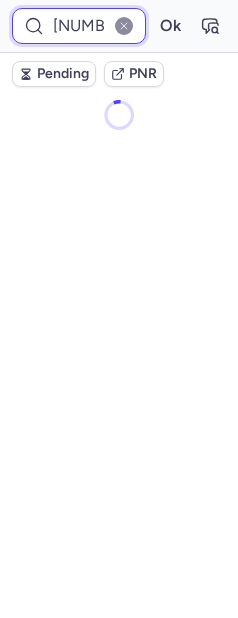 scroll, scrollTop: 0, scrollLeft: 70, axis: horizontal 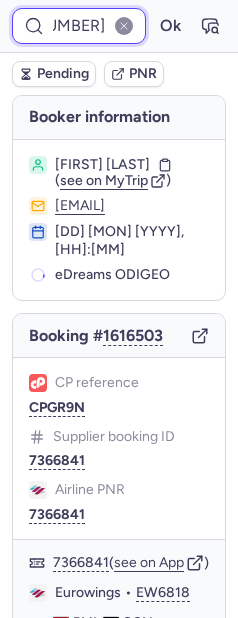 type on "73668417366841" 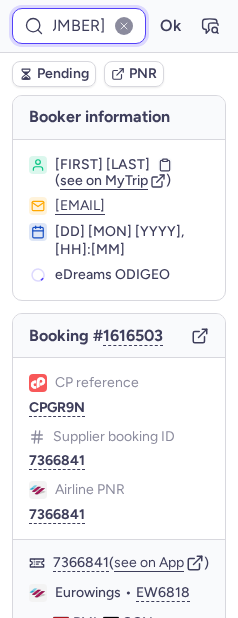 click on "Ok" at bounding box center [170, 26] 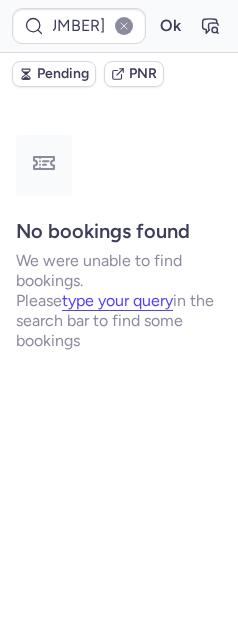 scroll, scrollTop: 0, scrollLeft: 0, axis: both 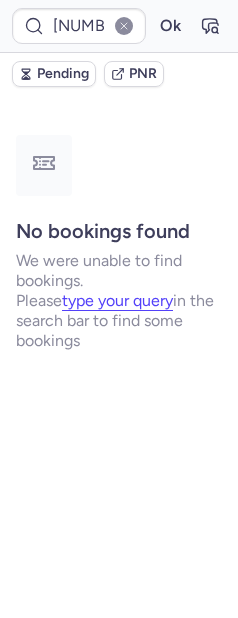 click at bounding box center (124, 26) 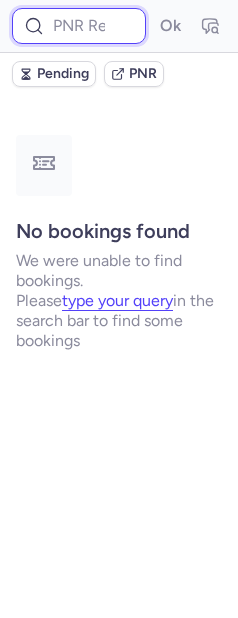 click at bounding box center (79, 26) 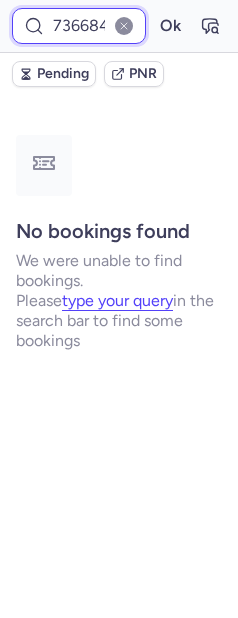 scroll, scrollTop: 0, scrollLeft: 8, axis: horizontal 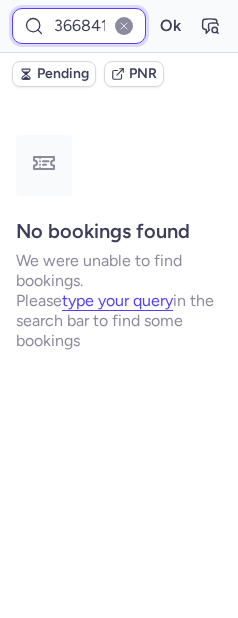 click on "Ok" at bounding box center (170, 26) 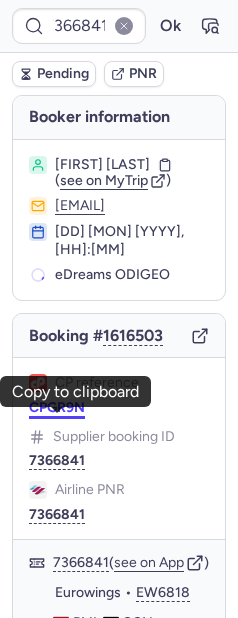 scroll, scrollTop: 0, scrollLeft: 0, axis: both 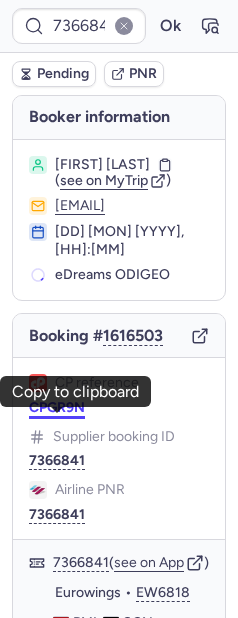 click on "CPGR9N" at bounding box center (57, 408) 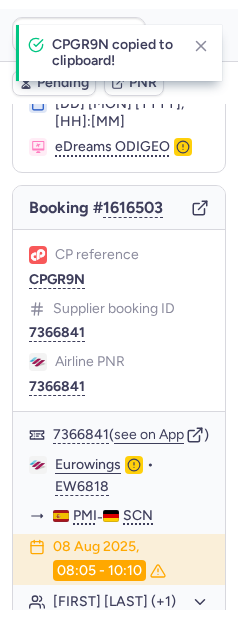 scroll, scrollTop: 308, scrollLeft: 0, axis: vertical 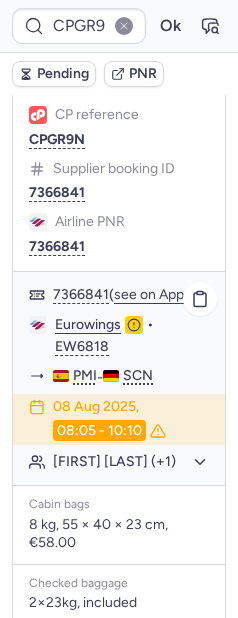 click on "Fabia SCHMACHEL (+1)" 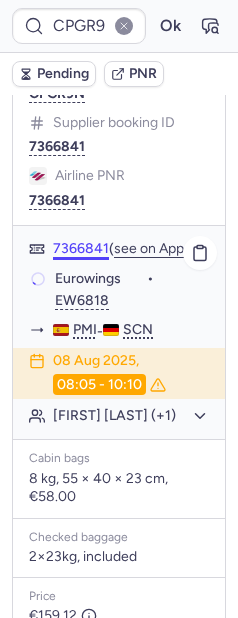 scroll, scrollTop: 308, scrollLeft: 0, axis: vertical 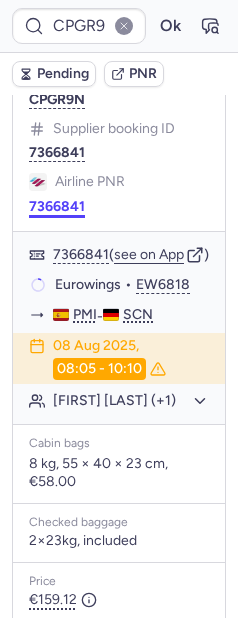 click on "7366841" at bounding box center [57, 207] 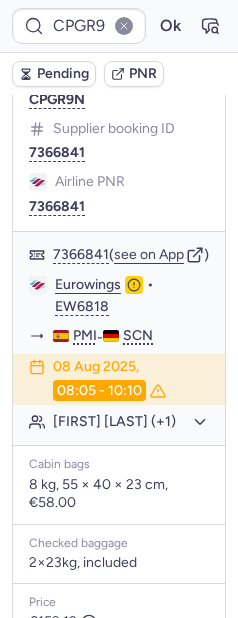 type on "CPWLQA" 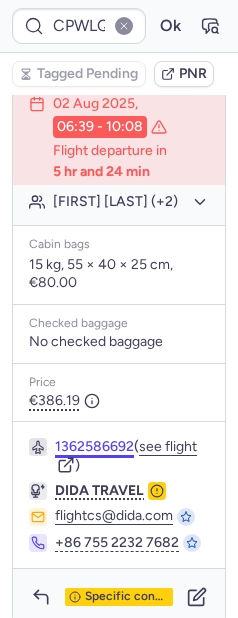 scroll, scrollTop: 636, scrollLeft: 0, axis: vertical 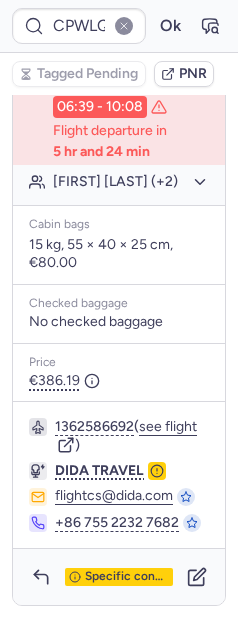 click on "[FIRST] [LAST] (+2)" 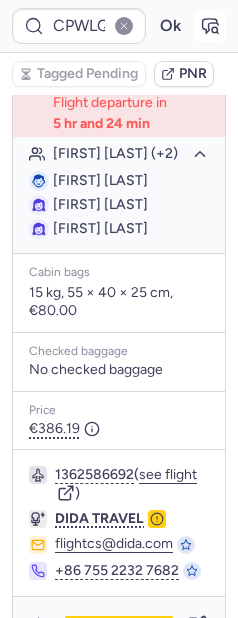 click 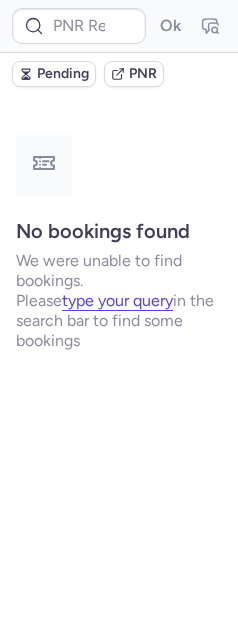 scroll, scrollTop: 0, scrollLeft: 0, axis: both 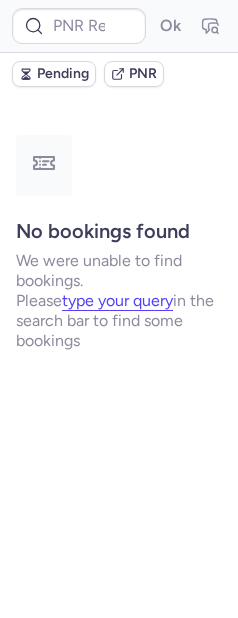 type on "CPPRXF" 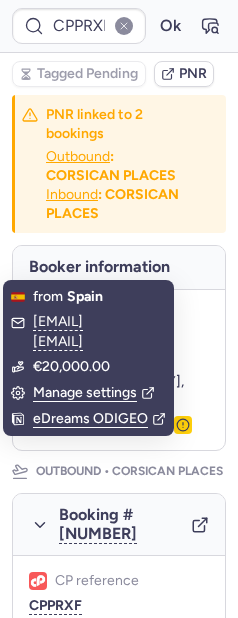 scroll, scrollTop: 1080, scrollLeft: 0, axis: vertical 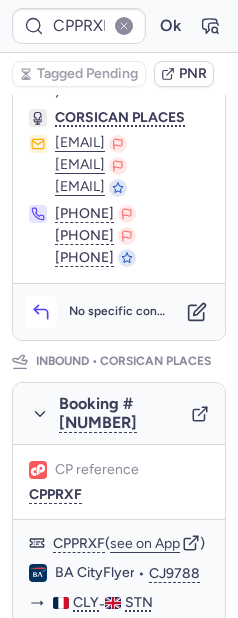 click 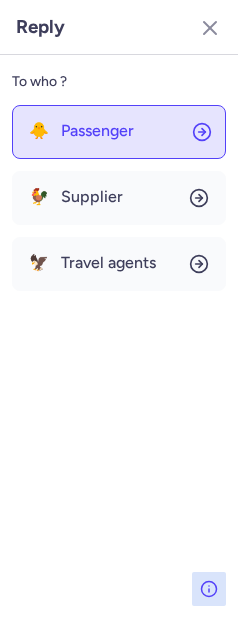 click on "Passenger" at bounding box center [97, 131] 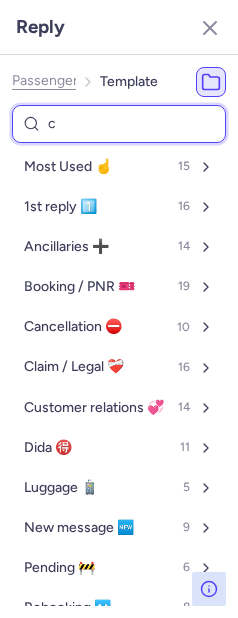 type on "ca" 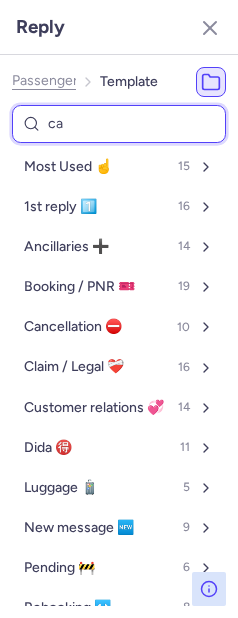 select on "en" 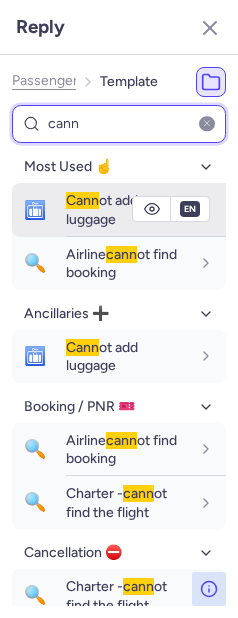 type on "cann" 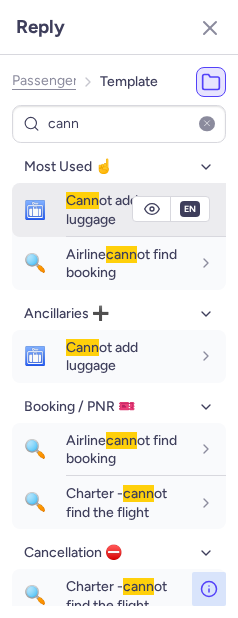 click on "Cann ot add luggage" at bounding box center (102, 209) 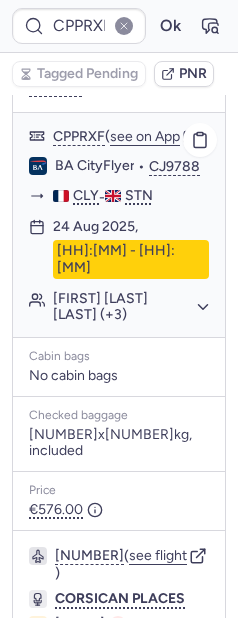 scroll, scrollTop: 0, scrollLeft: 0, axis: both 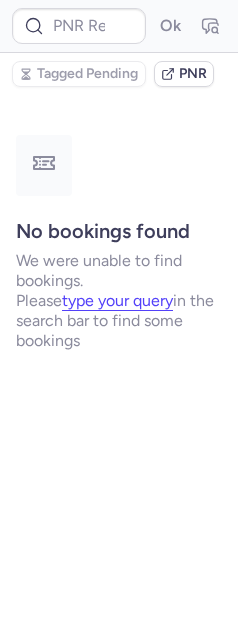 type on "CPUF68" 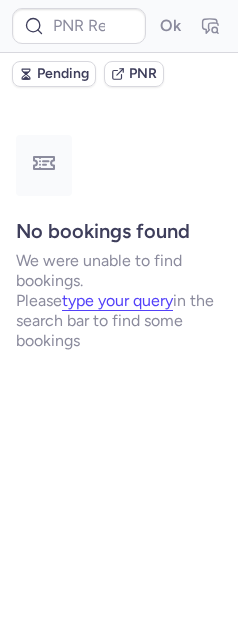type on "CPUF68" 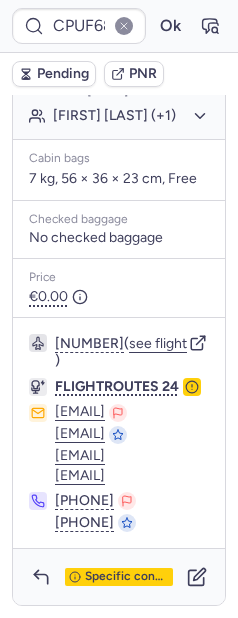scroll, scrollTop: 121, scrollLeft: 0, axis: vertical 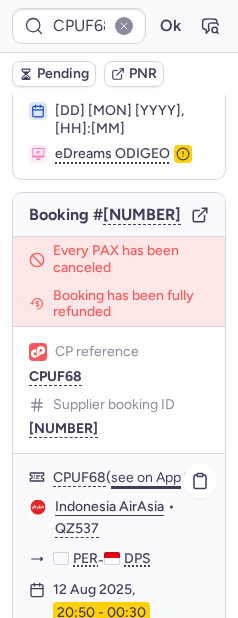 click on "see on App" 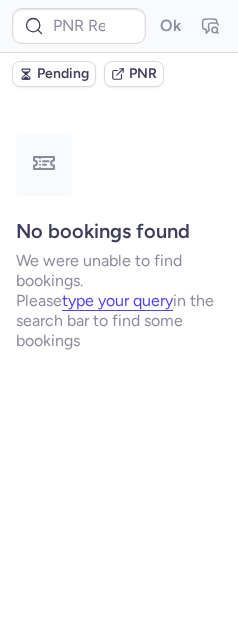scroll, scrollTop: 0, scrollLeft: 0, axis: both 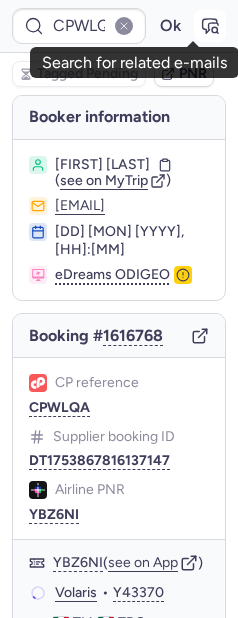 click 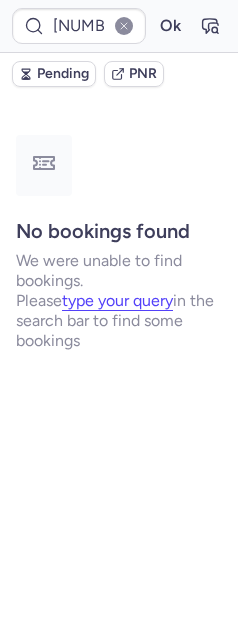 type on "CPOYYD" 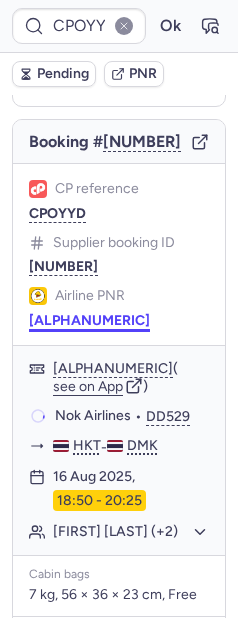 scroll, scrollTop: 196, scrollLeft: 0, axis: vertical 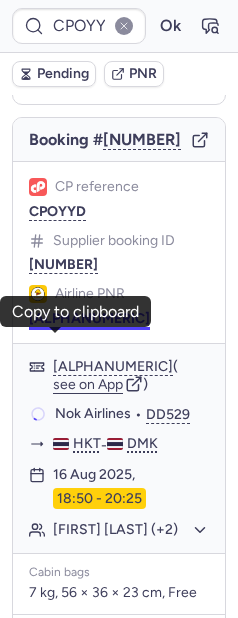 click on "XASH1L" at bounding box center (89, 319) 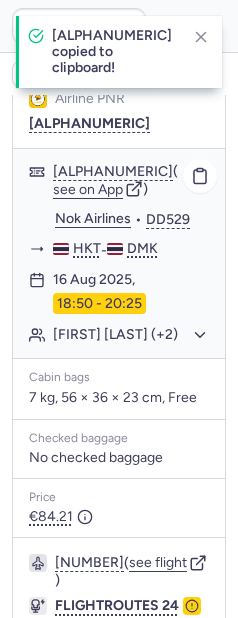 scroll, scrollTop: 745, scrollLeft: 0, axis: vertical 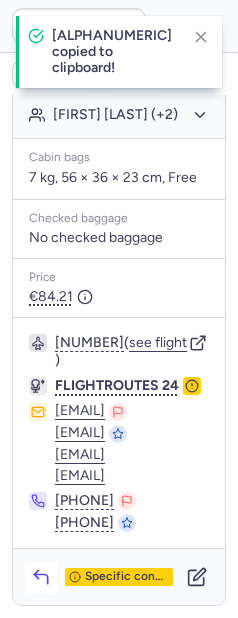 click 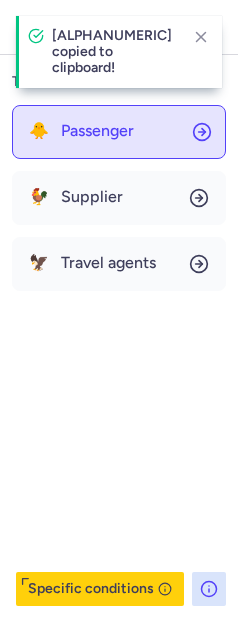 click on "Passenger" at bounding box center [97, 131] 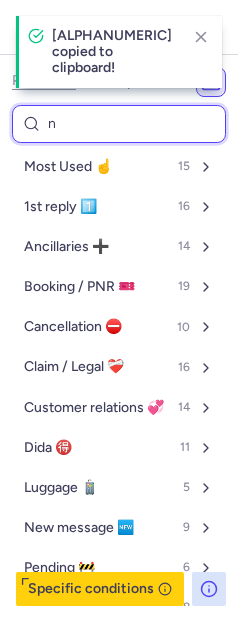 type on "nr" 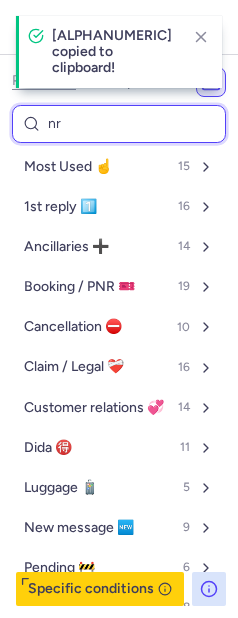 select on "en" 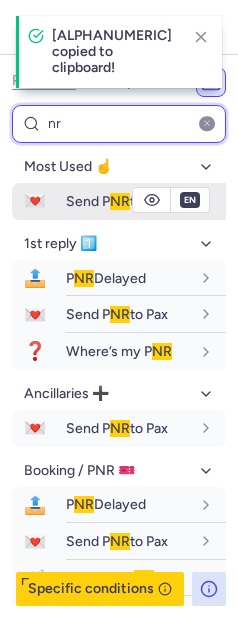type on "nr" 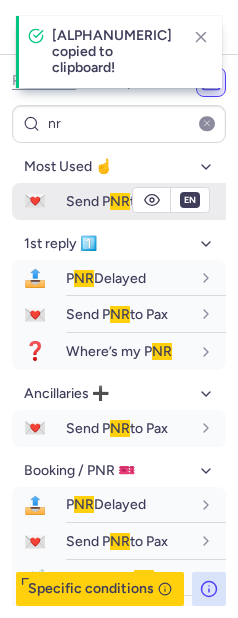 click on "Send P NR  to Pax" at bounding box center (117, 201) 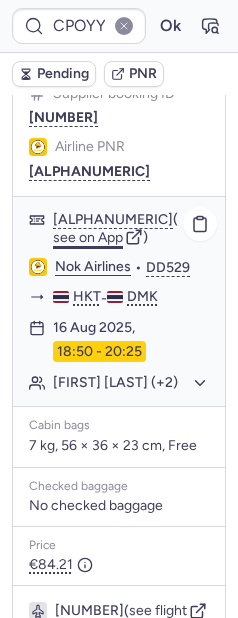 scroll, scrollTop: 247, scrollLeft: 0, axis: vertical 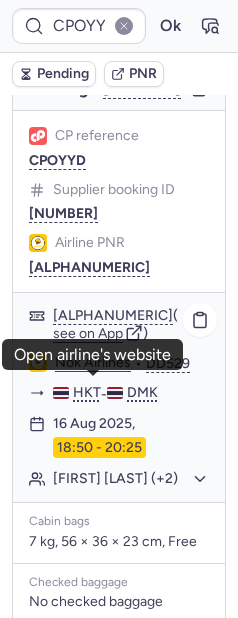 click on "Nok Airlines" 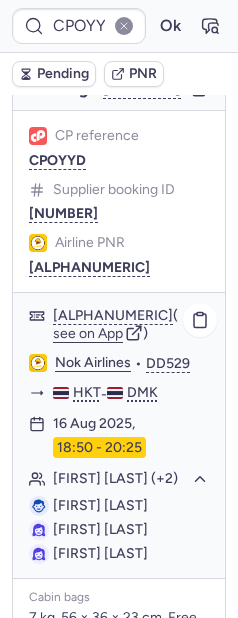 click on "Sambhu Kumar JHA" at bounding box center (100, 505) 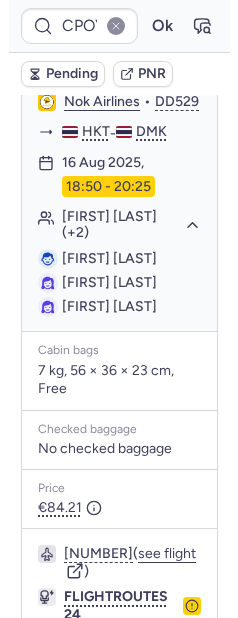 scroll, scrollTop: 821, scrollLeft: 0, axis: vertical 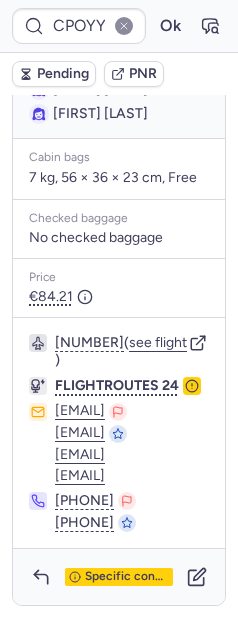 click 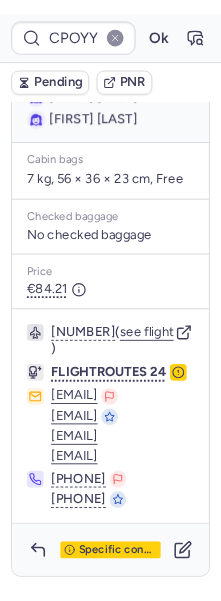 scroll, scrollTop: 173, scrollLeft: 0, axis: vertical 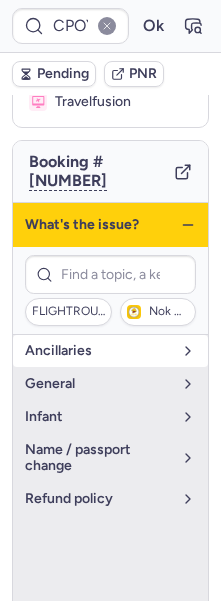 click on "Ancillaries" at bounding box center (110, 351) 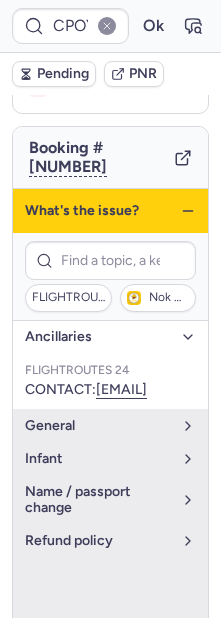 scroll, scrollTop: 206, scrollLeft: 0, axis: vertical 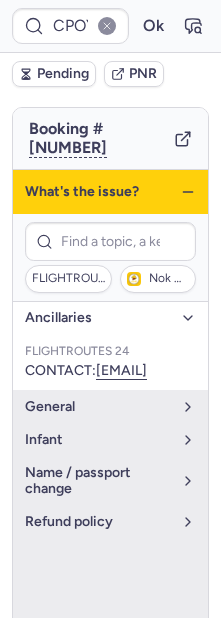 click 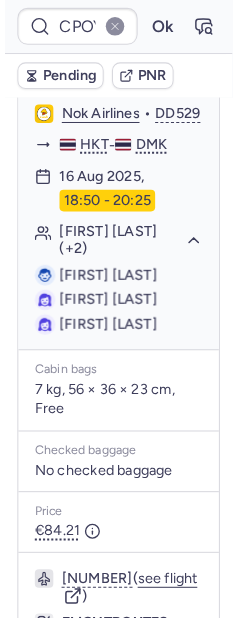 scroll, scrollTop: 740, scrollLeft: 0, axis: vertical 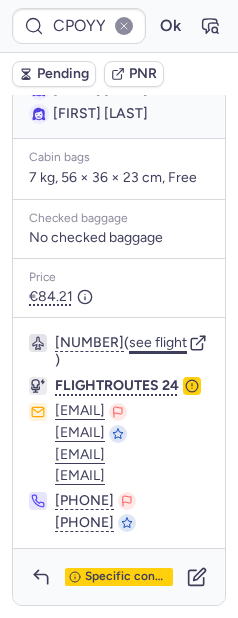 click on "see flight" 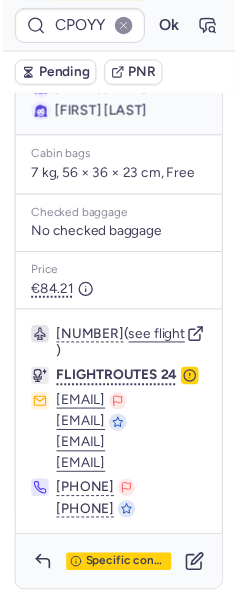 scroll, scrollTop: 821, scrollLeft: 0, axis: vertical 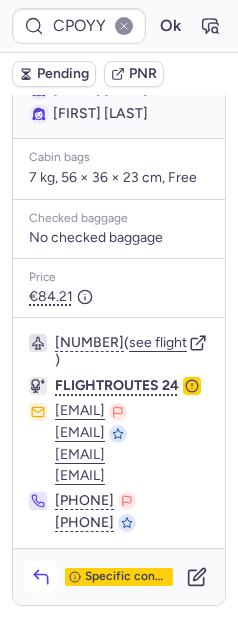 click 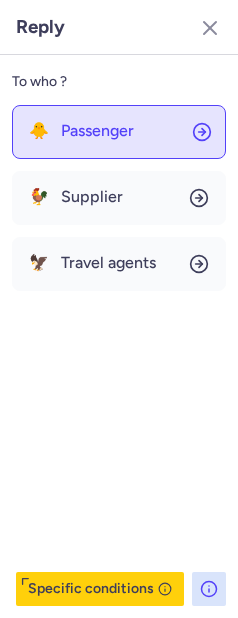click on "Passenger" at bounding box center (97, 131) 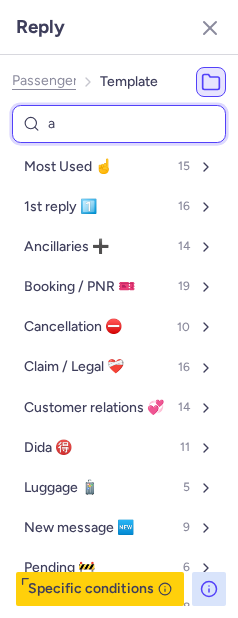type on "al" 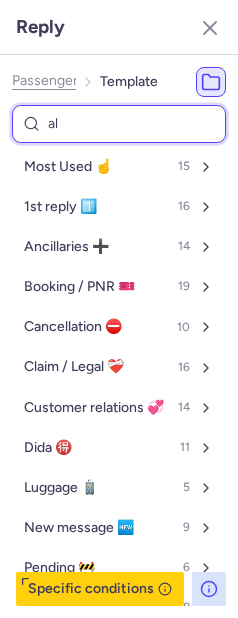 type 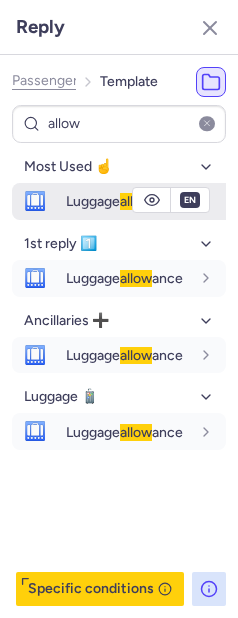 click on "Luggage  allow ance" at bounding box center [124, 201] 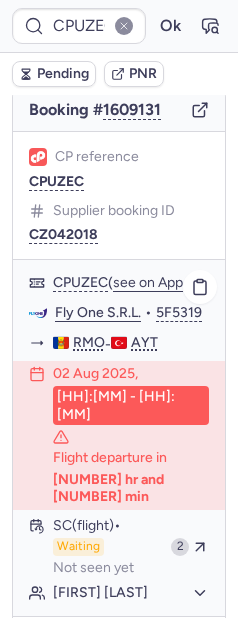 scroll, scrollTop: 335, scrollLeft: 0, axis: vertical 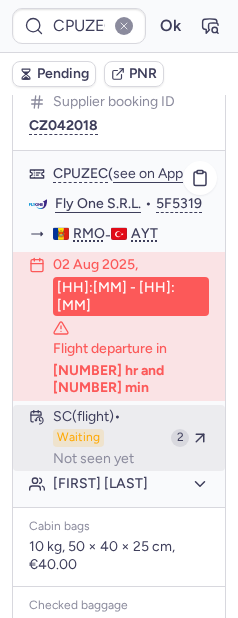 click on "SC   (flight)  Waiting Not seen yet" at bounding box center [108, 438] 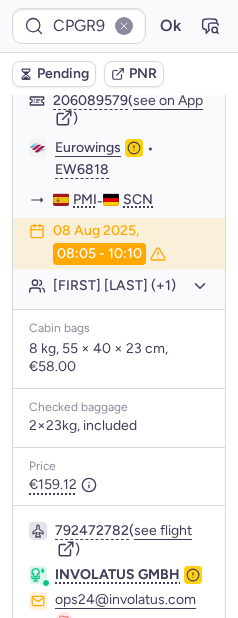 scroll, scrollTop: 760, scrollLeft: 0, axis: vertical 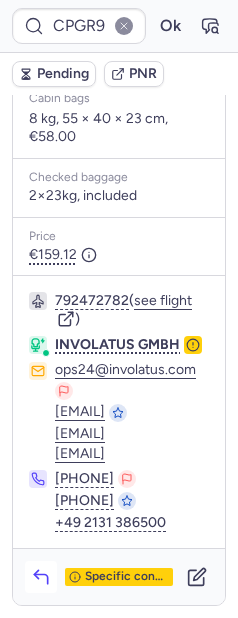 click 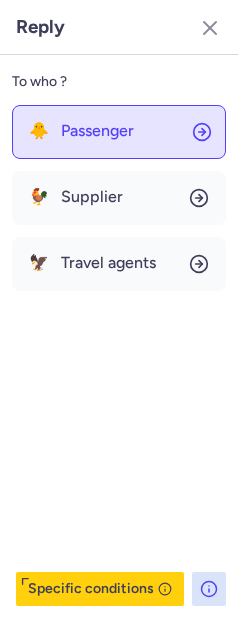 click on "🐥 Passenger" 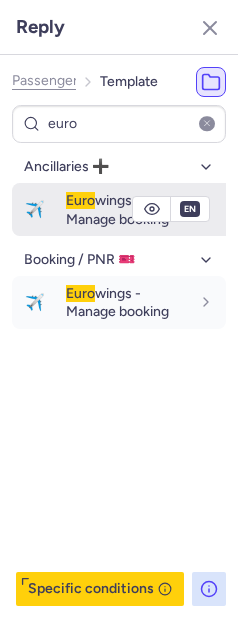 click on "Euro wings - Manage booking" at bounding box center [117, 209] 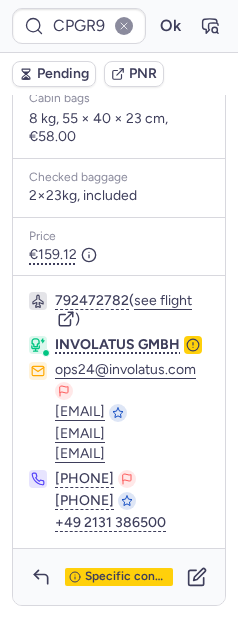scroll, scrollTop: 580, scrollLeft: 0, axis: vertical 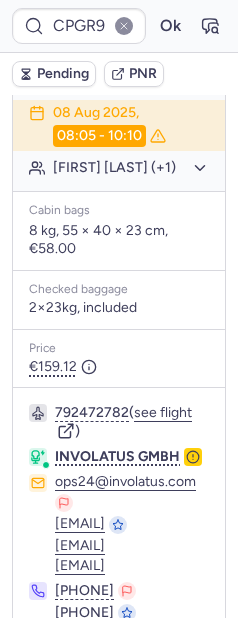 click on "Fabia SCHMACHEL (+1)" 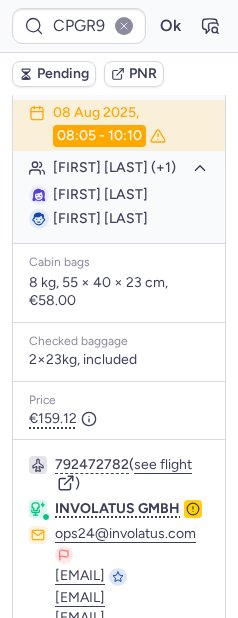 click on "Fabia SCHMACHEL (+1)" 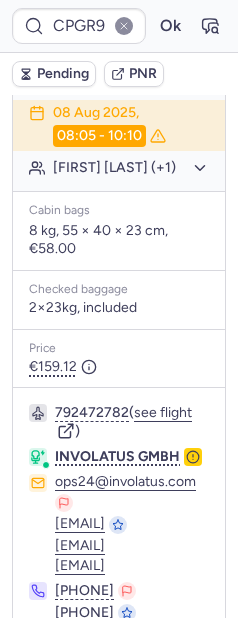 click on "Fabia SCHMACHEL (+1)" 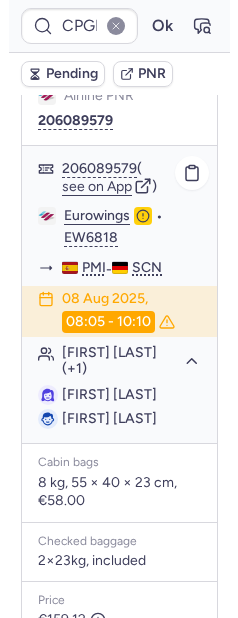 scroll, scrollTop: 393, scrollLeft: 0, axis: vertical 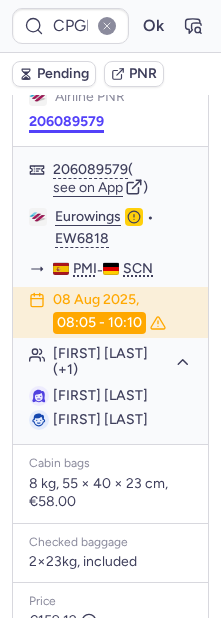 click on "206089579" at bounding box center [66, 122] 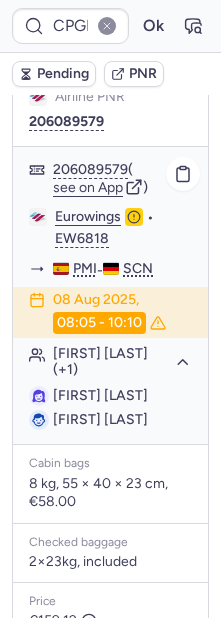 click on "Eurowings" 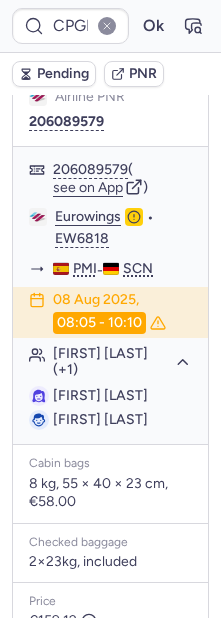 copy on "SCHMACHEL" 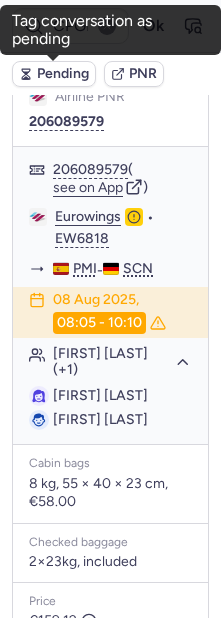 click on "Pending" at bounding box center [63, 74] 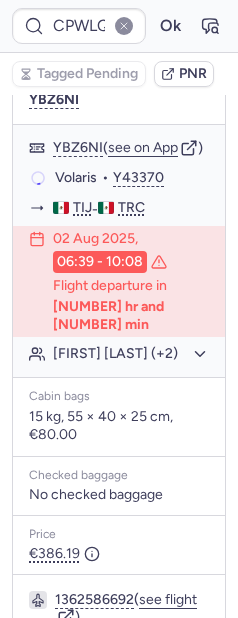 scroll, scrollTop: 375, scrollLeft: 0, axis: vertical 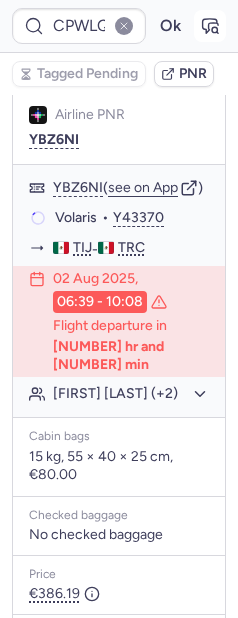 click at bounding box center (210, 26) 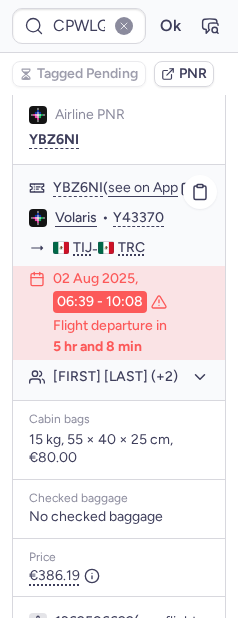 click on "Francisco GONZALEZ (+2)" 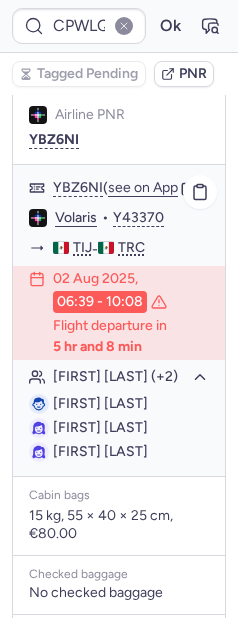 click on "Emily CANO" at bounding box center (100, 451) 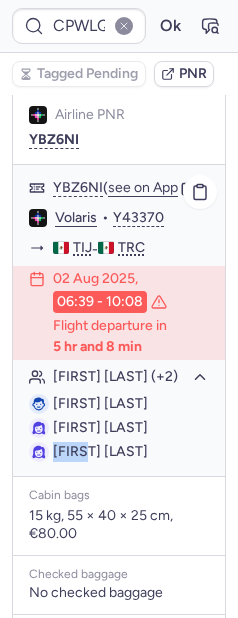 click on "Emily CANO" at bounding box center (100, 451) 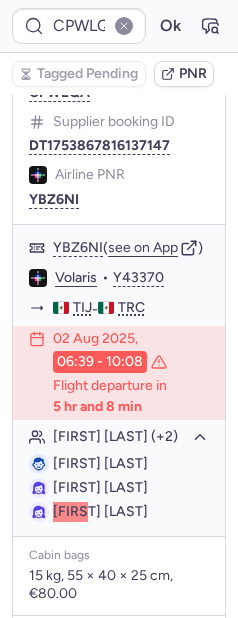 scroll, scrollTop: 183, scrollLeft: 0, axis: vertical 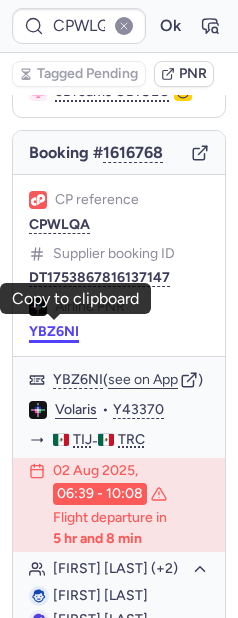 click on "YBZ6NI" at bounding box center (54, 332) 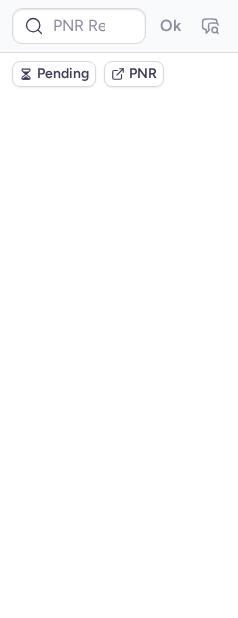 scroll, scrollTop: 0, scrollLeft: 0, axis: both 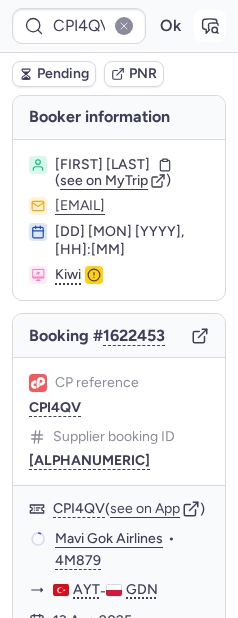 click at bounding box center [210, 26] 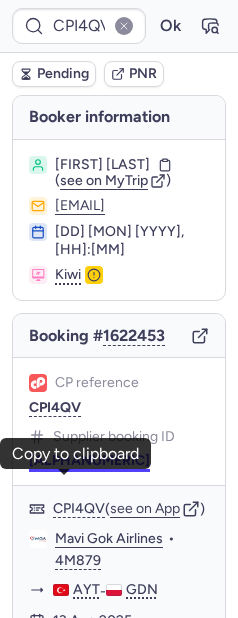 click on "CZ042349" at bounding box center (89, 461) 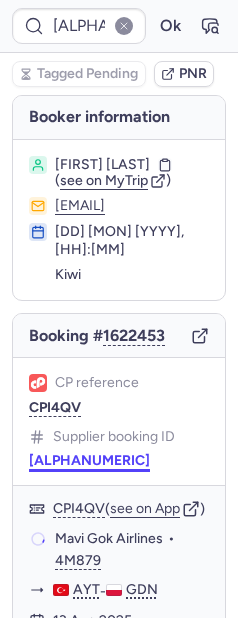 click on "CZ042349" at bounding box center (89, 461) 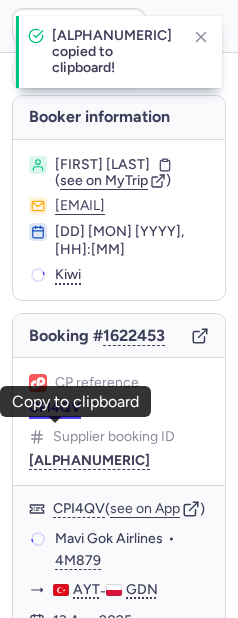 click on "CPI4QV" at bounding box center [55, 408] 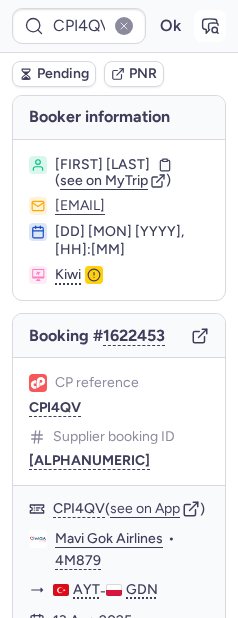 click 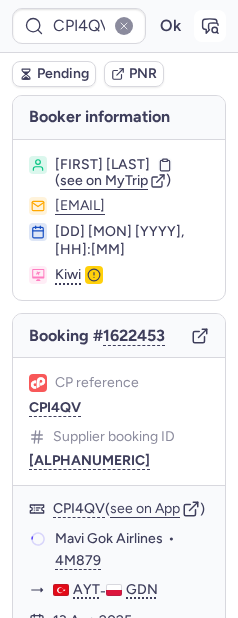 click 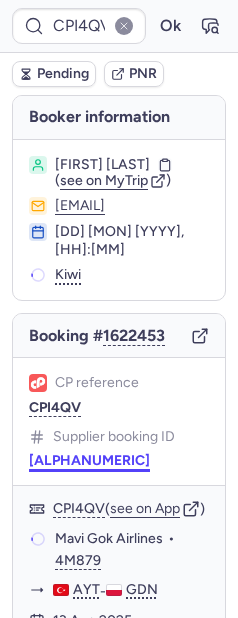 click on "CZ042349" at bounding box center [89, 461] 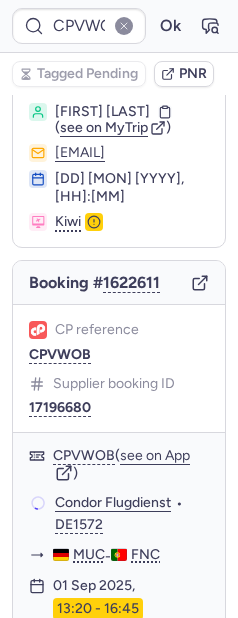 scroll, scrollTop: 155, scrollLeft: 0, axis: vertical 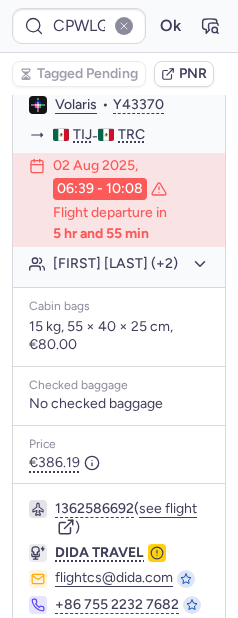 type on "CPIWK8" 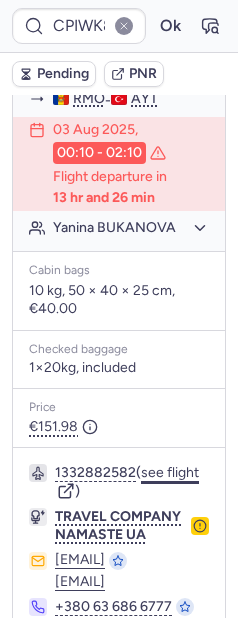 scroll, scrollTop: 675, scrollLeft: 0, axis: vertical 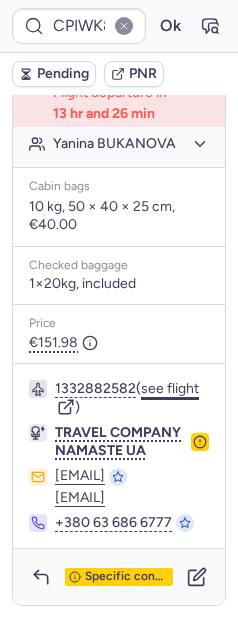 click on "see flight" 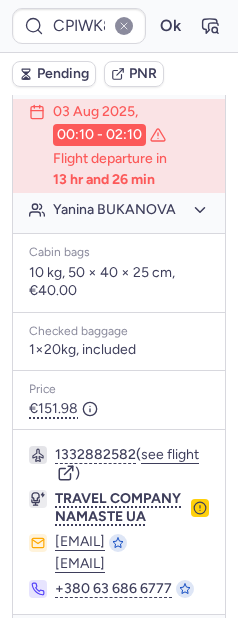 scroll, scrollTop: 285, scrollLeft: 0, axis: vertical 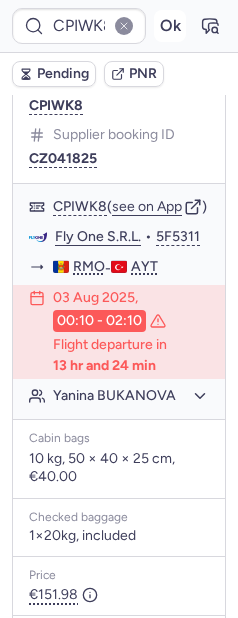 click on "Ok" at bounding box center (170, 26) 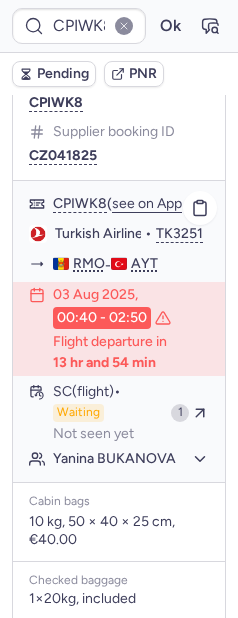 scroll, scrollTop: 285, scrollLeft: 0, axis: vertical 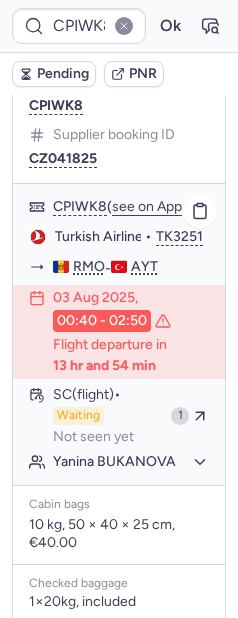 type 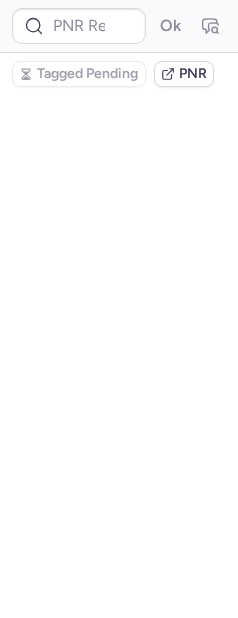 scroll, scrollTop: 0, scrollLeft: 0, axis: both 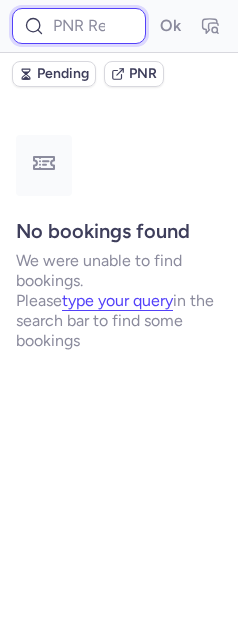 click at bounding box center [79, 26] 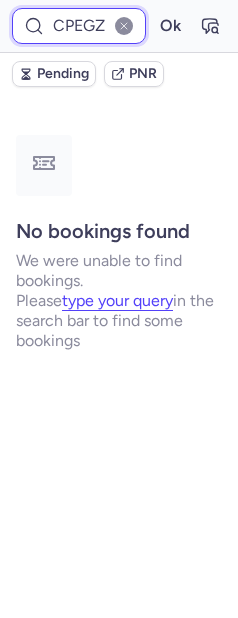 scroll, scrollTop: 0, scrollLeft: 15, axis: horizontal 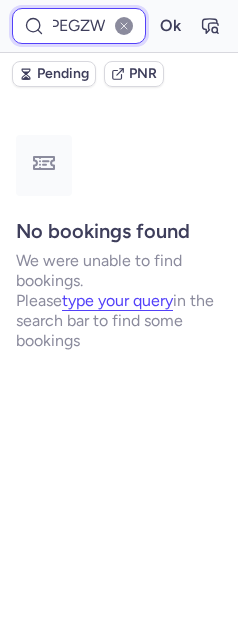 type on "CPEGZW" 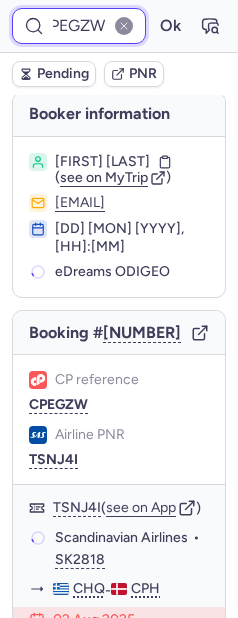 scroll, scrollTop: 4, scrollLeft: 0, axis: vertical 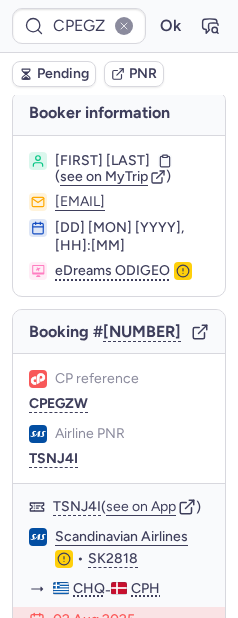 type 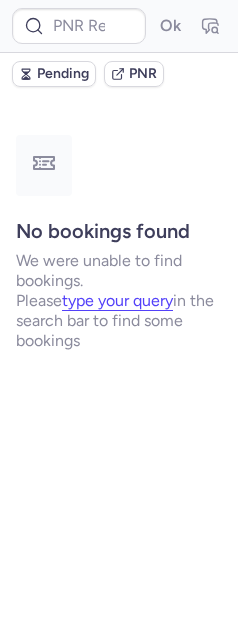 scroll, scrollTop: 0, scrollLeft: 0, axis: both 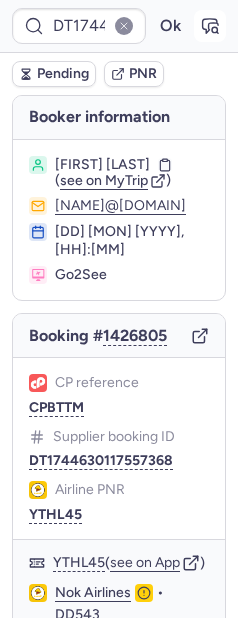 click 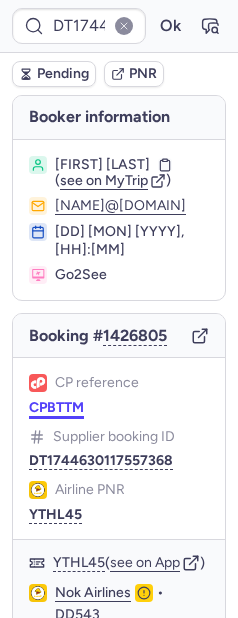 click on "CPBTTM" at bounding box center [56, 408] 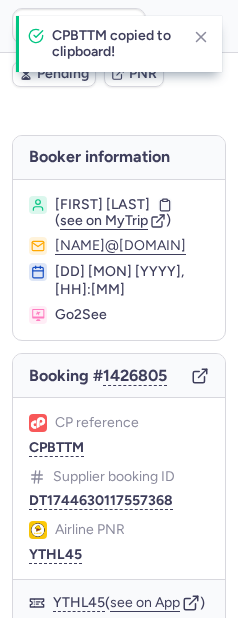 type on "CPBTTM" 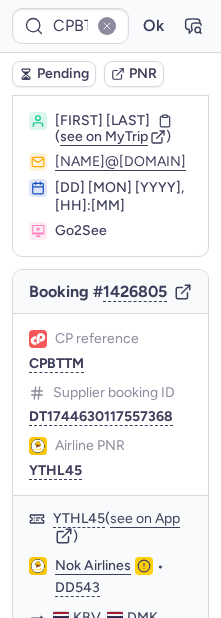 scroll, scrollTop: 31, scrollLeft: 0, axis: vertical 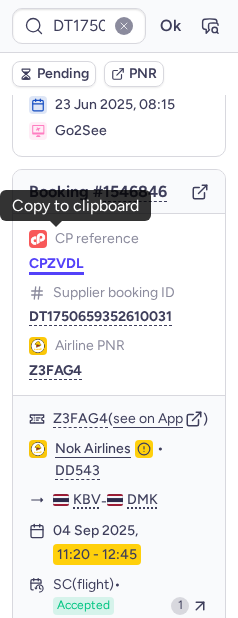 click on "CPZVDL" at bounding box center (56, 264) 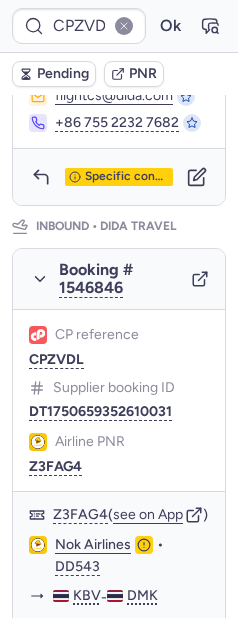 scroll, scrollTop: 1275, scrollLeft: 0, axis: vertical 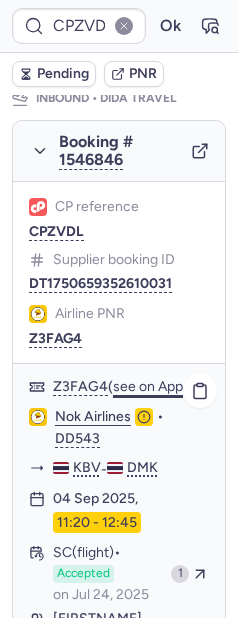 click on "see on App" 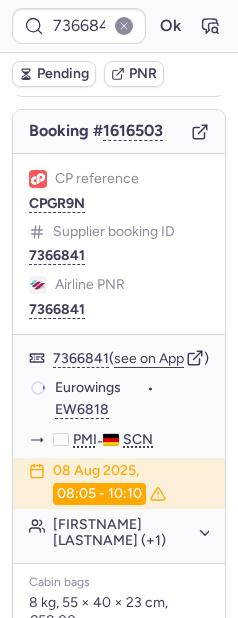 scroll, scrollTop: 173, scrollLeft: 0, axis: vertical 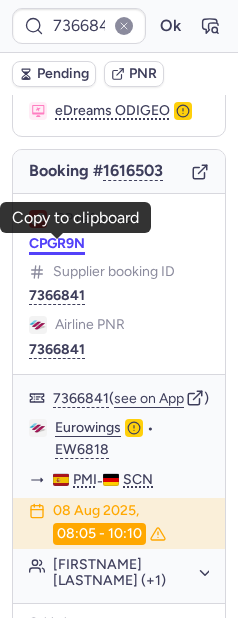 click on "CPGR9N" at bounding box center (57, 244) 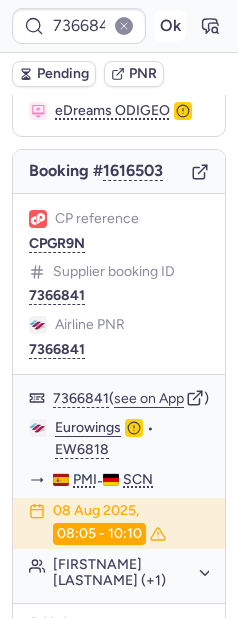 click on "Ok" at bounding box center [170, 26] 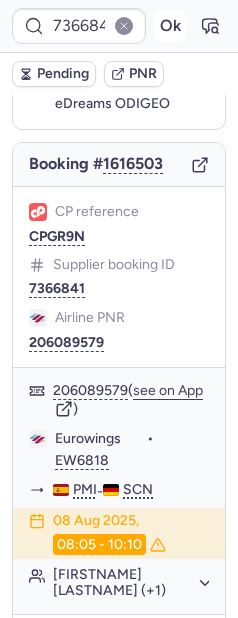 click on "Ok" at bounding box center [170, 26] 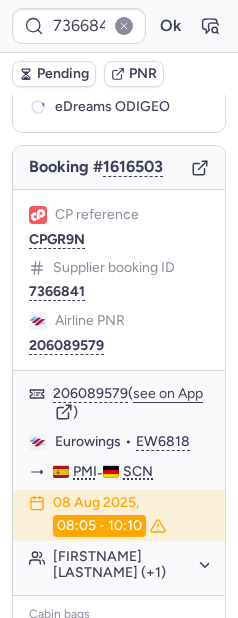 scroll, scrollTop: 173, scrollLeft: 0, axis: vertical 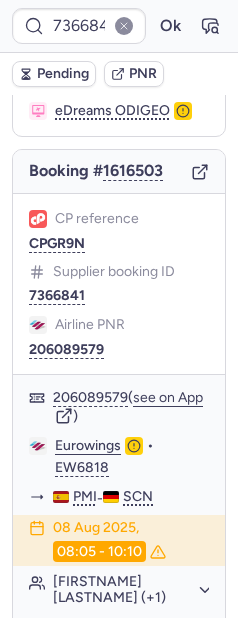 type on "CPGR9N" 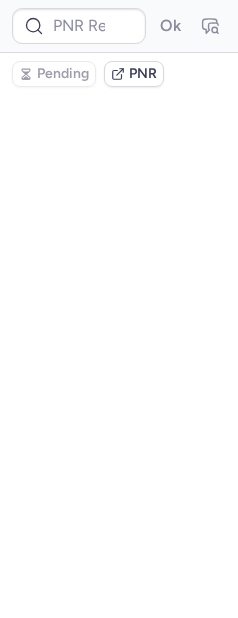 scroll, scrollTop: 0, scrollLeft: 0, axis: both 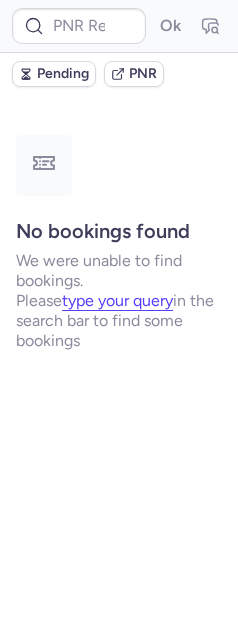 type on "CPVWOB" 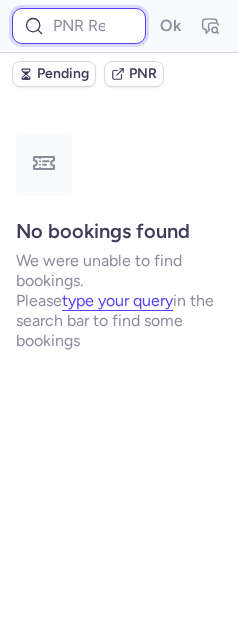 click at bounding box center (79, 26) 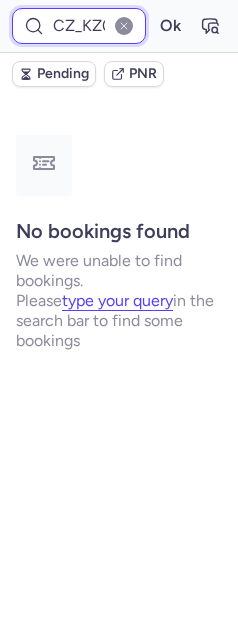 scroll, scrollTop: 0, scrollLeft: 54, axis: horizontal 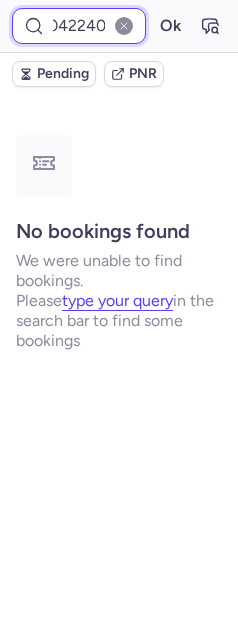 click on "Ok" at bounding box center [170, 26] 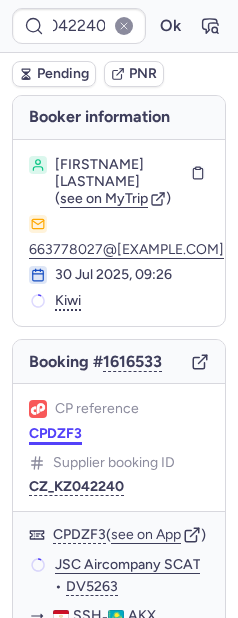 scroll, scrollTop: 0, scrollLeft: 0, axis: both 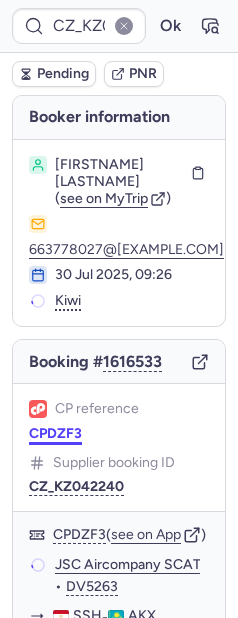 click on "CPDZF3" at bounding box center (55, 434) 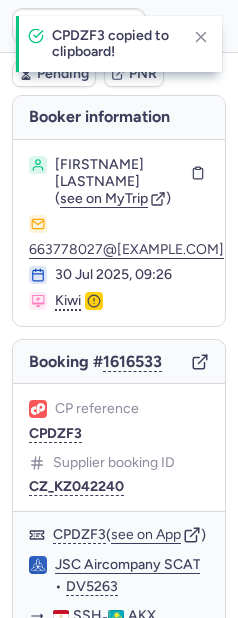type on "CPDZF3" 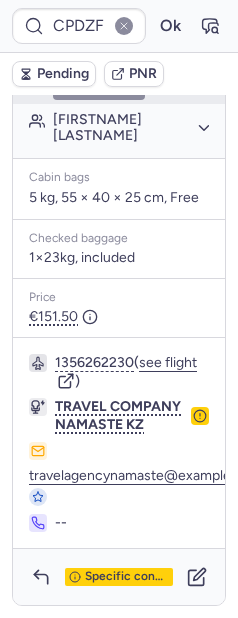 scroll, scrollTop: 652, scrollLeft: 0, axis: vertical 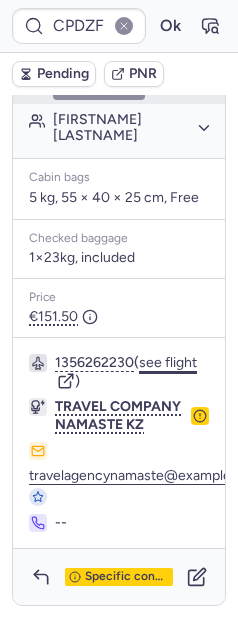 click on "see flight" 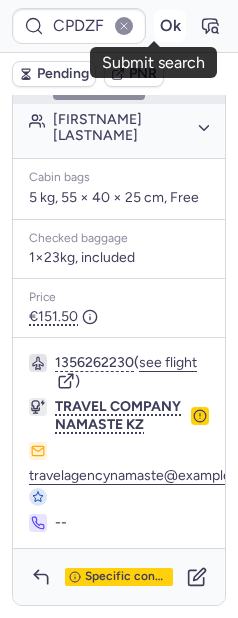 click on "Ok" at bounding box center (170, 26) 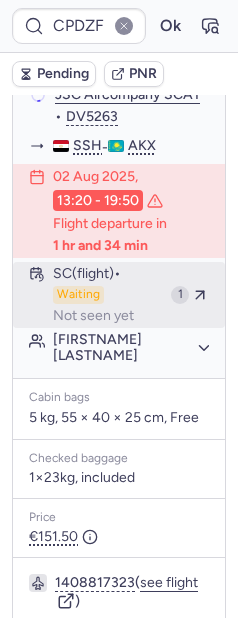 scroll, scrollTop: 447, scrollLeft: 0, axis: vertical 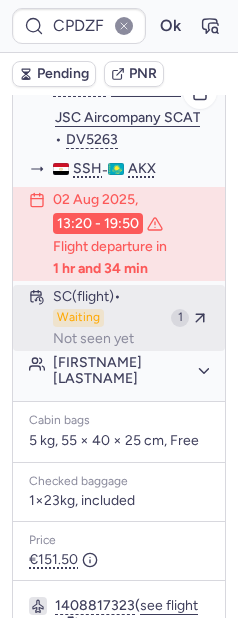 type 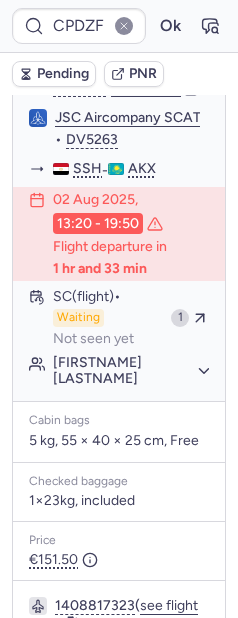 type on "0C3X5L" 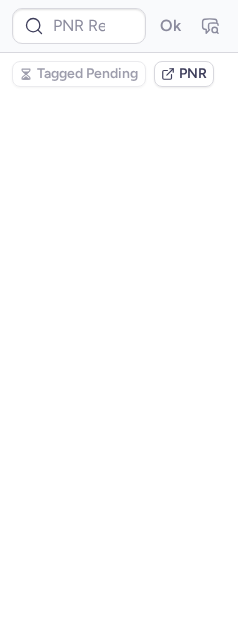 scroll, scrollTop: 0, scrollLeft: 0, axis: both 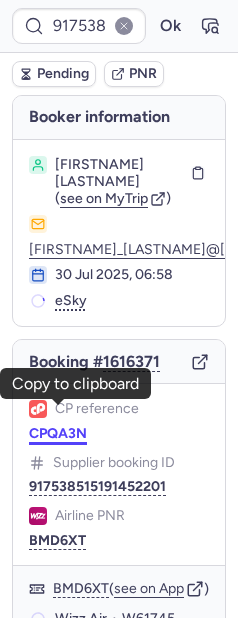 click on "CPQA3N" at bounding box center [58, 434] 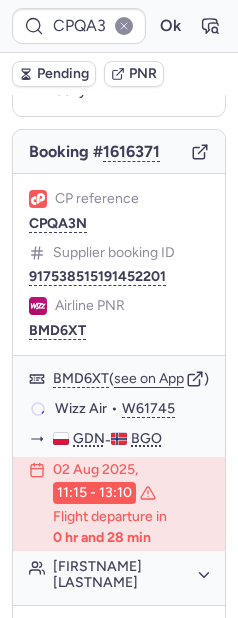 scroll, scrollTop: 170, scrollLeft: 0, axis: vertical 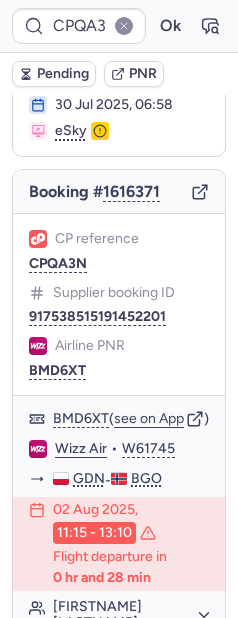 type on "CPGR9N" 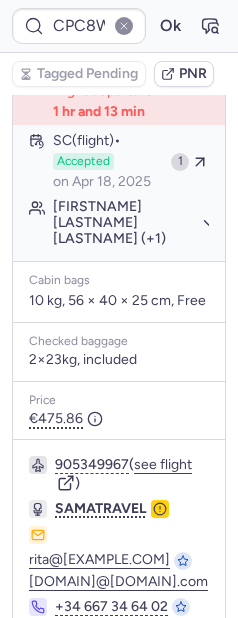 scroll, scrollTop: 642, scrollLeft: 0, axis: vertical 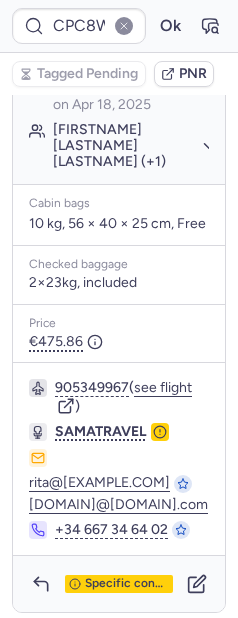 type on "CPIM7K" 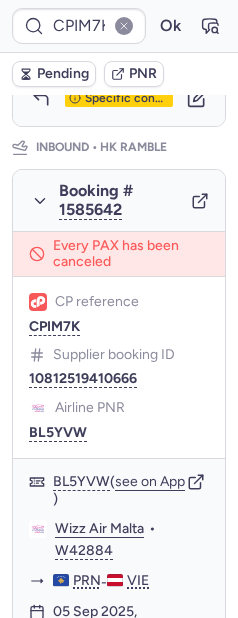 scroll, scrollTop: 1571, scrollLeft: 0, axis: vertical 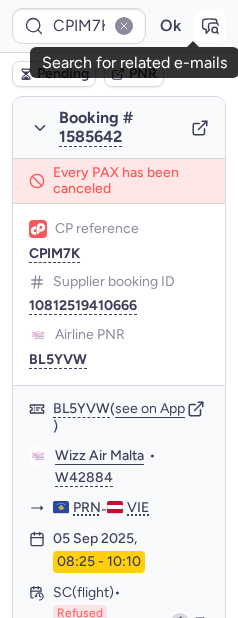 click 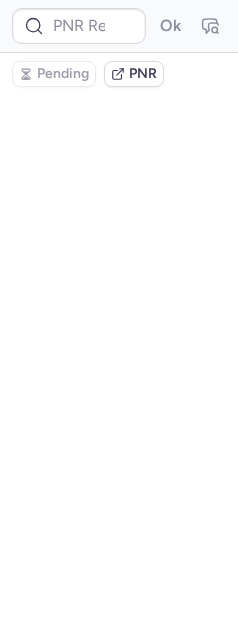 type on "CPIM7K" 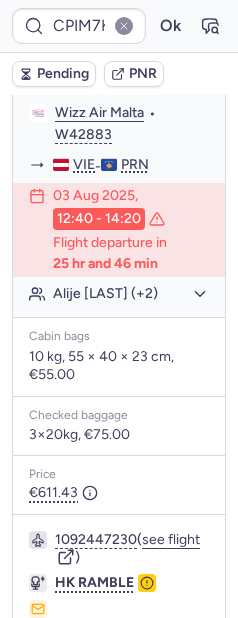 scroll, scrollTop: 1006, scrollLeft: 0, axis: vertical 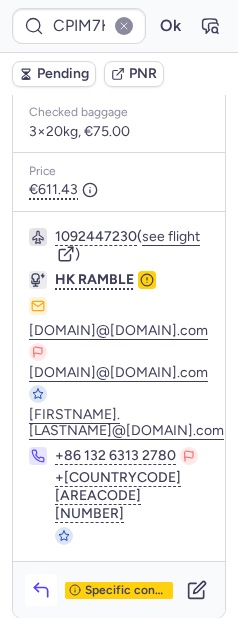 click 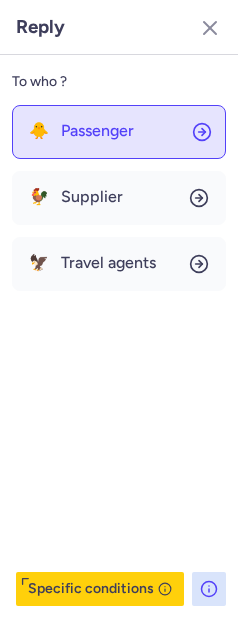 click on "Passenger" at bounding box center (97, 131) 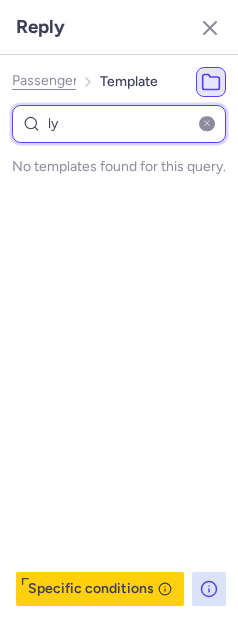 type on "l" 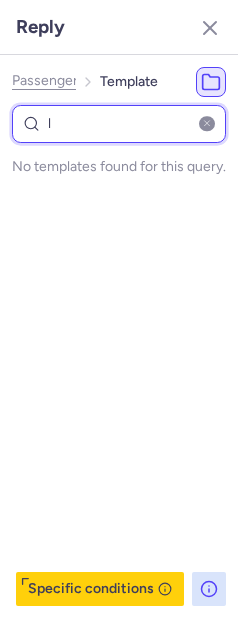 type 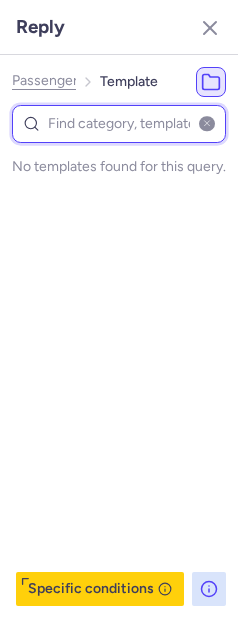 select on "en" 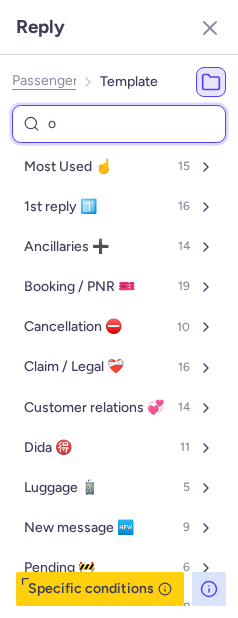 type on "on" 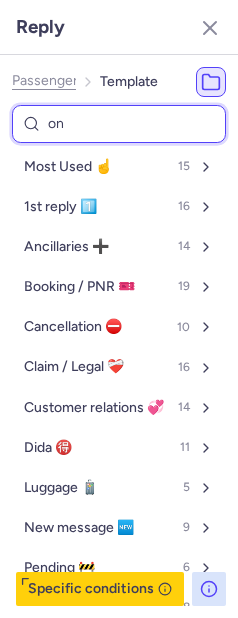 select on "en" 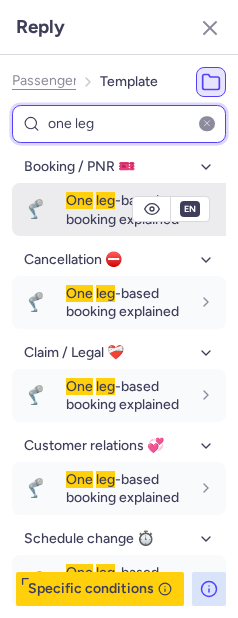 type on "one leg" 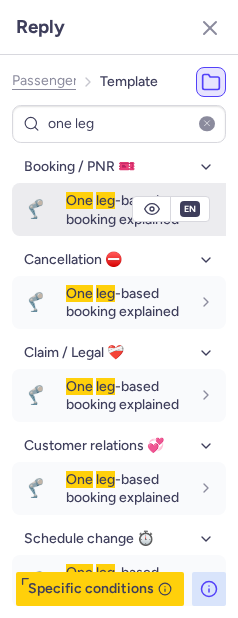 click on "One   leg -based booking explained" at bounding box center (122, 209) 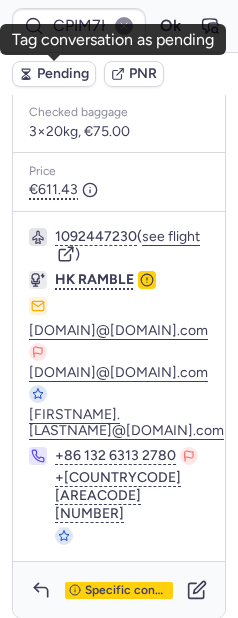 click on "Pending" at bounding box center [63, 74] 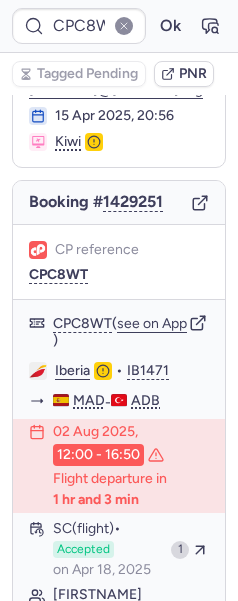 scroll, scrollTop: 595, scrollLeft: 0, axis: vertical 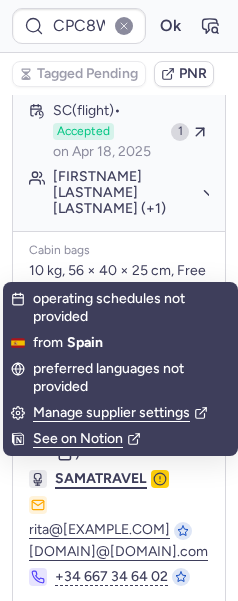 click on "SAMATRAVEL" 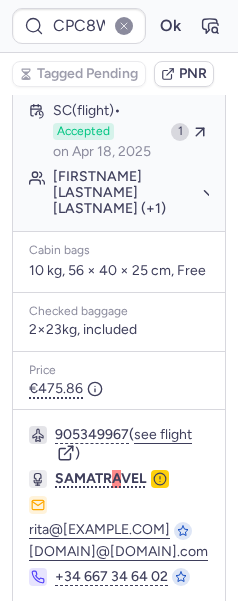 type on "CPGR9N" 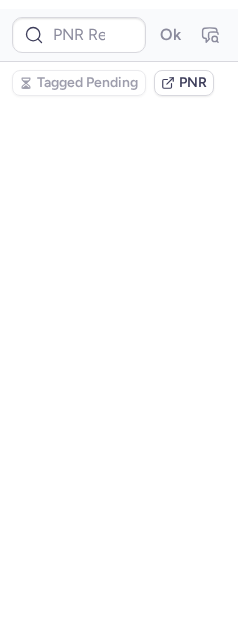 scroll, scrollTop: 0, scrollLeft: 0, axis: both 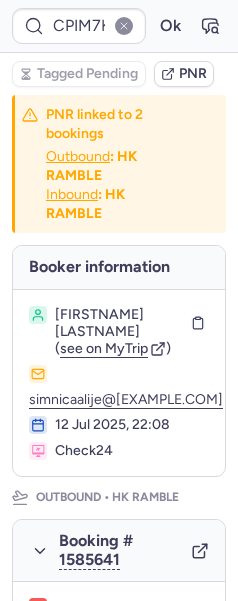 type on "002N9V" 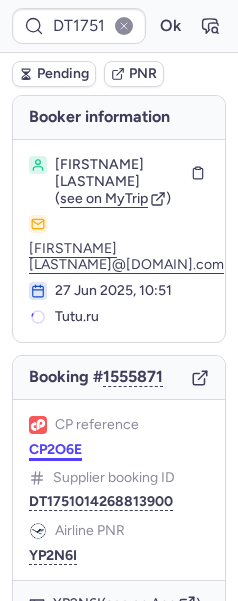 click on "CP2O6E" at bounding box center [55, 450] 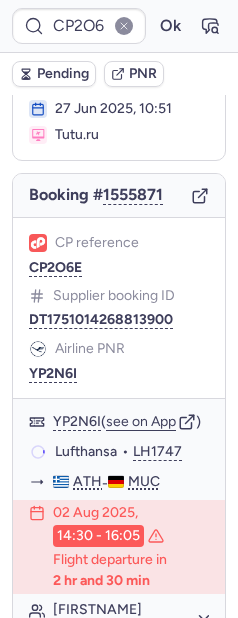 scroll, scrollTop: 192, scrollLeft: 0, axis: vertical 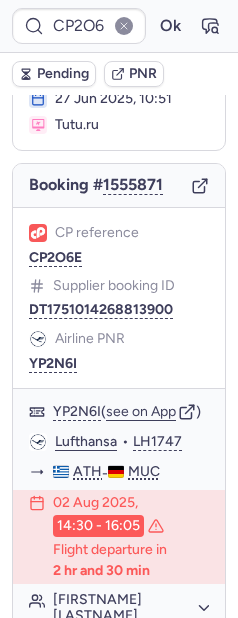 type on "CPECJD" 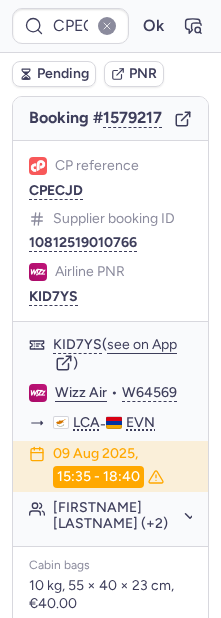 scroll, scrollTop: 314, scrollLeft: 0, axis: vertical 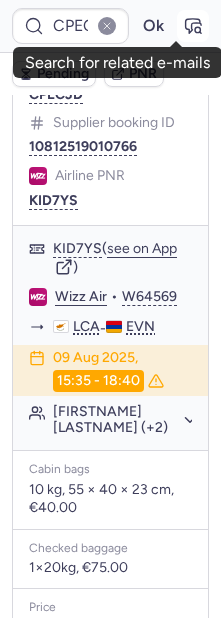 click 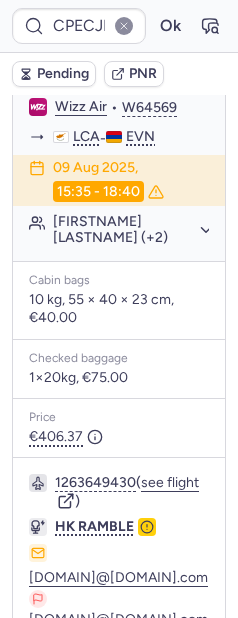 scroll, scrollTop: 726, scrollLeft: 0, axis: vertical 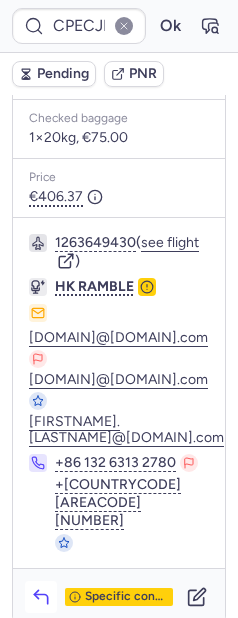 click 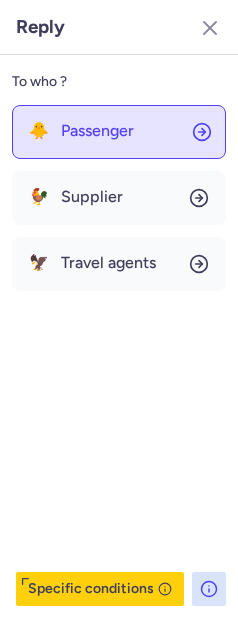 click on "Passenger" at bounding box center [97, 131] 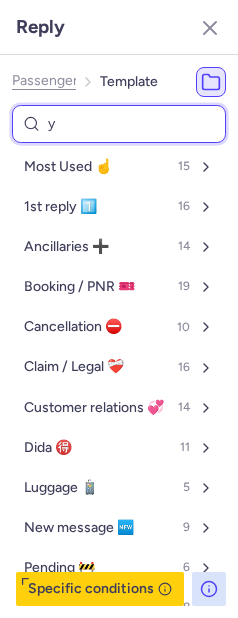 type on "ym" 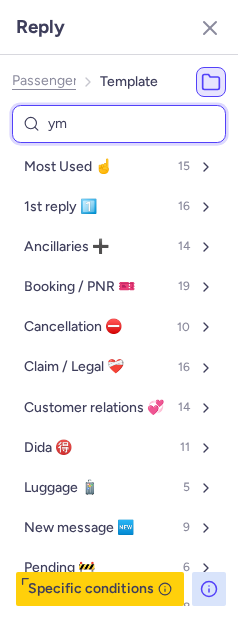 select on "en" 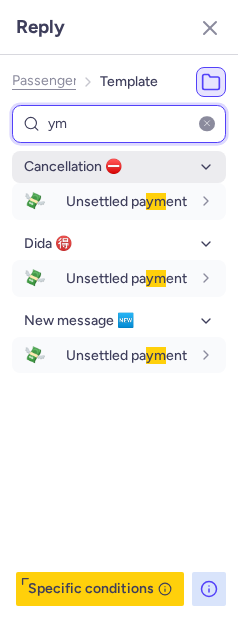 type on "y" 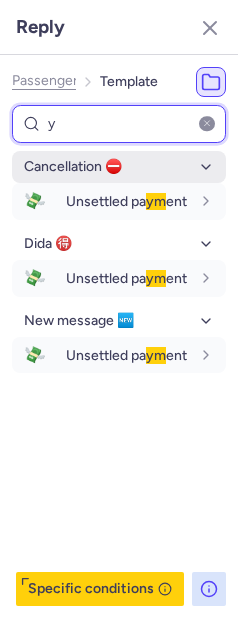 type 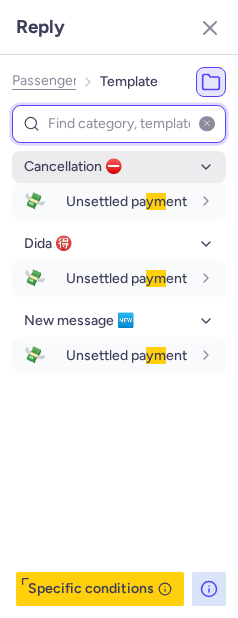 select on "en" 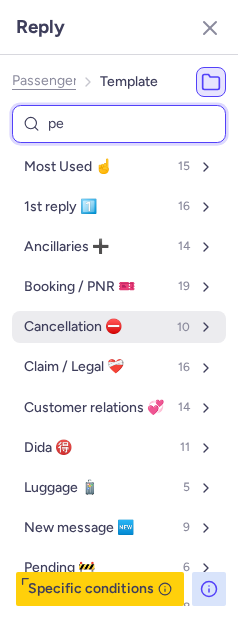 type on "pen" 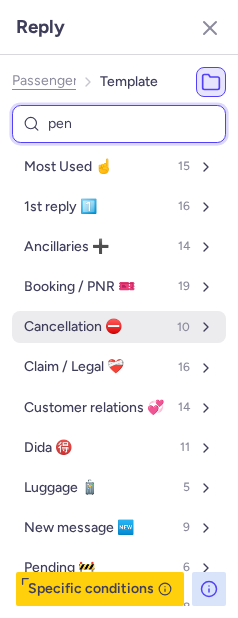 select on "en" 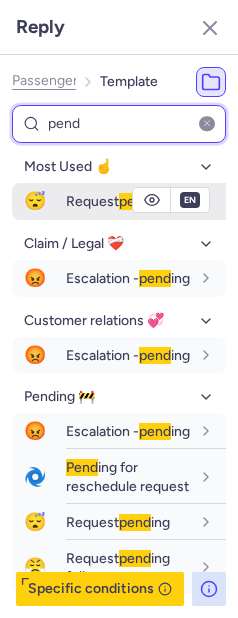 type on "pend" 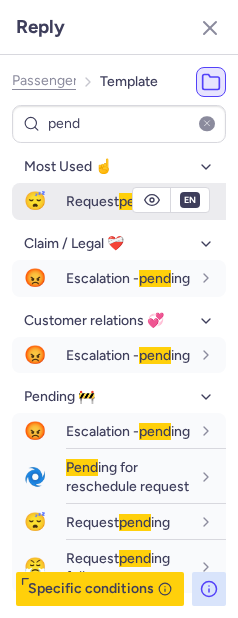 click on "Request  pend ing" at bounding box center (118, 201) 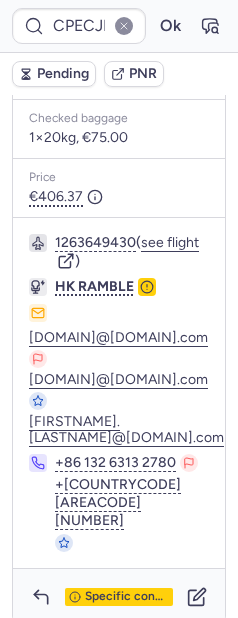 click on "Pending" at bounding box center (54, 74) 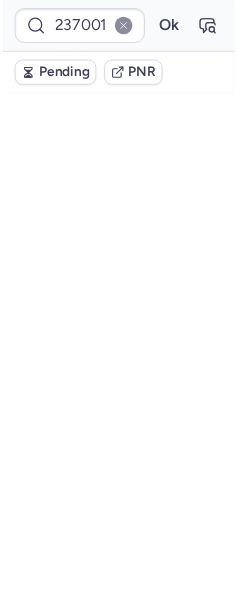 scroll, scrollTop: 0, scrollLeft: 0, axis: both 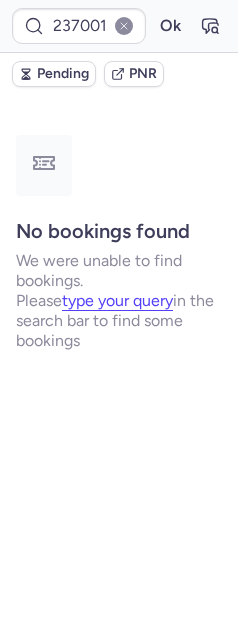type on "CPGR9N" 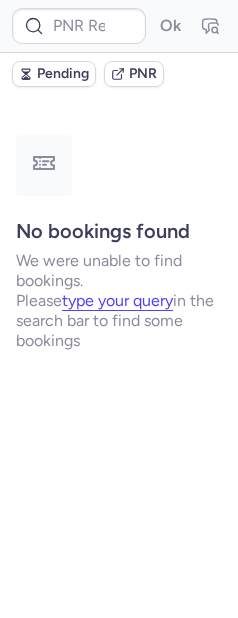 type on "CPIM7K" 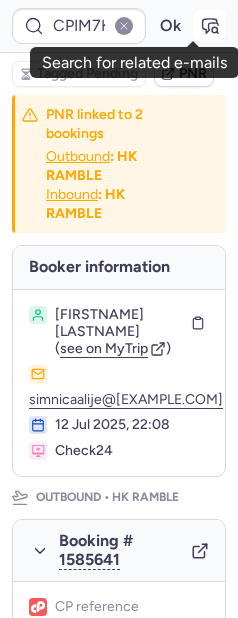 click 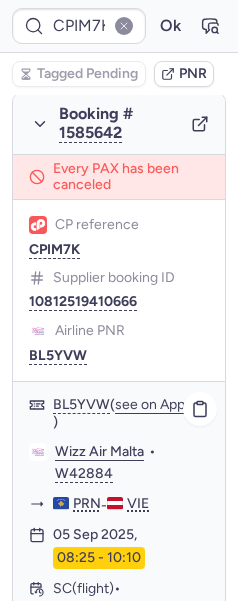 scroll, scrollTop: 1636, scrollLeft: 0, axis: vertical 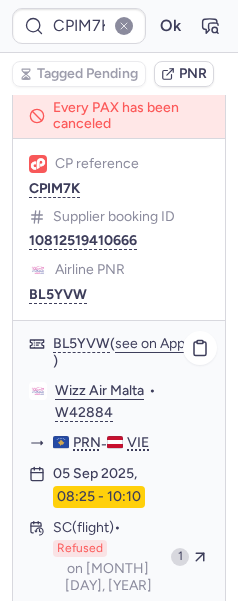click on "Alije SIMNICA (+2)" 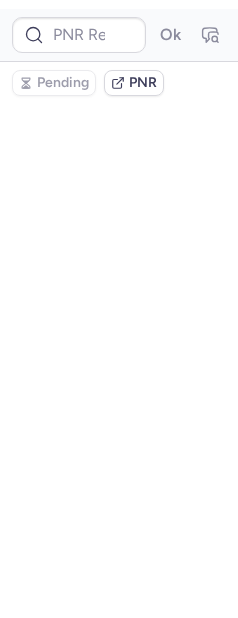 scroll, scrollTop: 0, scrollLeft: 0, axis: both 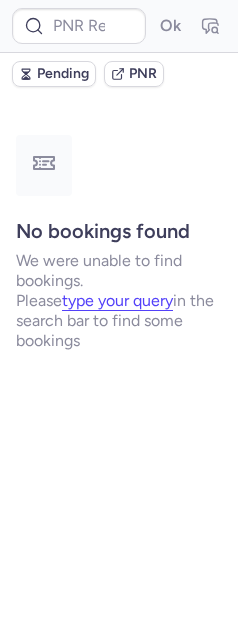 type on "CPECJD" 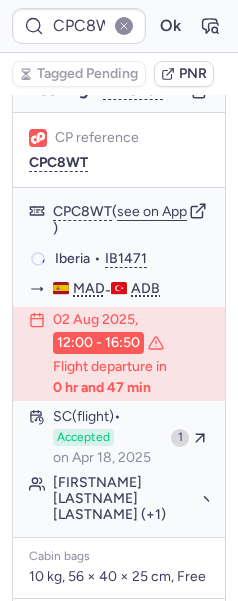 scroll, scrollTop: 289, scrollLeft: 0, axis: vertical 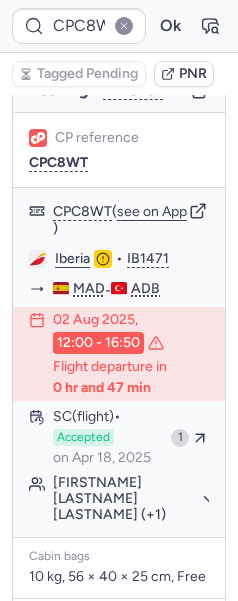 type on "CPIM7K" 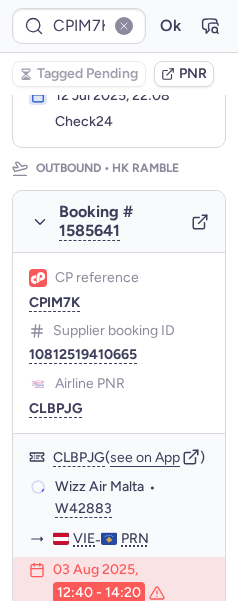scroll, scrollTop: 422, scrollLeft: 0, axis: vertical 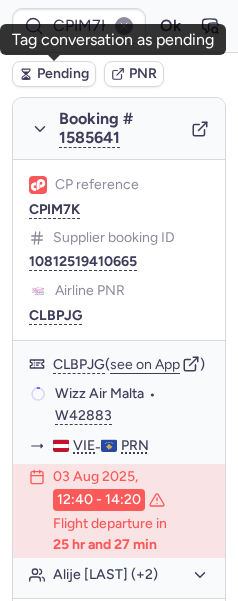 click on "Pending" at bounding box center [63, 74] 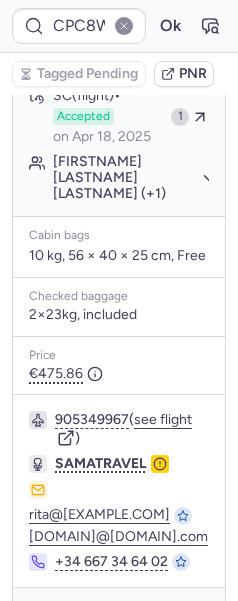 scroll, scrollTop: 658, scrollLeft: 0, axis: vertical 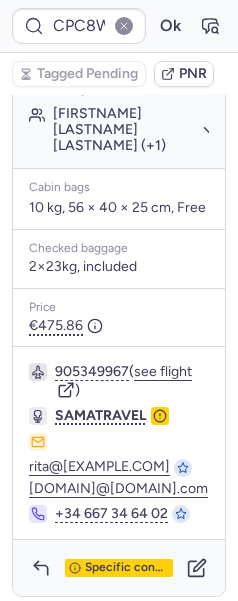 type on "CZ042000" 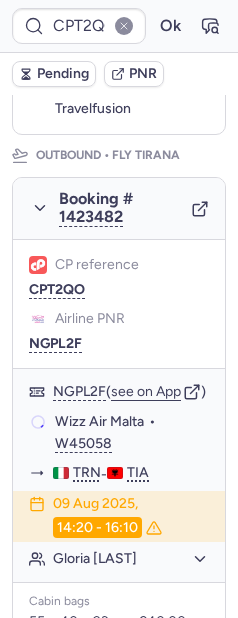 scroll, scrollTop: 340, scrollLeft: 0, axis: vertical 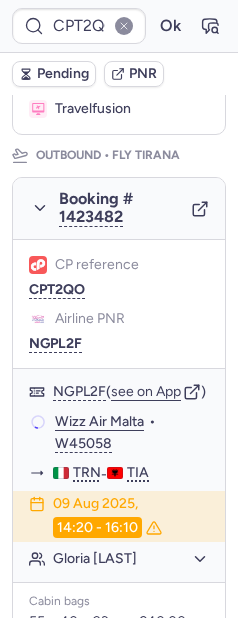 type on "CPI75E" 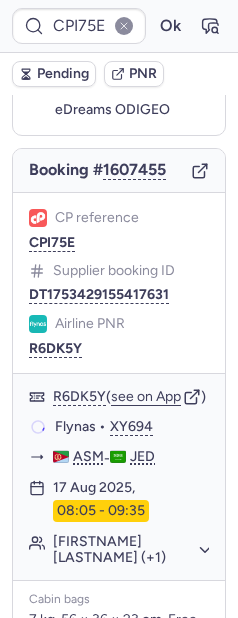 scroll, scrollTop: 207, scrollLeft: 0, axis: vertical 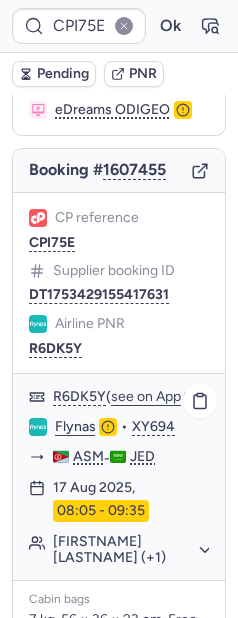 click on "Senayit TESFAMARIAM (+1)" 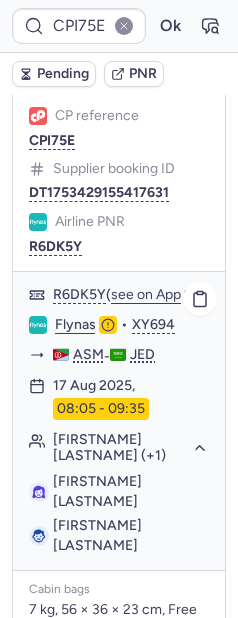 scroll, scrollTop: 366, scrollLeft: 0, axis: vertical 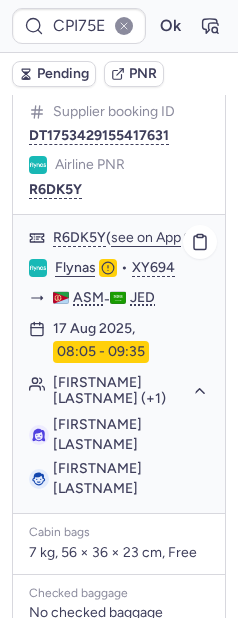 click on "Mengisteab GEBREMESQEL" at bounding box center (97, 478) 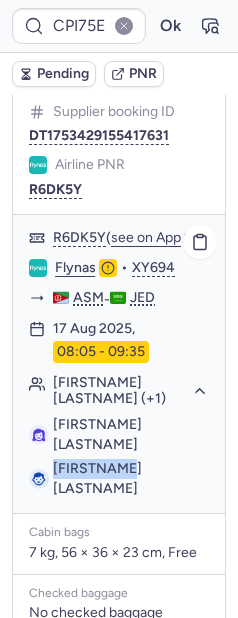 click on "Mengisteab GEBREMESQEL" at bounding box center [97, 478] 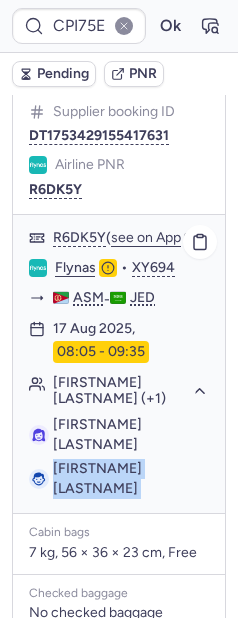 click on "Mengisteab GEBREMESQEL" at bounding box center [97, 478] 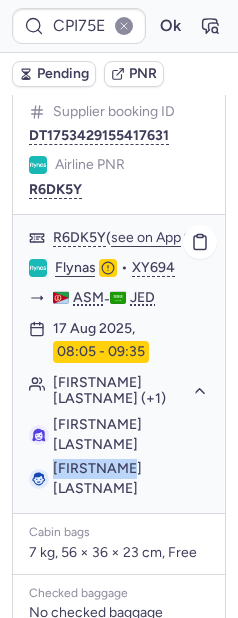 click on "Mengisteab GEBREMESQEL" at bounding box center (97, 478) 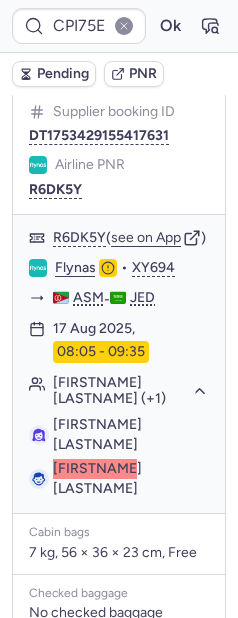 scroll, scrollTop: 711, scrollLeft: 0, axis: vertical 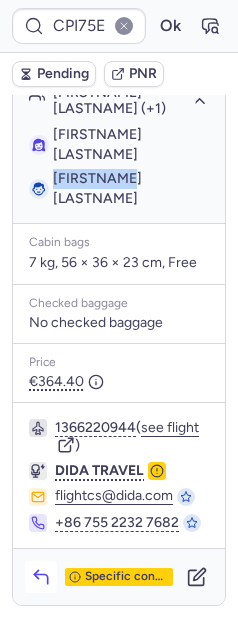 click 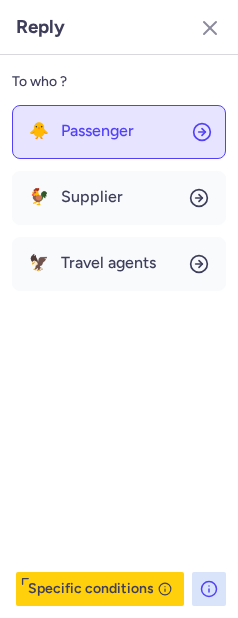 click on "🐥 Passenger" 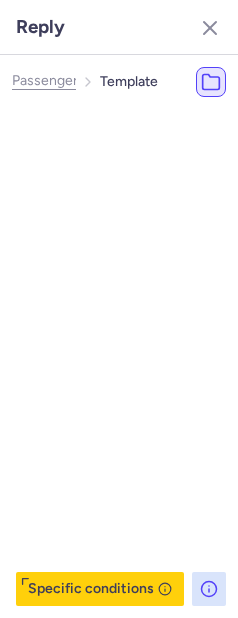 type 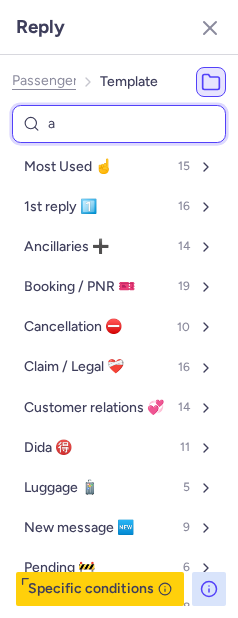 type on "av" 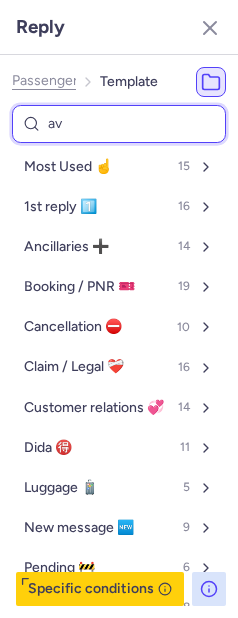 select on "en" 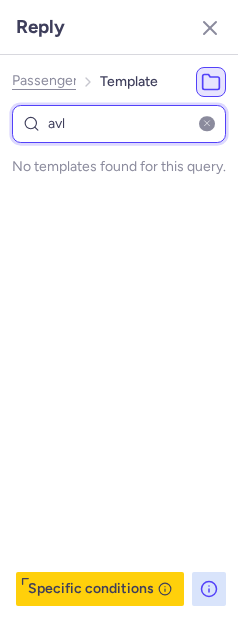 type on "av" 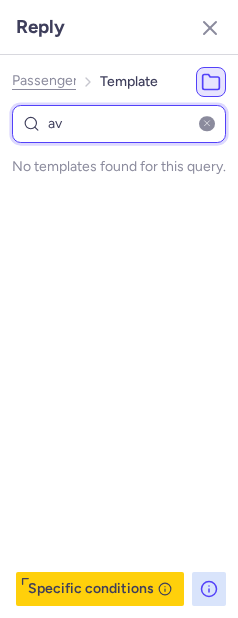 select on "en" 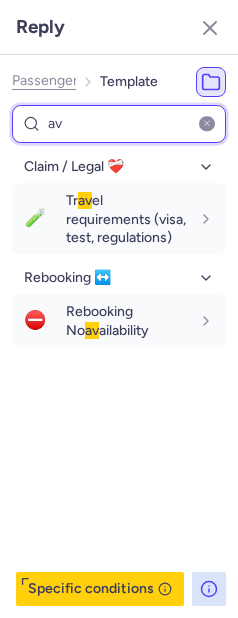 type on "a" 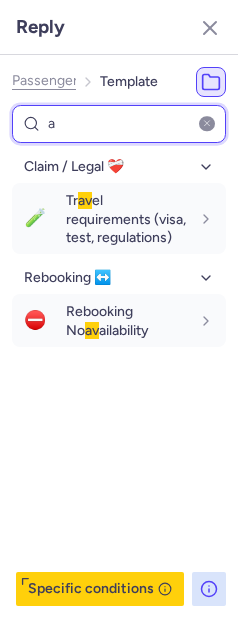 type 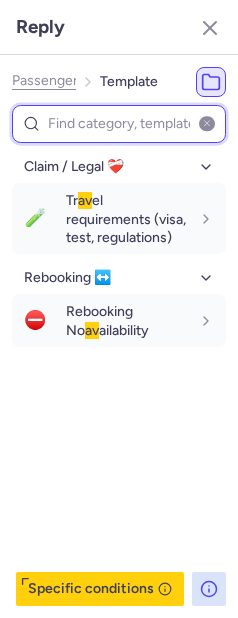 select on "en" 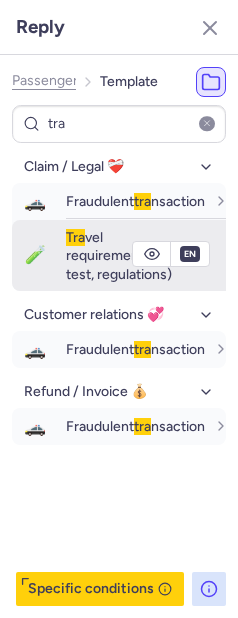 click on "Tra vel requirements (visa, test, regulations)" at bounding box center [126, 256] 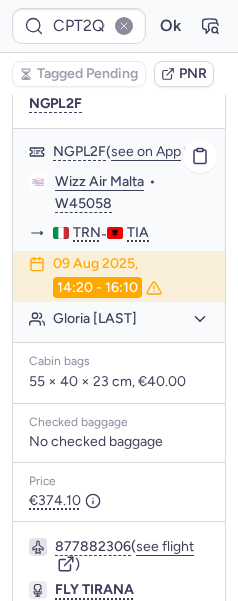scroll, scrollTop: 417, scrollLeft: 0, axis: vertical 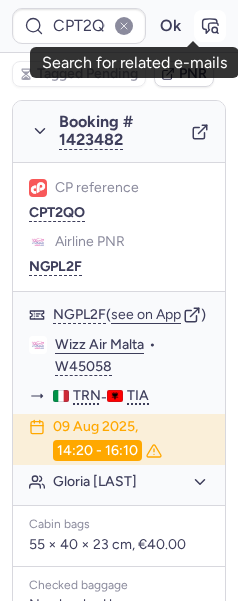 click 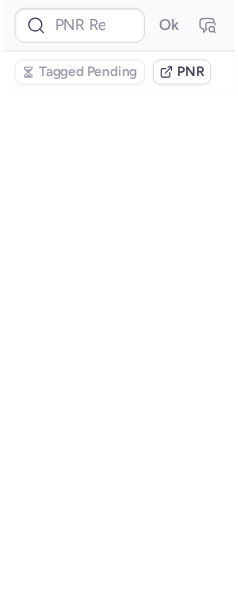 scroll, scrollTop: 0, scrollLeft: 0, axis: both 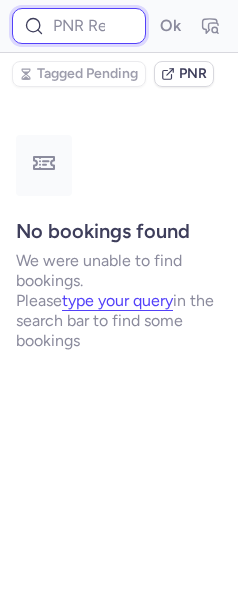 click at bounding box center (79, 26) 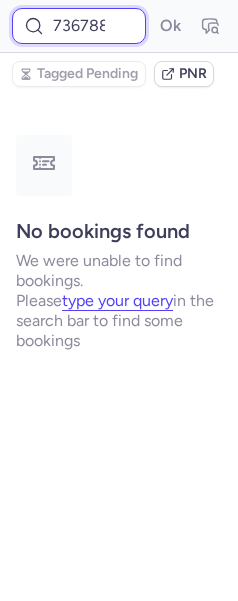scroll, scrollTop: 0, scrollLeft: 11, axis: horizontal 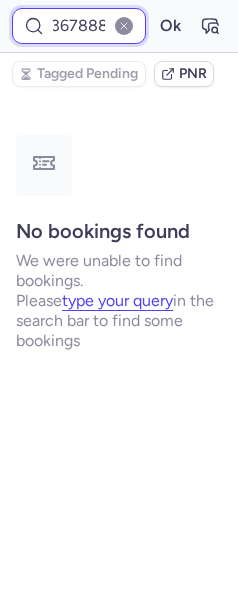 click on "Ok" at bounding box center (170, 26) 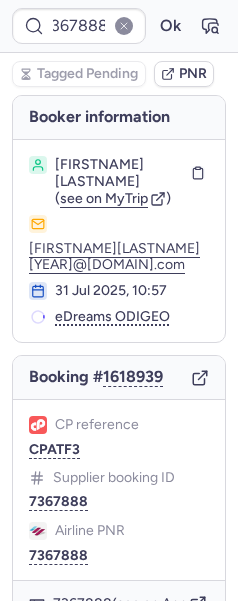 scroll, scrollTop: 0, scrollLeft: 0, axis: both 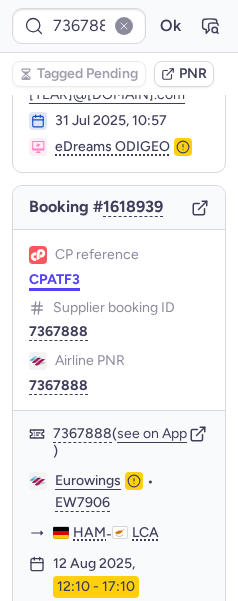 click on "CPATF3" at bounding box center (54, 280) 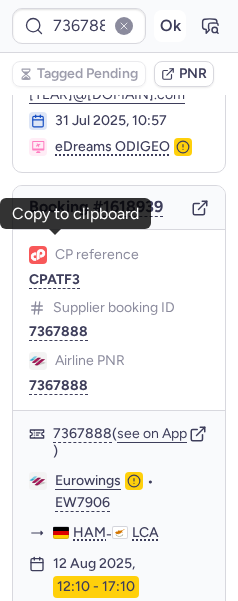 click on "Ok" at bounding box center [170, 26] 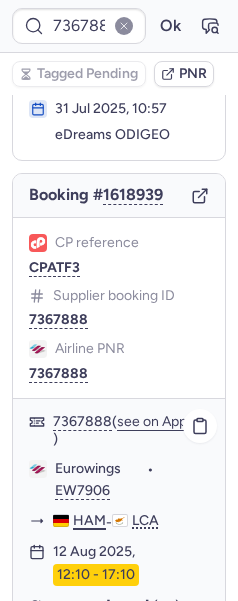 scroll, scrollTop: 170, scrollLeft: 0, axis: vertical 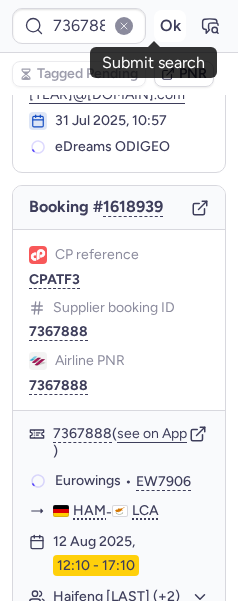click on "Ok" at bounding box center (170, 26) 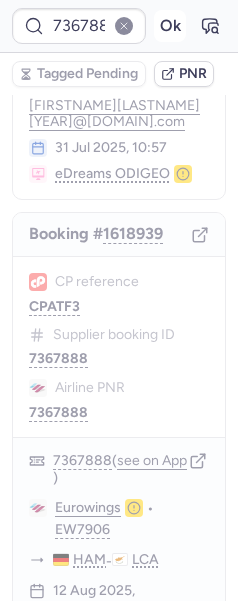 click on "Ok" at bounding box center (170, 26) 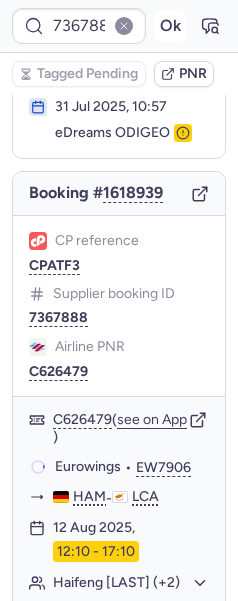 scroll, scrollTop: 170, scrollLeft: 0, axis: vertical 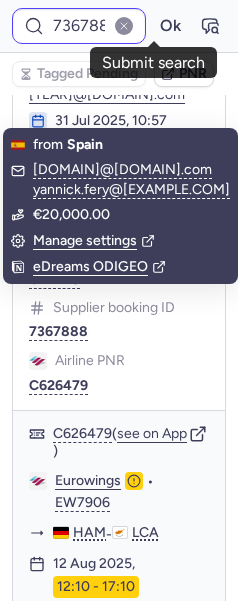 click on "7367888" at bounding box center (79, 26) 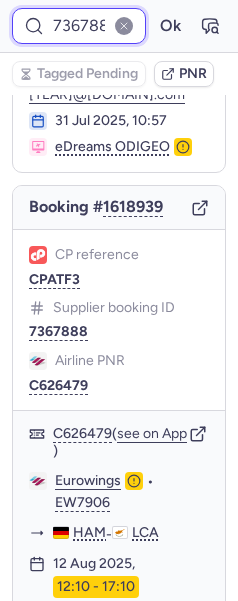 click on "7367888" at bounding box center (79, 26) 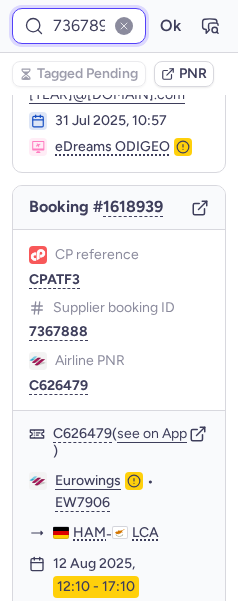 scroll, scrollTop: 0, scrollLeft: 26, axis: horizontal 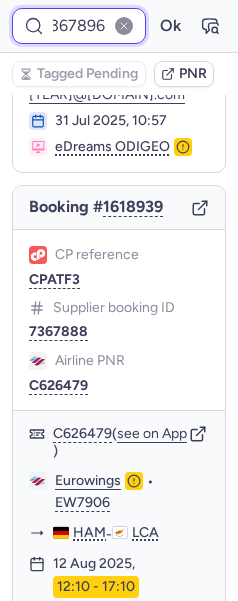 click on "Ok" at bounding box center [170, 26] 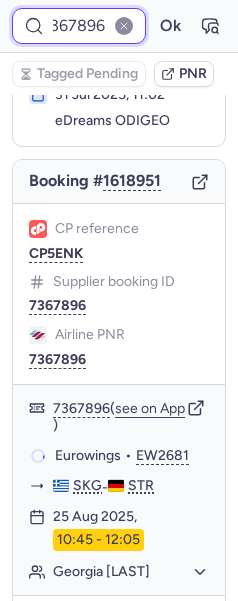scroll, scrollTop: 170, scrollLeft: 0, axis: vertical 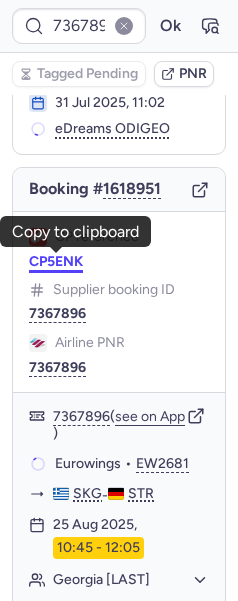 click on "CP5ENK" at bounding box center (56, 262) 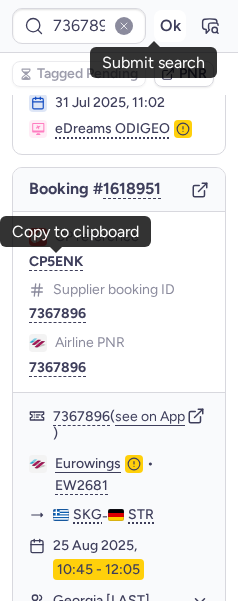 click on "Ok" at bounding box center (170, 26) 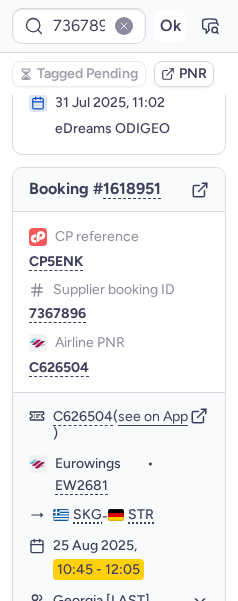 click on "Ok" at bounding box center [170, 26] 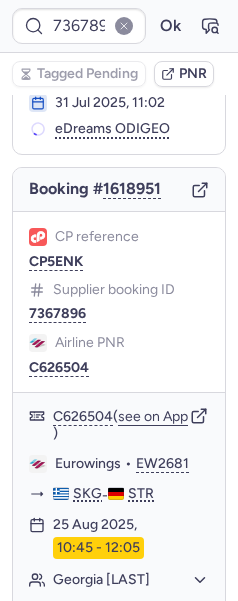 scroll, scrollTop: 170, scrollLeft: 0, axis: vertical 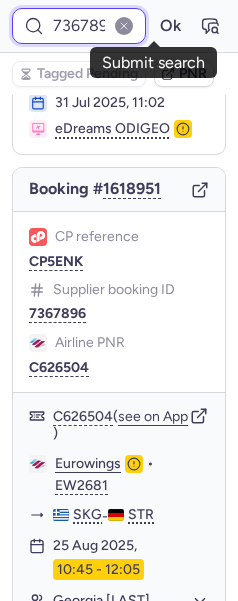 click on "7367896" at bounding box center (79, 26) 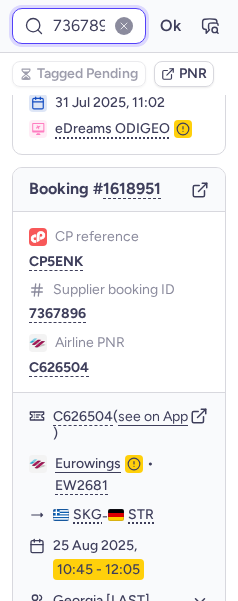 click on "7367896" at bounding box center (79, 26) 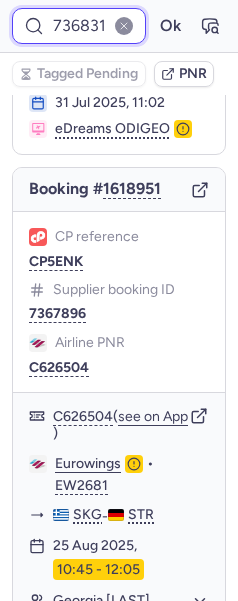 scroll, scrollTop: 0, scrollLeft: 24, axis: horizontal 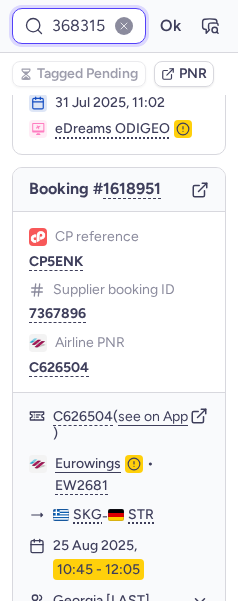 click on "Ok" at bounding box center (170, 26) 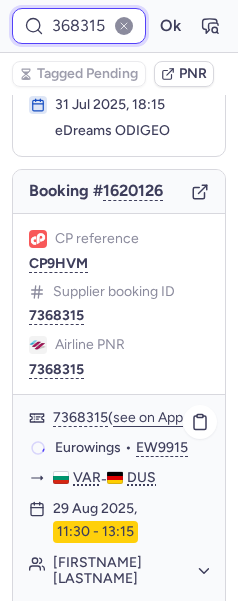 scroll, scrollTop: 170, scrollLeft: 0, axis: vertical 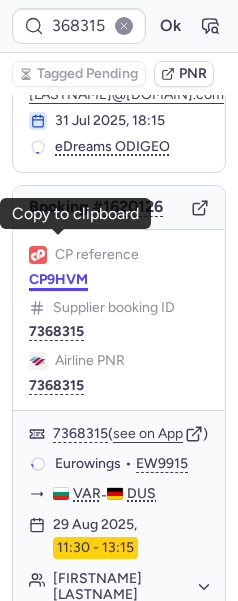 click on "CP9HVM" at bounding box center [58, 280] 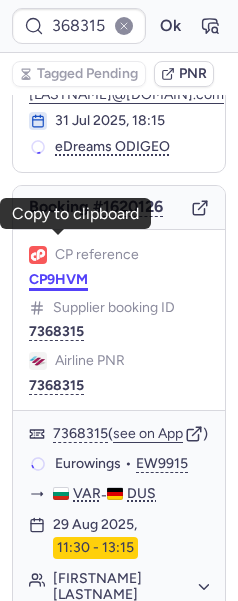 scroll, scrollTop: 0, scrollLeft: 0, axis: both 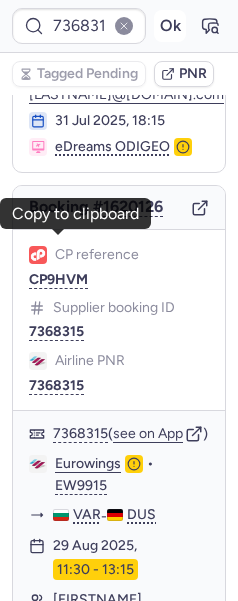 click on "Ok" at bounding box center (170, 26) 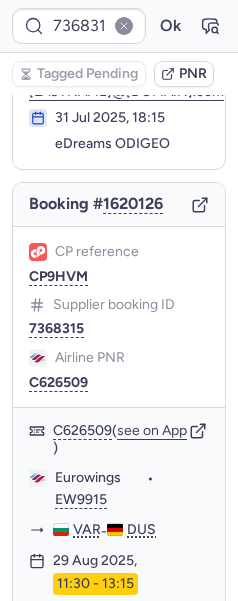 scroll, scrollTop: 170, scrollLeft: 0, axis: vertical 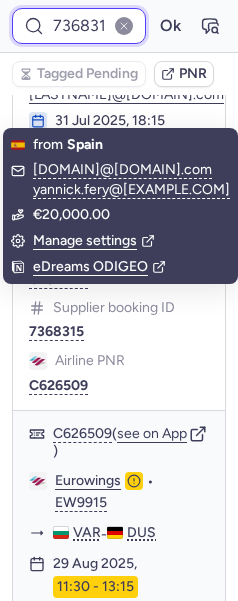 click on "7368315" at bounding box center [79, 26] 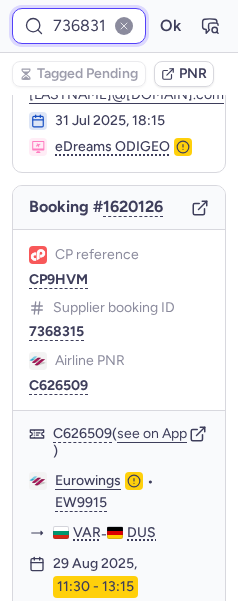 paste on "9646" 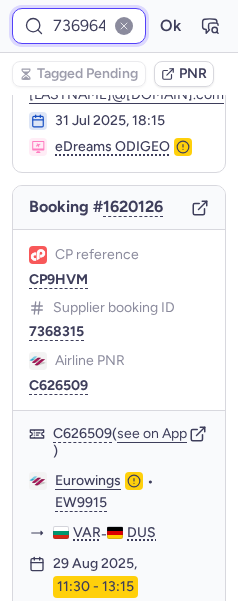 scroll, scrollTop: 0, scrollLeft: 27, axis: horizontal 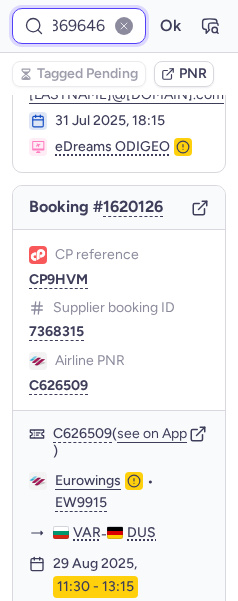 click on "Ok" at bounding box center (170, 26) 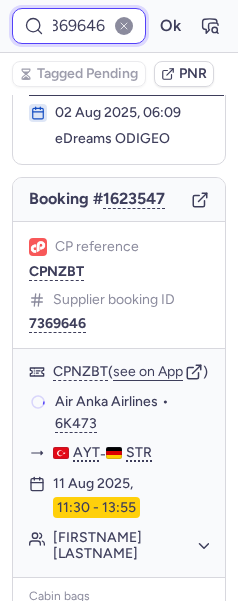 scroll, scrollTop: 170, scrollLeft: 0, axis: vertical 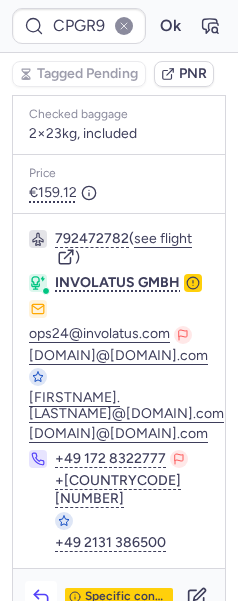 click at bounding box center (41, 597) 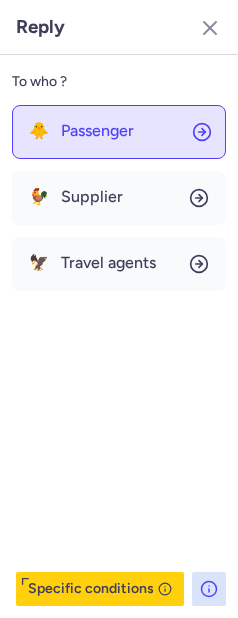 click on "Passenger" at bounding box center (97, 131) 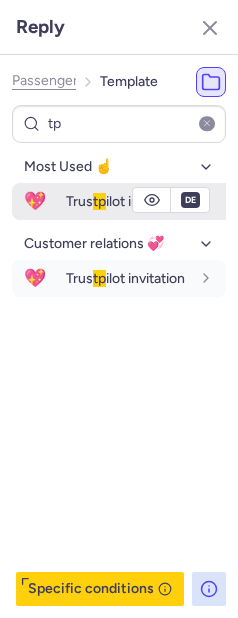 click on "tp" at bounding box center (99, 201) 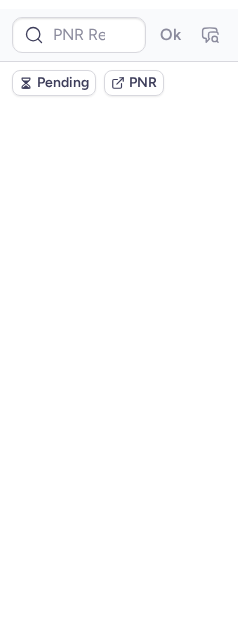 scroll, scrollTop: 0, scrollLeft: 0, axis: both 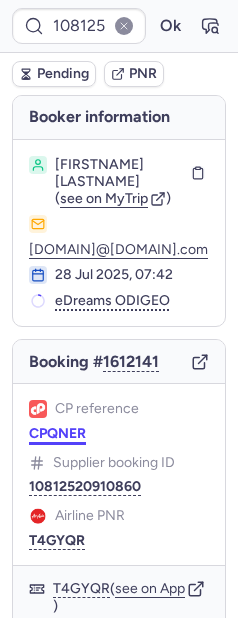 click on "CPQNER" at bounding box center [57, 434] 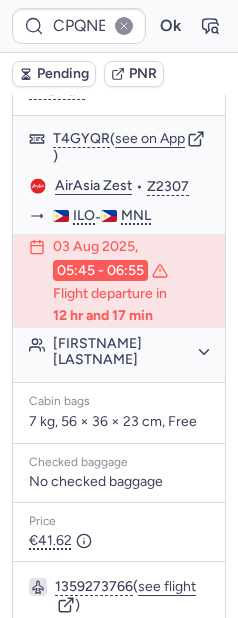 scroll, scrollTop: 1808, scrollLeft: 0, axis: vertical 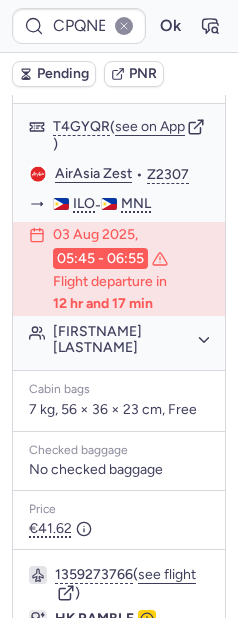 click on "1359273766  ( see flight )" at bounding box center (132, 584) 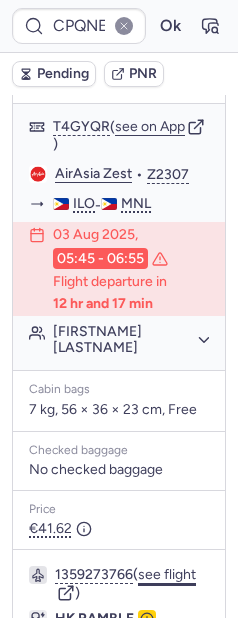click on "see flight" 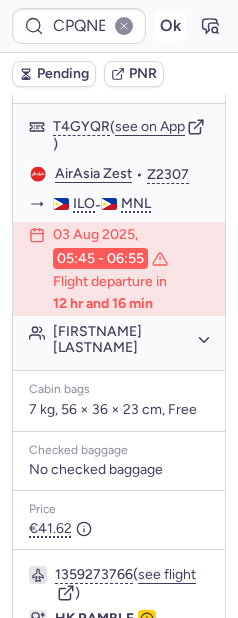 click on "Ok" at bounding box center [170, 26] 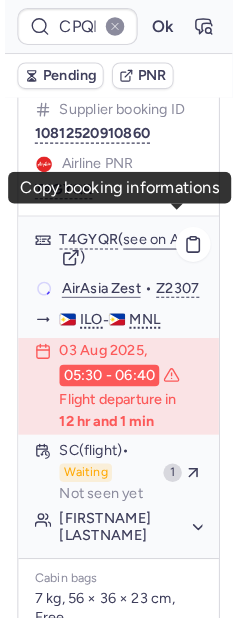 scroll, scrollTop: 1775, scrollLeft: 0, axis: vertical 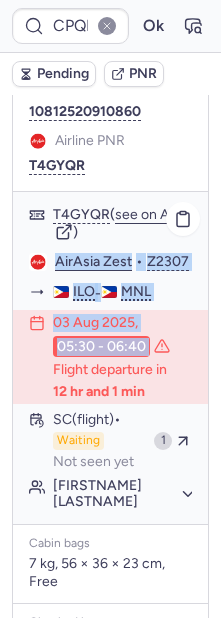 drag, startPoint x: 73, startPoint y: 292, endPoint x: 179, endPoint y: 343, distance: 117.630775 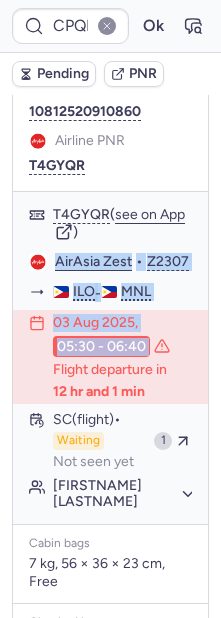 click on "PNR linked to 2 bookings Outbound : HK RAMBLE Inbound : HK RAMBLE Booker information Mark QUIAMBAO  ( see on MyTrip  )  travel@fil-global.com 28 Jul 2025, 07:42 eDreams ODIGEO Outbound •  HK RAMBLE  Booking # 1612140 CP reference CPQNER Supplier booking ID 10812520910859 Airline PNR R4MMVR R4MMVR  ( see on App )  AirAsia Zest  •  Z2306 MNL  -  ILO 01 Aug 2025,  04:10 - 05:20 SC   (flight)  Accepted  on Aug 1, 2025 2 Mark QUIAMBAO   Cabin bags  7 kg, 56 × 36 × 23 cm, Free Checked baggage No checked baggage Price €33.99  1398911710  ( see flight )  HK RAMBLE support_service@hkramble.com support_service@hkramble.com li.liu@hkramble.com +86 132 6313 2780 +86 180 5619 6868 Specific conditions Inbound •  HK RAMBLE  Booking # 1612141 CP reference CPQNER Supplier booking ID 10812520910860 Airline PNR T4GYQR T4GYQR  ( see on App )  AirAsia Zest  •  Z2307 ILO  -  MNL 03 Aug 2025,  05:30 - 06:40  Flight departure in  12 hr and 1 min SC   (flight)  Waiting Not seen yet 1 Mark QUIAMBAO   Cabin bags  Price  (" at bounding box center (110, -265) 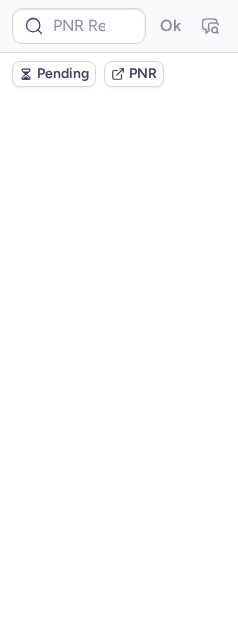 scroll, scrollTop: 0, scrollLeft: 0, axis: both 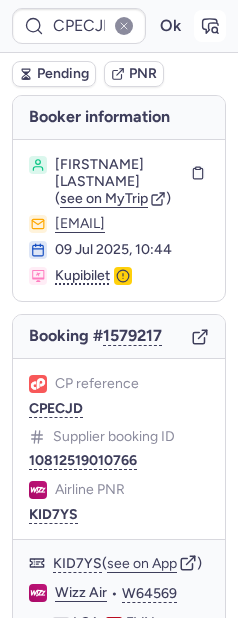 click 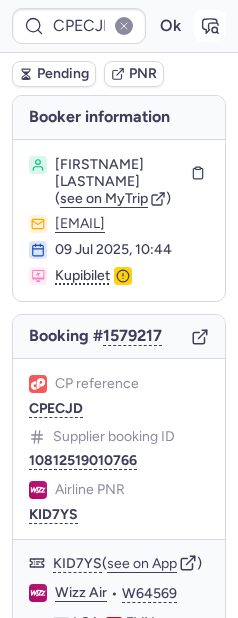 click 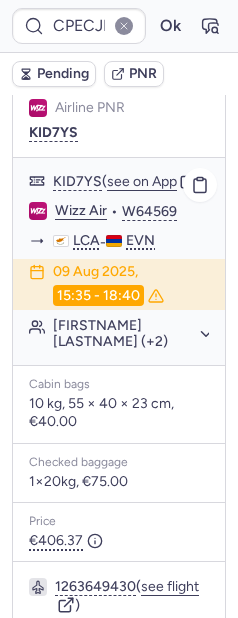 scroll, scrollTop: 361, scrollLeft: 0, axis: vertical 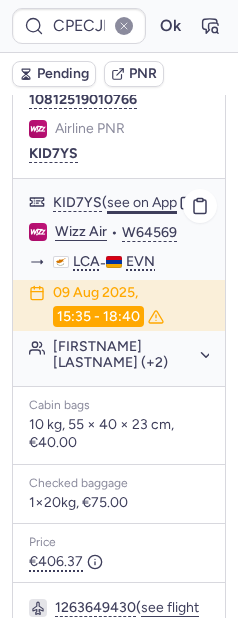 click on "see on App" 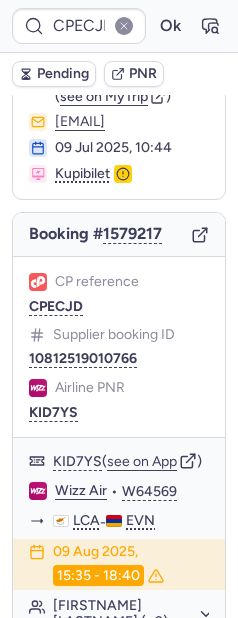 scroll, scrollTop: 0, scrollLeft: 0, axis: both 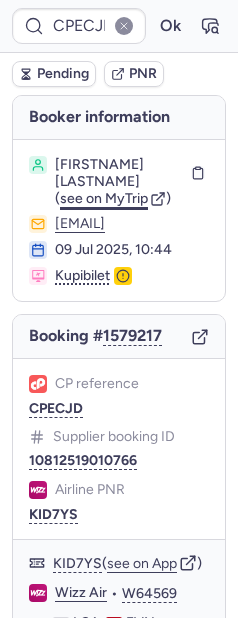 click on "see on MyTrip" at bounding box center (104, 198) 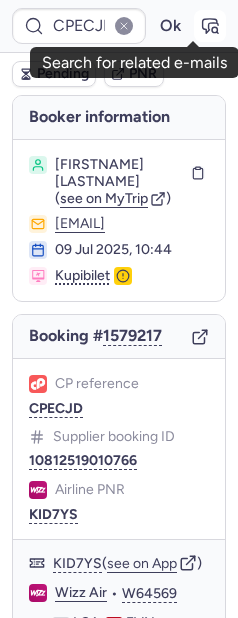 click 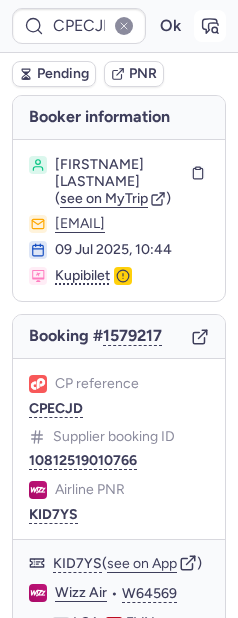 click 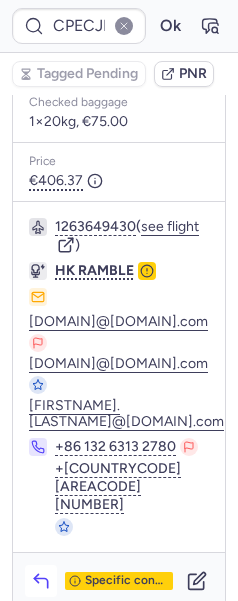 click 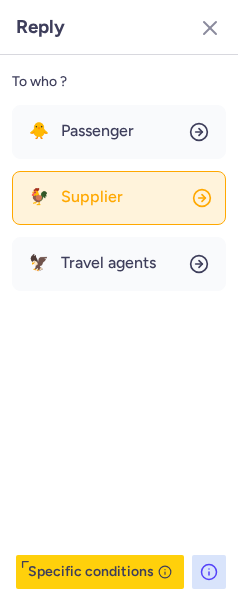 scroll, scrollTop: 726, scrollLeft: 0, axis: vertical 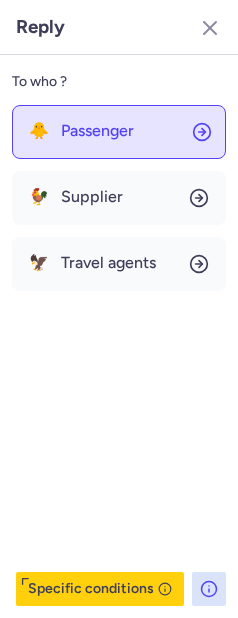 click on "🐥 Passenger" 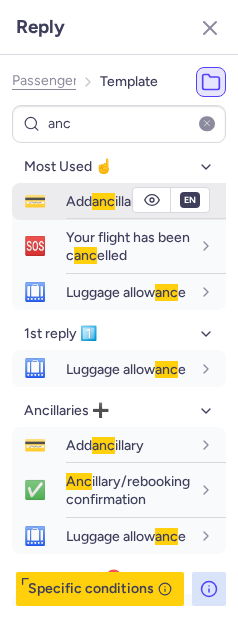 click on "Add  anc illary" at bounding box center [105, 201] 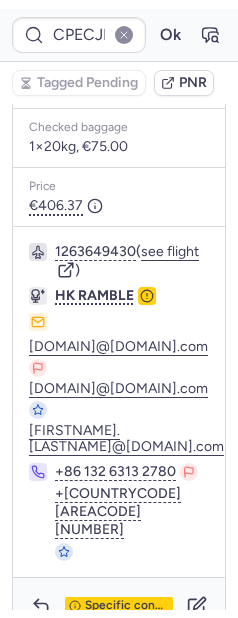 scroll, scrollTop: 0, scrollLeft: 0, axis: both 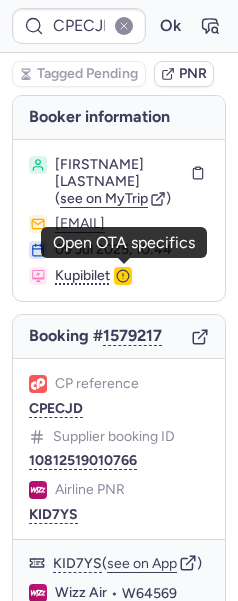 click on "Aleksandr DUBKOV  ( see on MyTrip  )  dualeks@list.ru 09 Jul 2025, 10:44 Kupibilet" at bounding box center [119, 220] 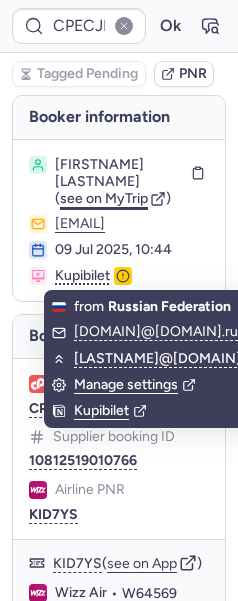 click on "see on MyTrip" at bounding box center [104, 198] 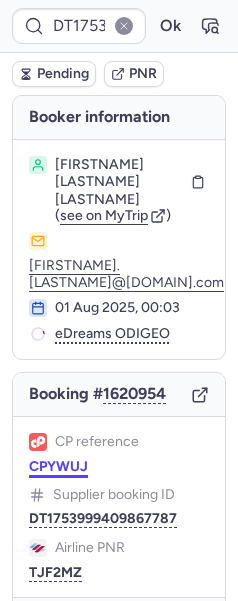 click on "CPYWUJ" at bounding box center (58, 467) 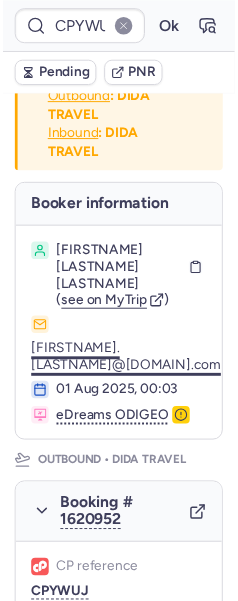 scroll, scrollTop: 156, scrollLeft: 0, axis: vertical 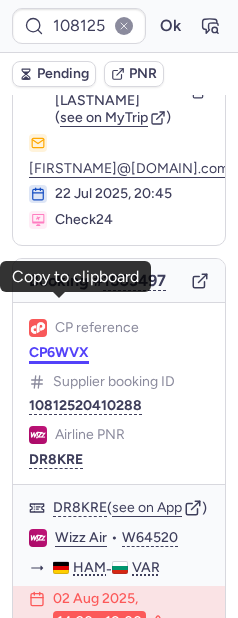 click on "CP6WVX" at bounding box center (59, 353) 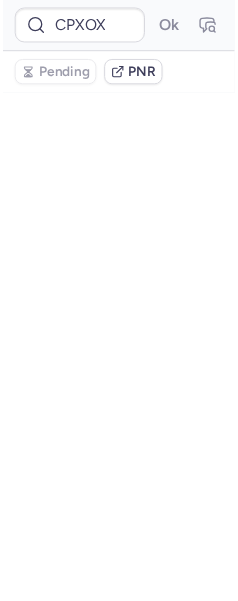 scroll, scrollTop: 0, scrollLeft: 0, axis: both 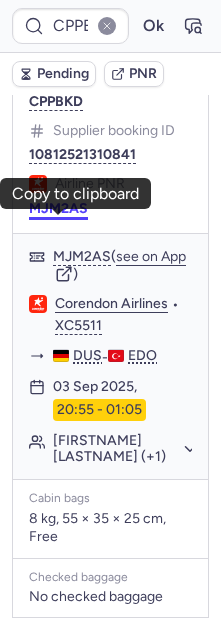 click on "MJM2AS" at bounding box center [58, 209] 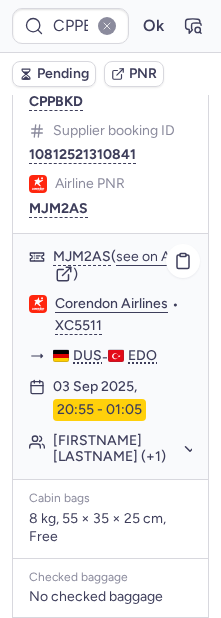 click on "Corendon Airlines" 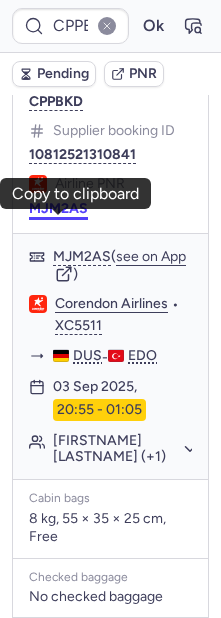 click on "MJM2AS" at bounding box center (58, 209) 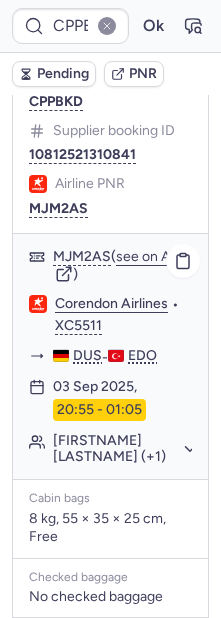 click on "Tezcan CAY (+1)" 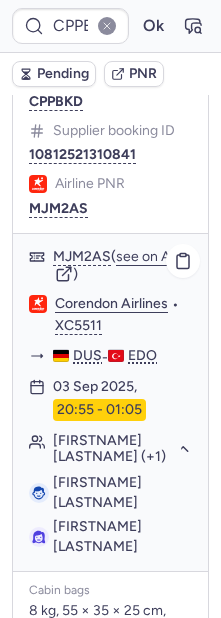 click on "Tezcan CAY" at bounding box center [97, 492] 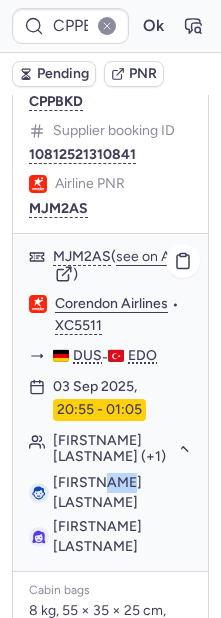 click on "Tezcan CAY" at bounding box center [97, 492] 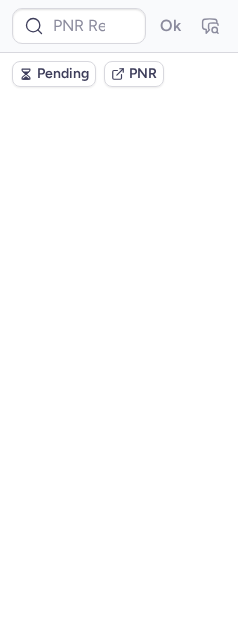 scroll, scrollTop: 0, scrollLeft: 0, axis: both 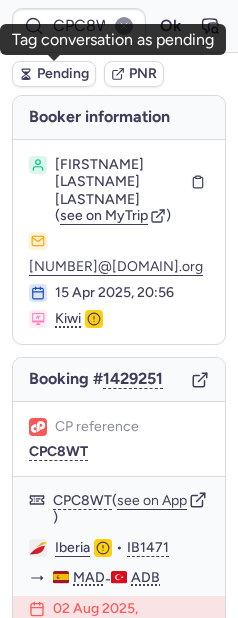 click on "Pending" at bounding box center (63, 74) 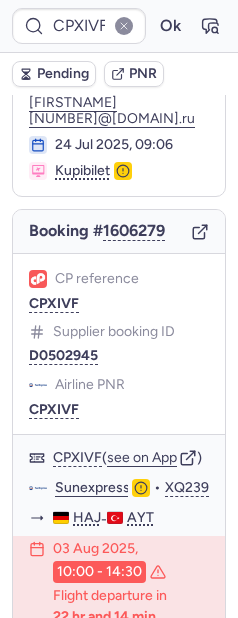 scroll, scrollTop: 148, scrollLeft: 0, axis: vertical 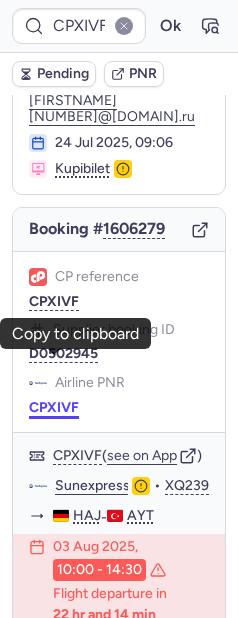 click on "CPXIVF" at bounding box center (54, 408) 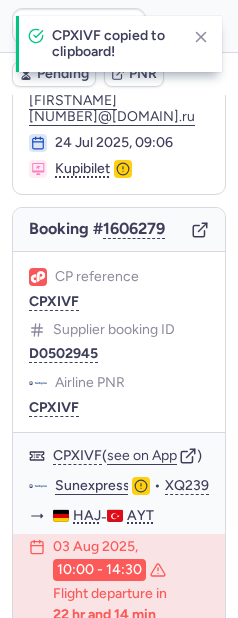scroll, scrollTop: 286, scrollLeft: 0, axis: vertical 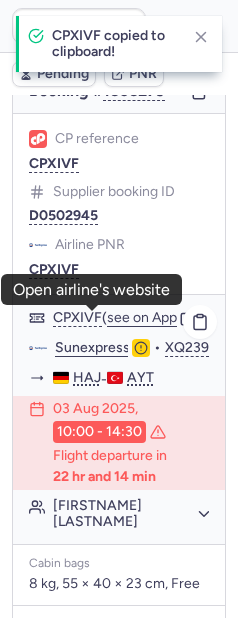 click on "Sunexpress" 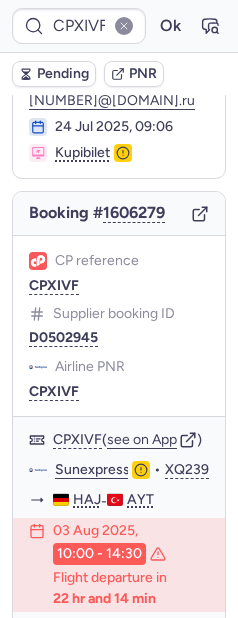 scroll, scrollTop: 158, scrollLeft: 0, axis: vertical 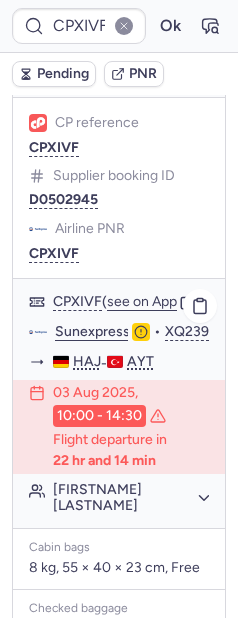 click on "Kristina ELISEEVA" 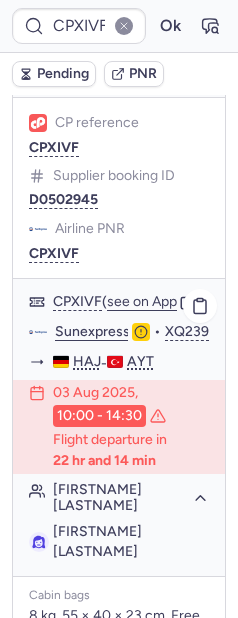 click on "Kristina ELISEEVA" at bounding box center (97, 541) 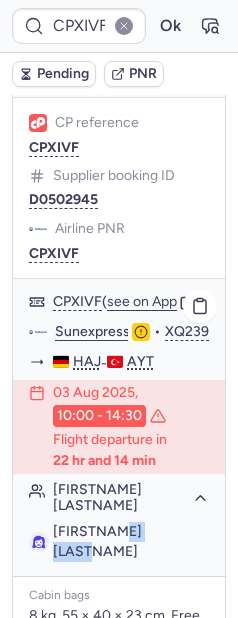 click on "Kristina ELISEEVA" at bounding box center (97, 541) 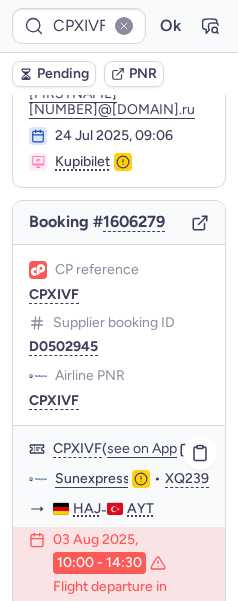 scroll, scrollTop: 0, scrollLeft: 0, axis: both 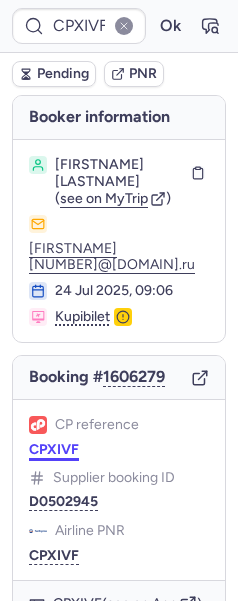 click on "CPXIVF" at bounding box center (54, 450) 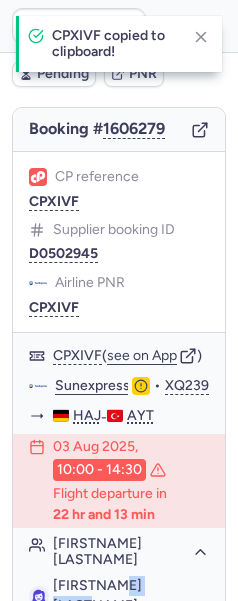 scroll, scrollTop: 252, scrollLeft: 0, axis: vertical 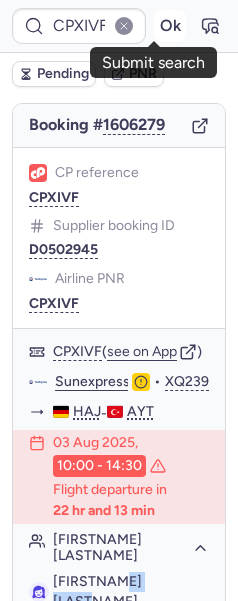 click on "Ok" at bounding box center (170, 26) 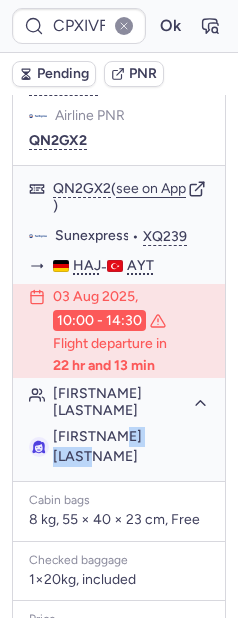 scroll, scrollTop: 652, scrollLeft: 0, axis: vertical 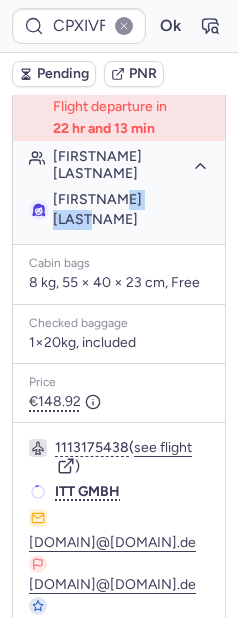 click 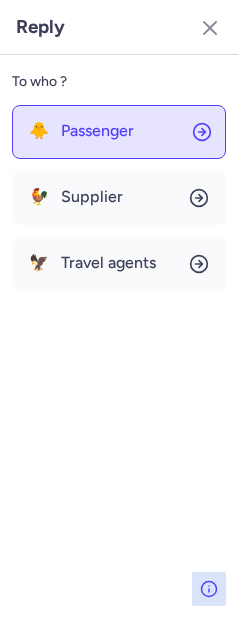 click on "Passenger" at bounding box center [97, 131] 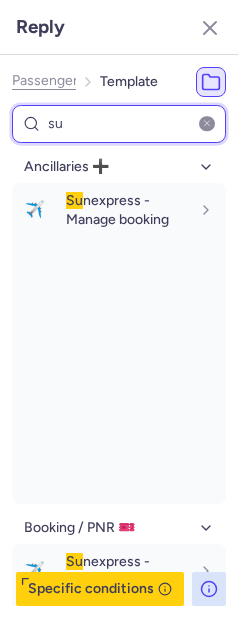 scroll, scrollTop: 673, scrollLeft: 0, axis: vertical 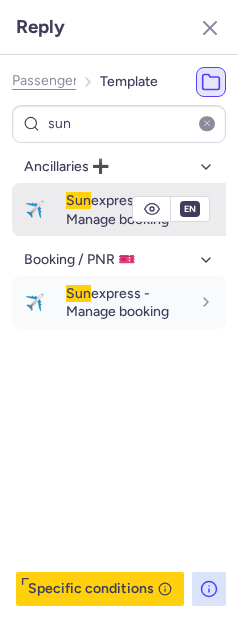 click on "Sun express - Manage booking" at bounding box center (117, 209) 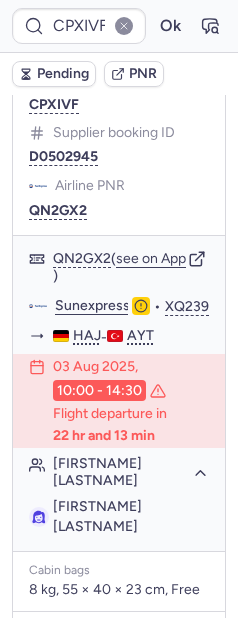 scroll, scrollTop: 333, scrollLeft: 0, axis: vertical 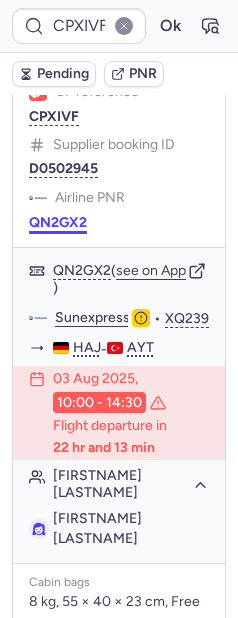 click on "QN2GX2" at bounding box center [58, 223] 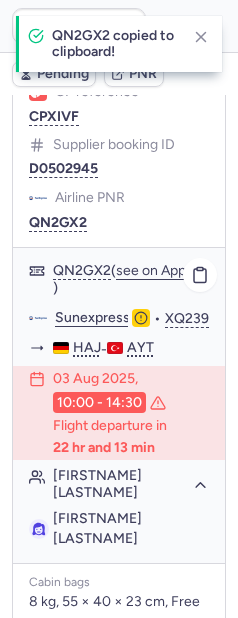 click on "Kristina ELISEEVA" at bounding box center (97, 528) 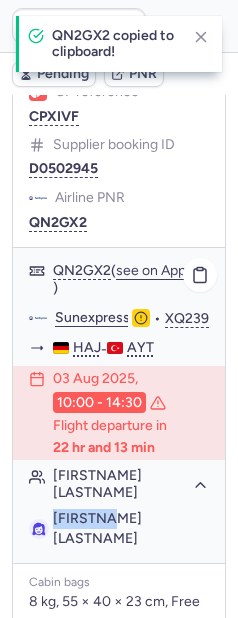 click on "Kristina ELISEEVA" at bounding box center (97, 528) 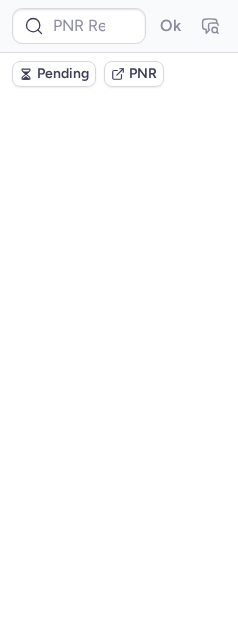 scroll, scrollTop: 0, scrollLeft: 0, axis: both 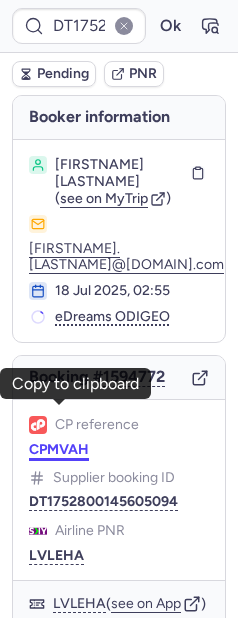 click on "CPMVAH" at bounding box center (59, 450) 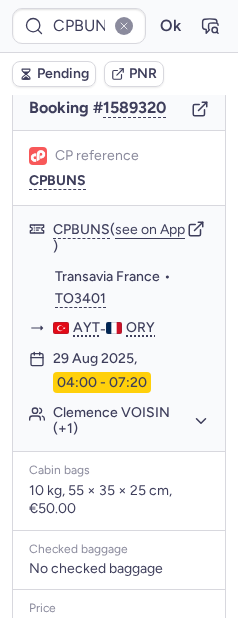 scroll, scrollTop: 229, scrollLeft: 0, axis: vertical 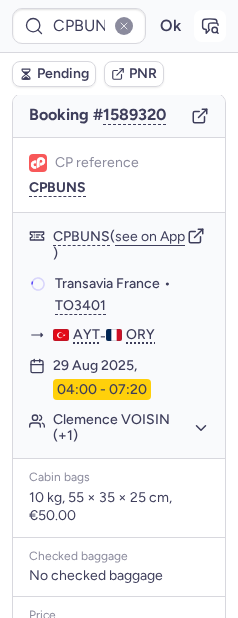 click 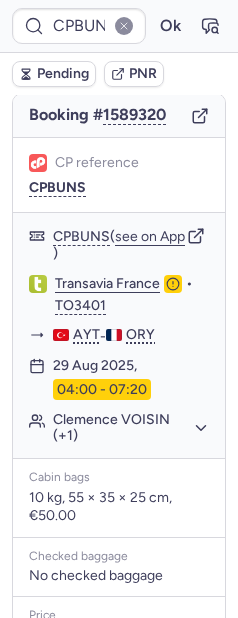 click on "Pending" at bounding box center [63, 74] 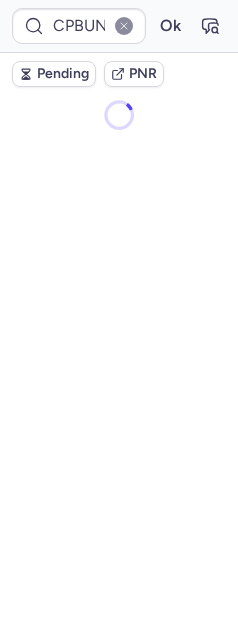 scroll, scrollTop: 0, scrollLeft: 0, axis: both 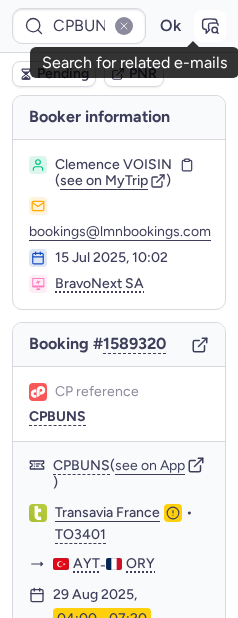 click 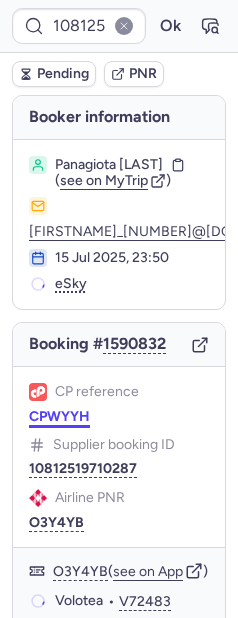 click on "CPWYYH" at bounding box center [59, 417] 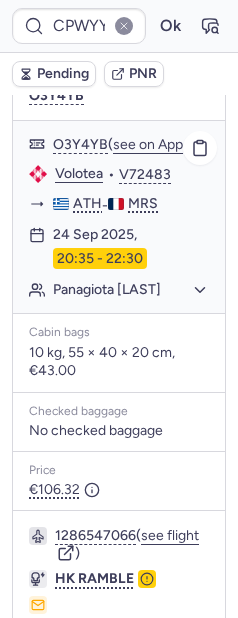 scroll, scrollTop: 486, scrollLeft: 0, axis: vertical 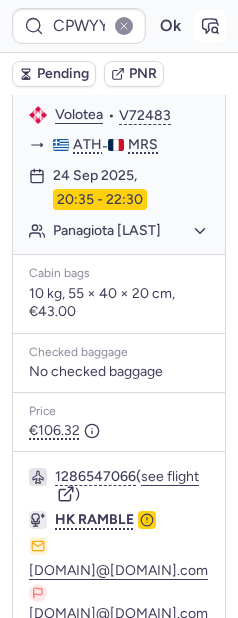 click 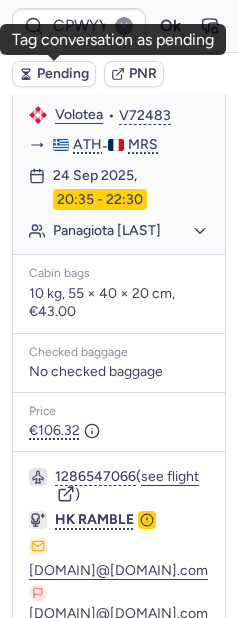 click on "Pending" at bounding box center [63, 74] 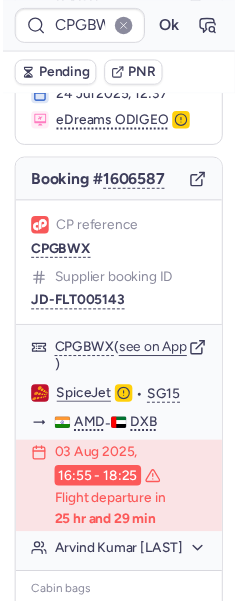 scroll, scrollTop: 179, scrollLeft: 0, axis: vertical 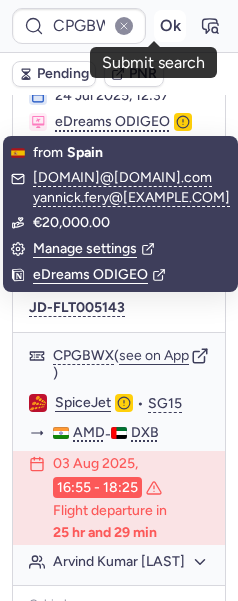 click on "Ok" at bounding box center [170, 26] 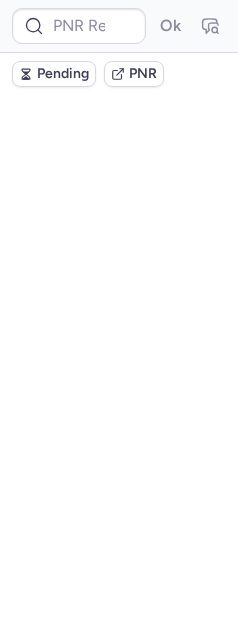 scroll, scrollTop: 0, scrollLeft: 0, axis: both 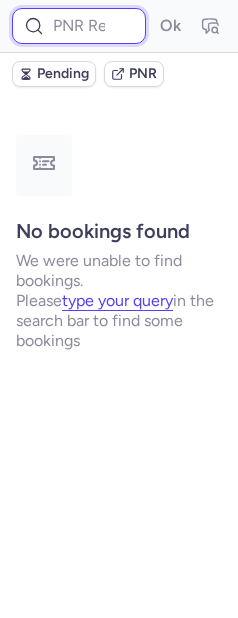 click at bounding box center (79, 26) 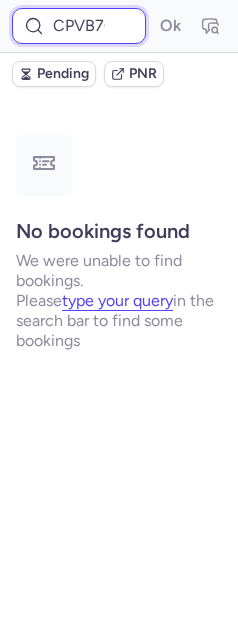scroll, scrollTop: 0, scrollLeft: 10, axis: horizontal 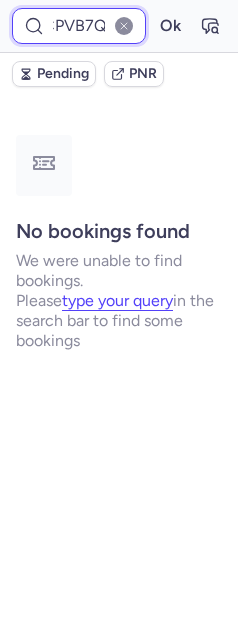 click on "Ok" at bounding box center (170, 26) 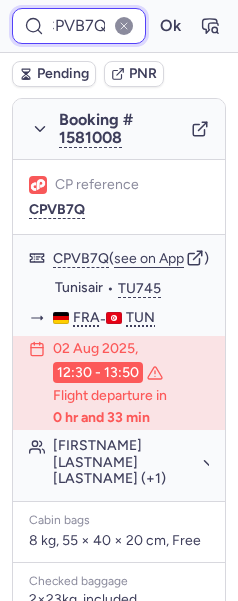 scroll, scrollTop: 561, scrollLeft: 0, axis: vertical 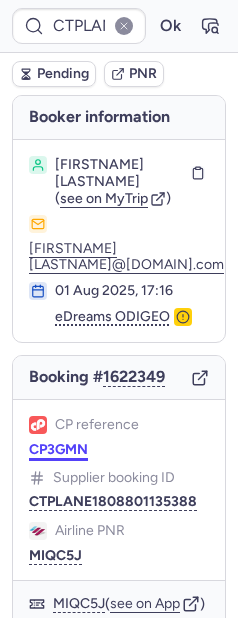 click on "CP3GMN" at bounding box center [58, 450] 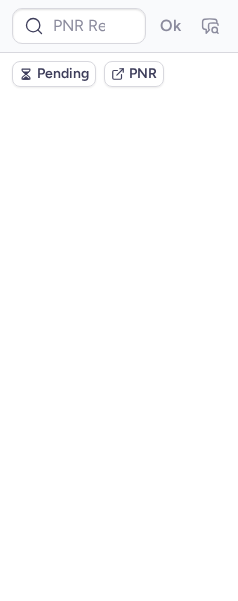 scroll, scrollTop: 0, scrollLeft: 0, axis: both 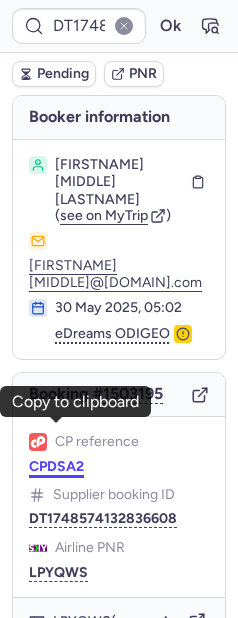 click on "CPDSA2" at bounding box center (56, 467) 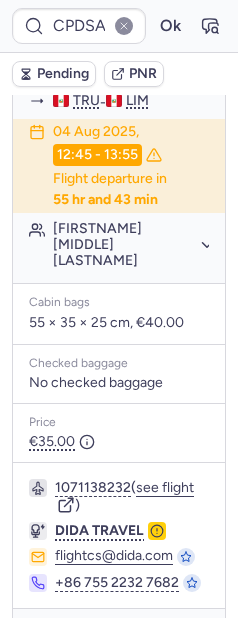 scroll, scrollTop: 666, scrollLeft: 0, axis: vertical 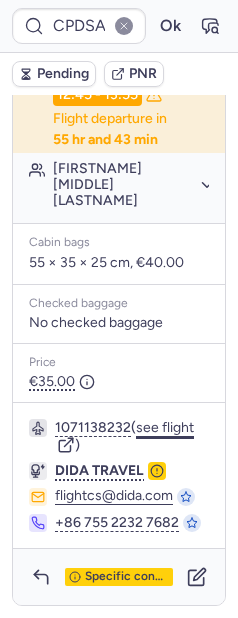 click on "see flight" 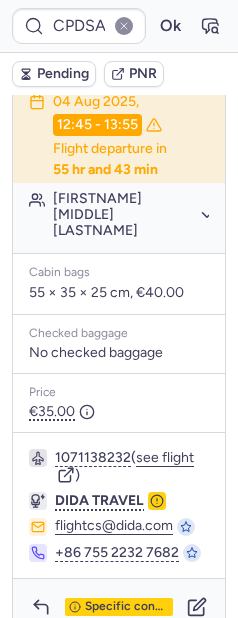 scroll, scrollTop: 518, scrollLeft: 0, axis: vertical 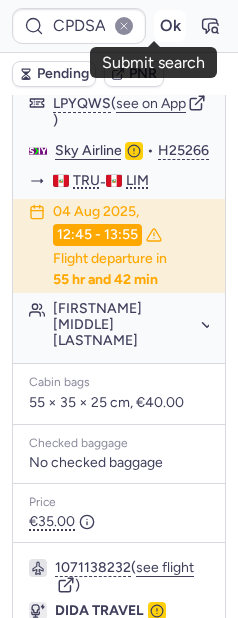 click on "Ok" at bounding box center (170, 26) 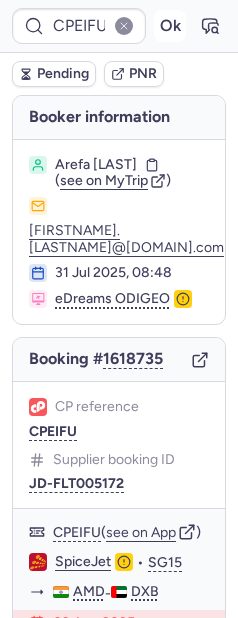 scroll, scrollTop: 41, scrollLeft: 0, axis: vertical 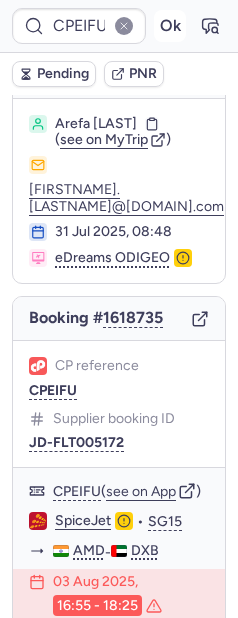 click on "Ok" at bounding box center (170, 26) 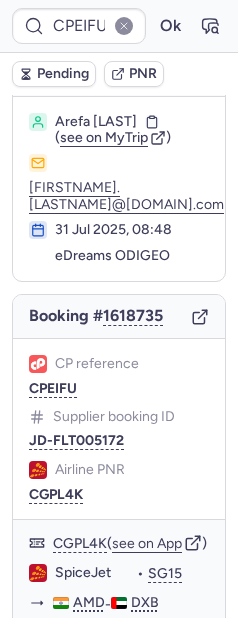 scroll, scrollTop: 41, scrollLeft: 0, axis: vertical 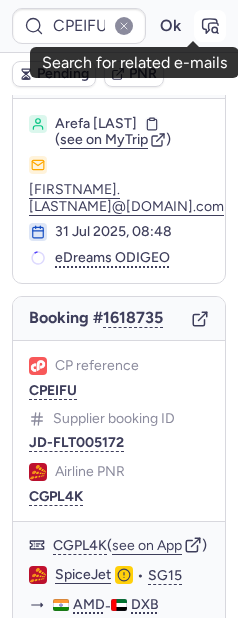click 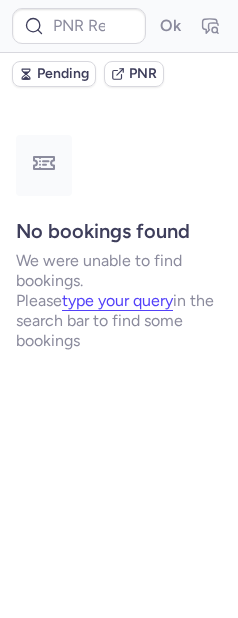 scroll, scrollTop: 0, scrollLeft: 0, axis: both 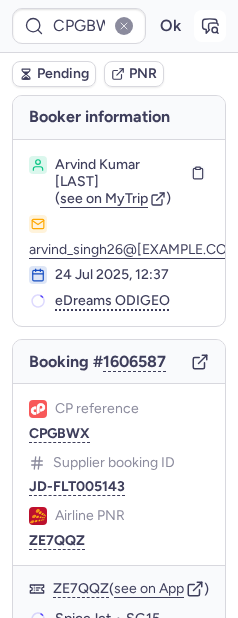 click 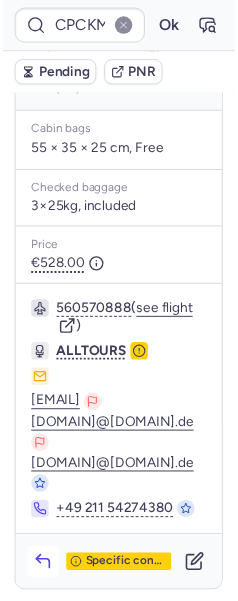 scroll, scrollTop: 607, scrollLeft: 0, axis: vertical 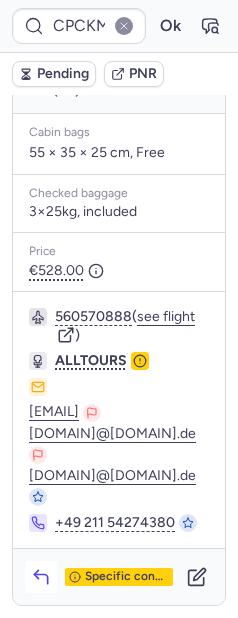 click 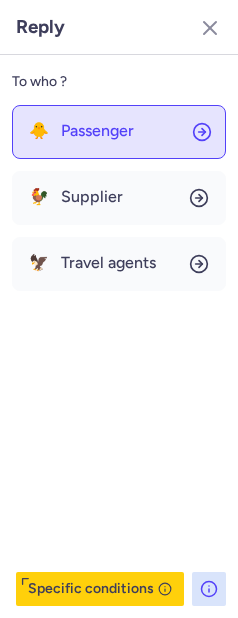 click on "Passenger" at bounding box center (97, 131) 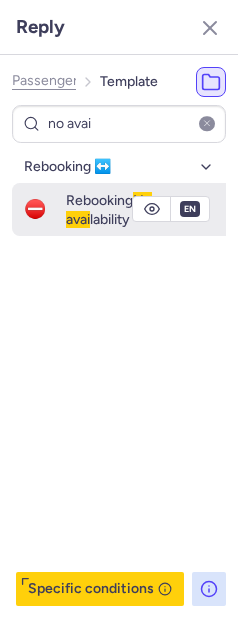 click on "Rebooking  No   avai lability" at bounding box center (109, 209) 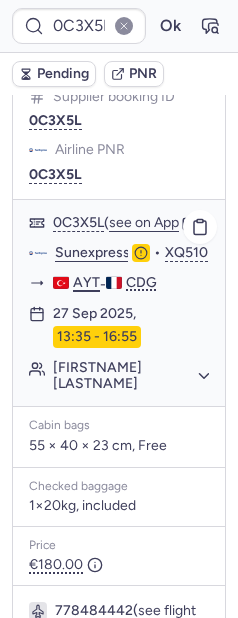 scroll, scrollTop: 238, scrollLeft: 0, axis: vertical 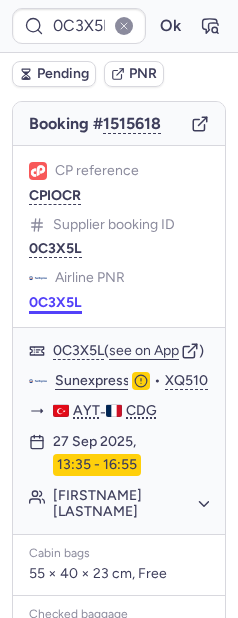 click on "0C3X5L" at bounding box center (55, 303) 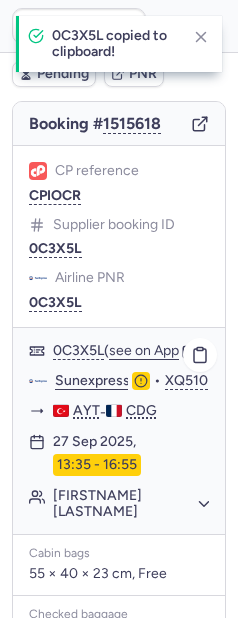 click on "Sunexpress" 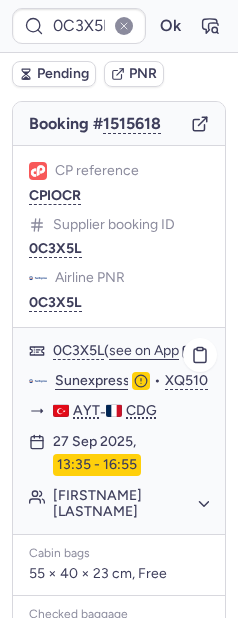 click on "Mourad ILISKHANOV" 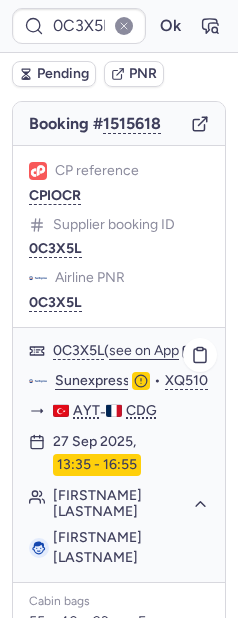 click on "Mourad ILISKHANOV" at bounding box center [97, 547] 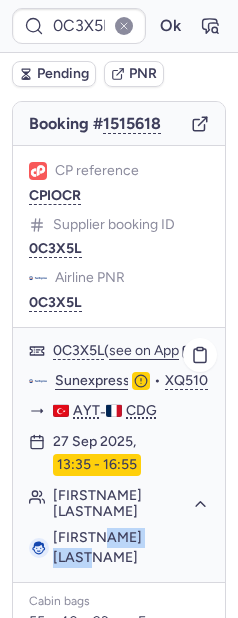 click on "Mourad ILISKHANOV" at bounding box center (97, 547) 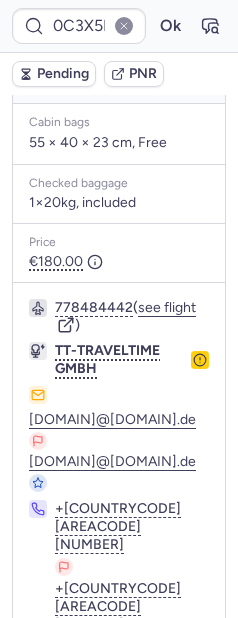 scroll, scrollTop: 598, scrollLeft: 0, axis: vertical 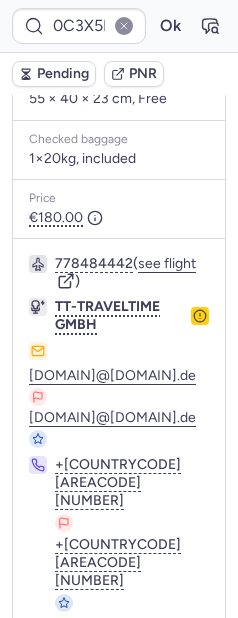 click 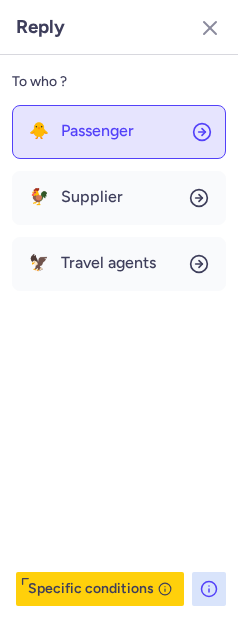 click on "Passenger" at bounding box center [97, 131] 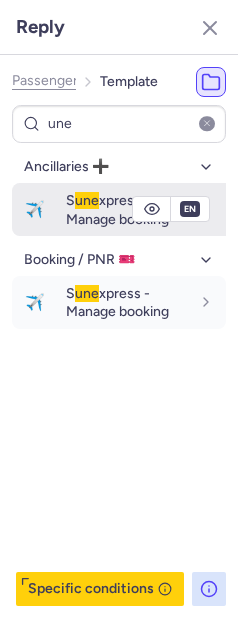 drag, startPoint x: 114, startPoint y: 198, endPoint x: 191, endPoint y: 210, distance: 77.92946 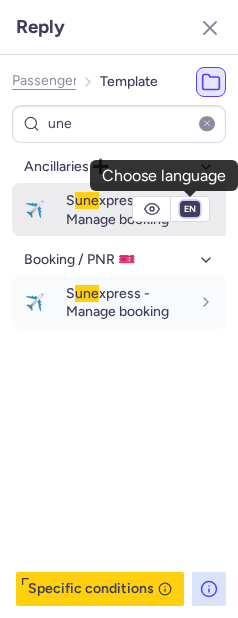 click on "fr en de nl pt es it ru" at bounding box center (190, 209) 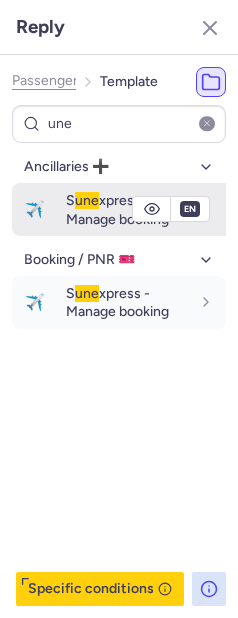 click on "fr en de nl pt es it ru" at bounding box center (190, 209) 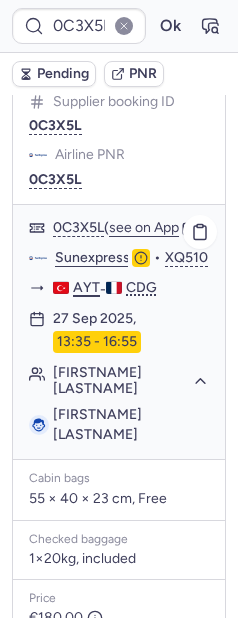 scroll, scrollTop: 235, scrollLeft: 0, axis: vertical 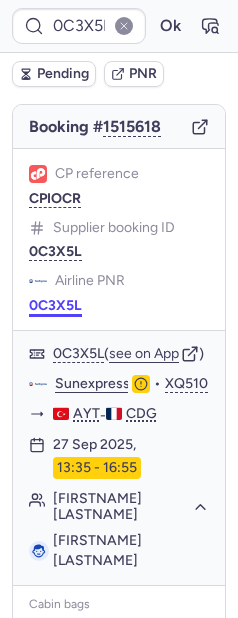 click on "0C3X5L" at bounding box center [55, 306] 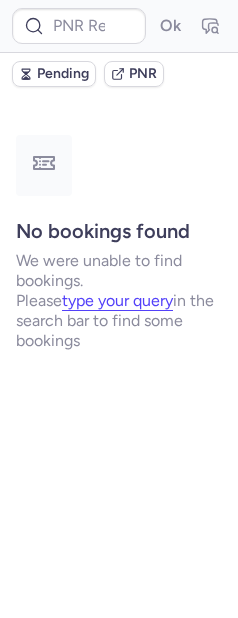 scroll, scrollTop: 0, scrollLeft: 0, axis: both 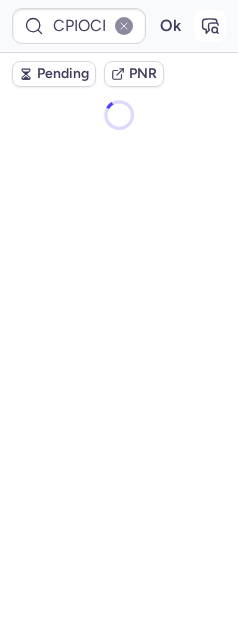 click on "CPIOCR  Ok" at bounding box center (119, 26) 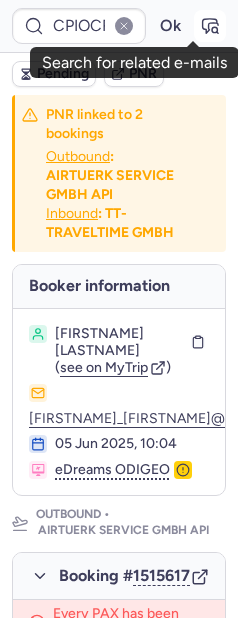 click 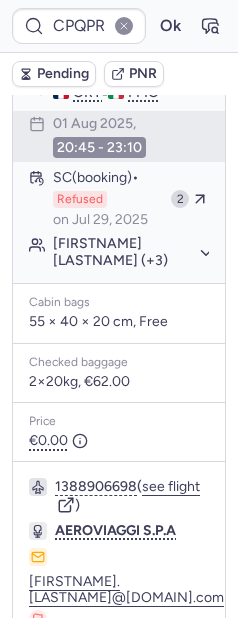 scroll, scrollTop: 696, scrollLeft: 0, axis: vertical 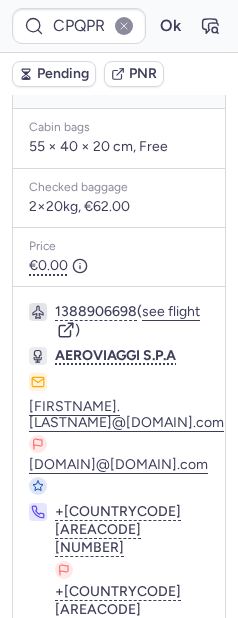 click 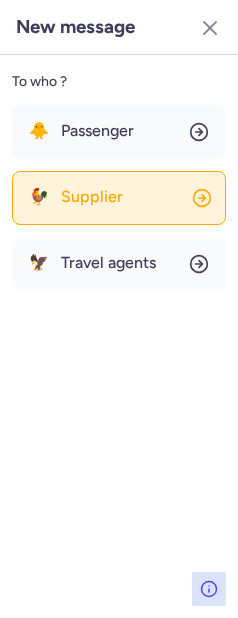 click on "Supplier" at bounding box center (92, 197) 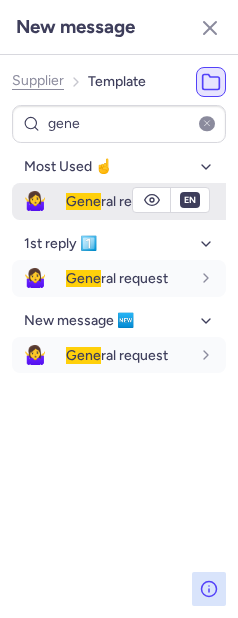 click on "🤷‍♀️ Gene ral request" at bounding box center [119, 201] 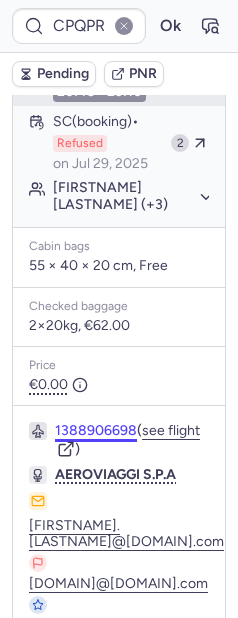 scroll, scrollTop: 293, scrollLeft: 0, axis: vertical 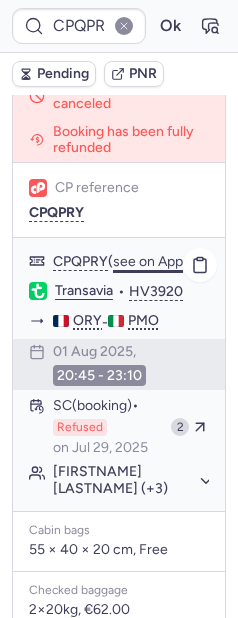 click on "see on App" 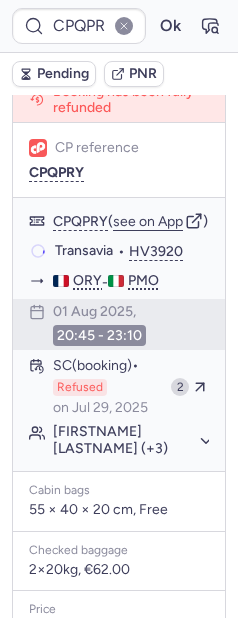 scroll, scrollTop: 293, scrollLeft: 0, axis: vertical 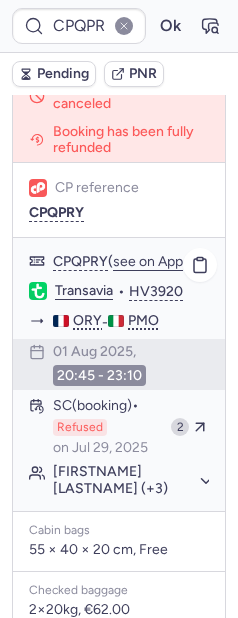 click on "Helene MENDES (+3)" 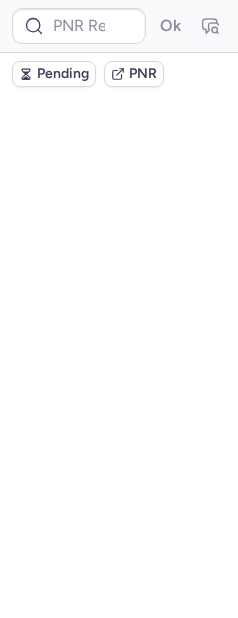 scroll, scrollTop: 0, scrollLeft: 0, axis: both 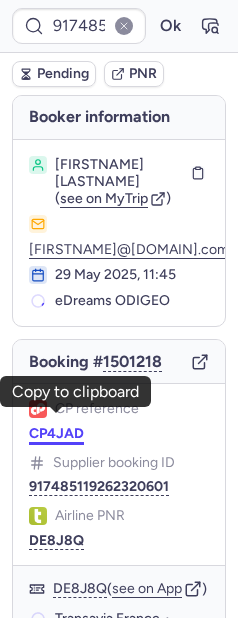 click on "CP4JAD" at bounding box center [56, 434] 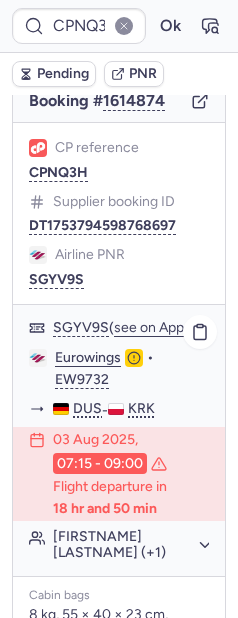 scroll, scrollTop: 239, scrollLeft: 0, axis: vertical 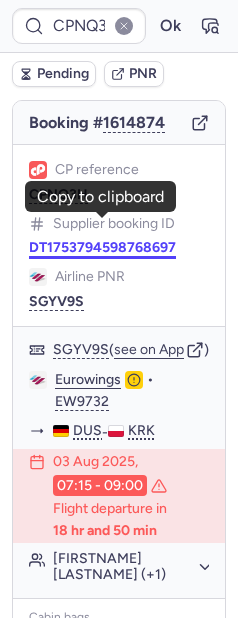 click on "DT1753794598768697" at bounding box center [102, 248] 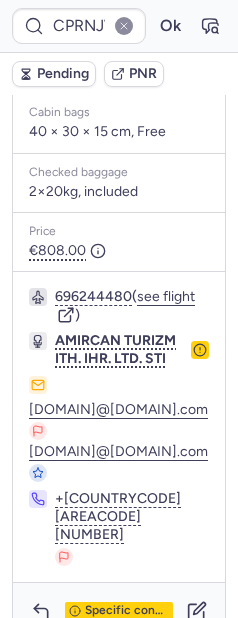 scroll, scrollTop: 606, scrollLeft: 0, axis: vertical 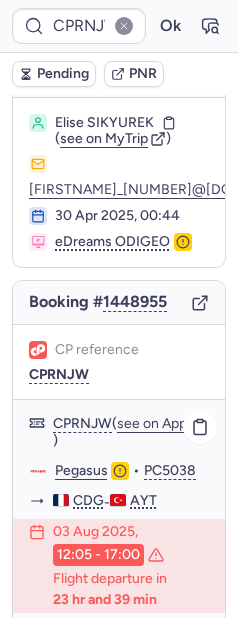 click on "Pegasus" 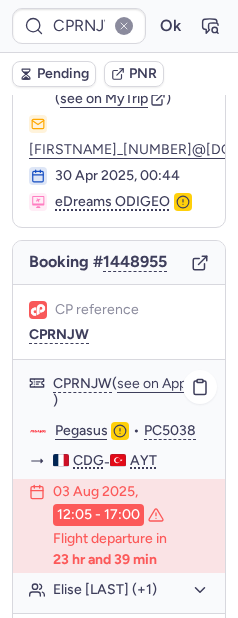 scroll, scrollTop: 268, scrollLeft: 0, axis: vertical 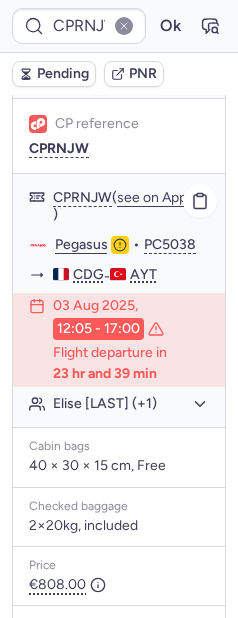 click on "[FIRST] [LAST] (+1)" 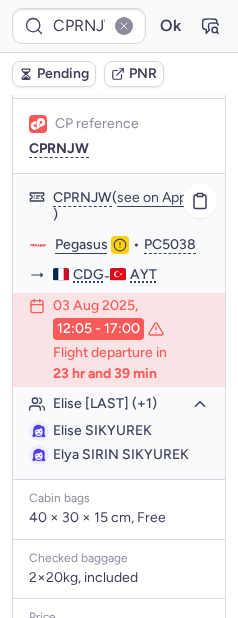 click on "Elise SIKYUREK" at bounding box center (102, 430) 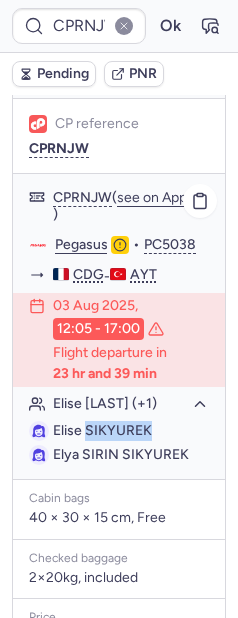 click on "Elise SIKYUREK" at bounding box center [102, 430] 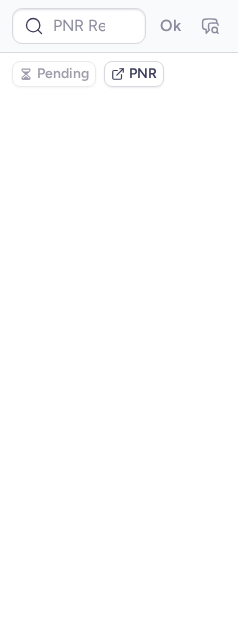 scroll, scrollTop: 0, scrollLeft: 0, axis: both 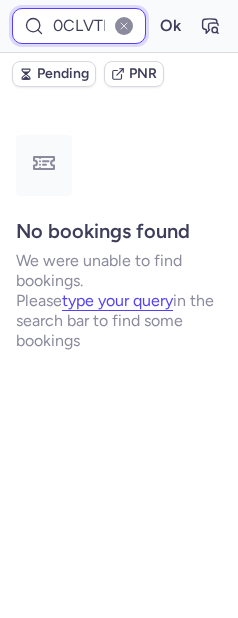 click on "0CLVTF" at bounding box center (79, 26) 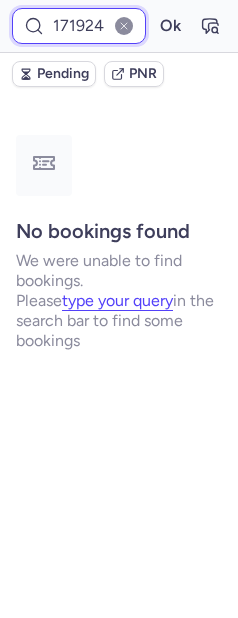 scroll, scrollTop: 0, scrollLeft: 16, axis: horizontal 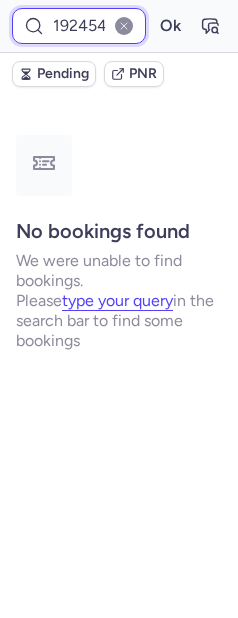 click on "Ok" at bounding box center [170, 26] 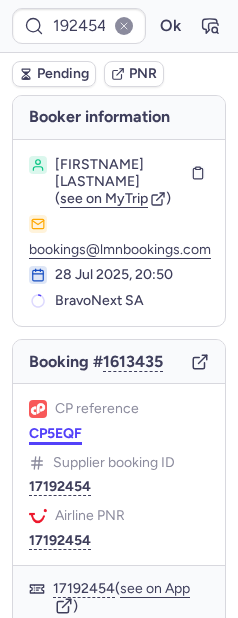 scroll, scrollTop: 0, scrollLeft: 0, axis: both 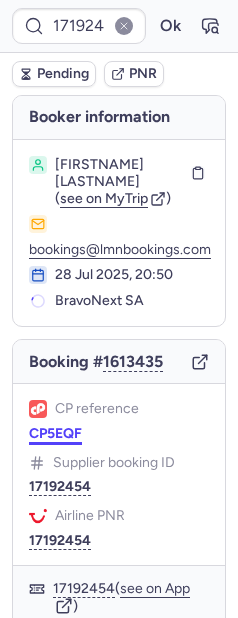 click on "CP5EQF" at bounding box center [55, 434] 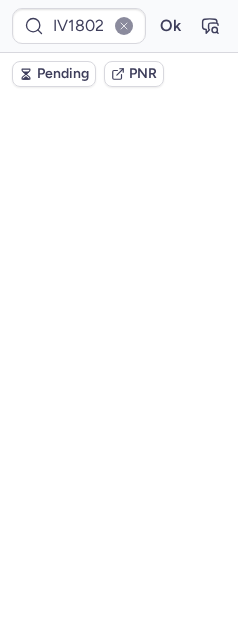 scroll, scrollTop: 0, scrollLeft: 0, axis: both 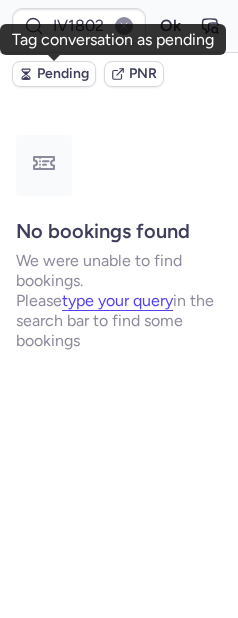click on "Pending" at bounding box center (63, 74) 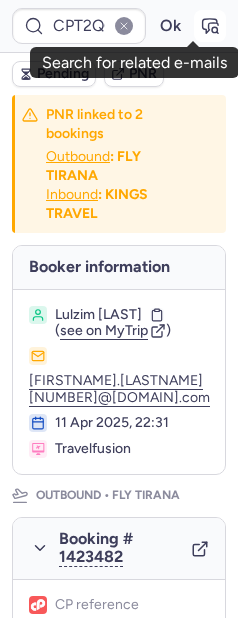 click 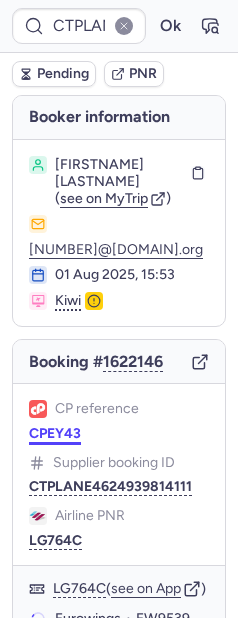 click on "CPEY43" at bounding box center [55, 434] 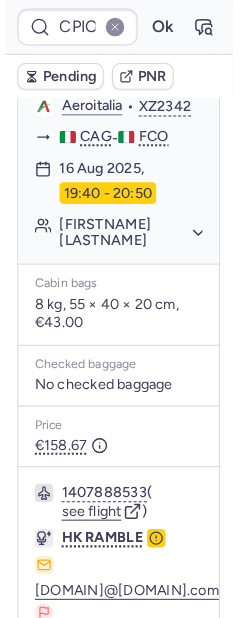scroll, scrollTop: 195, scrollLeft: 0, axis: vertical 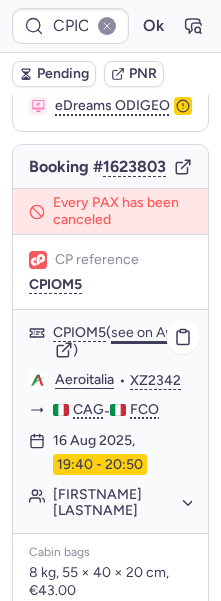 click on "see on App" 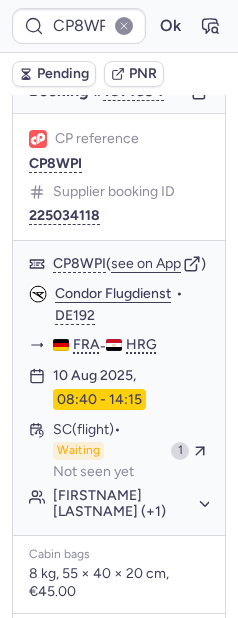 scroll, scrollTop: 294, scrollLeft: 0, axis: vertical 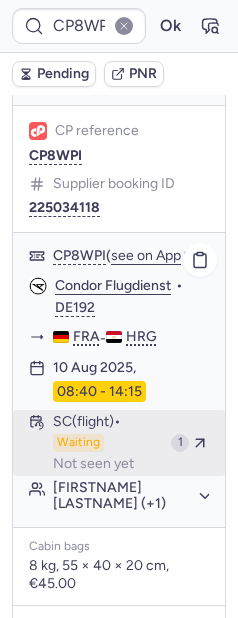 click on "Waiting" at bounding box center [78, 443] 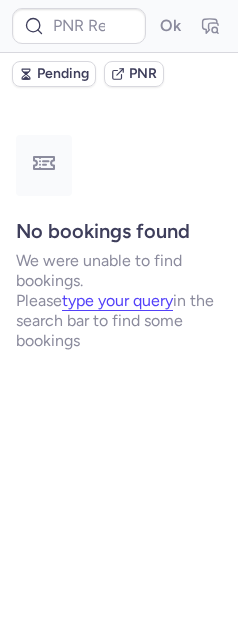 scroll, scrollTop: 0, scrollLeft: 0, axis: both 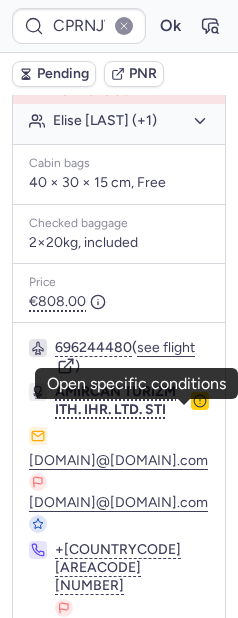 click 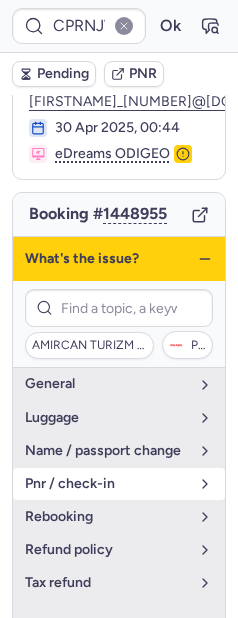 click on "pnr / check-in" at bounding box center [107, 484] 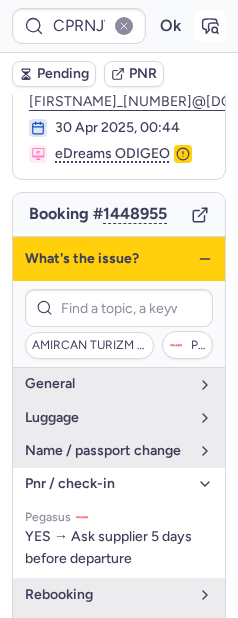 click 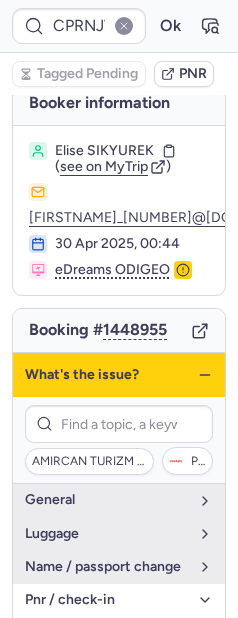 scroll, scrollTop: 0, scrollLeft: 0, axis: both 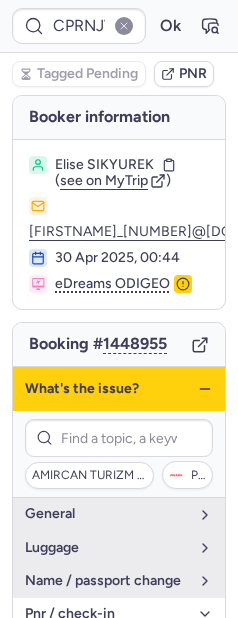 click 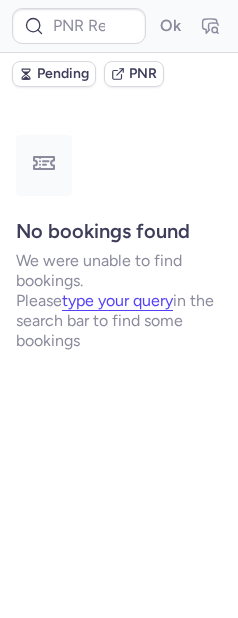 scroll, scrollTop: 0, scrollLeft: 0, axis: both 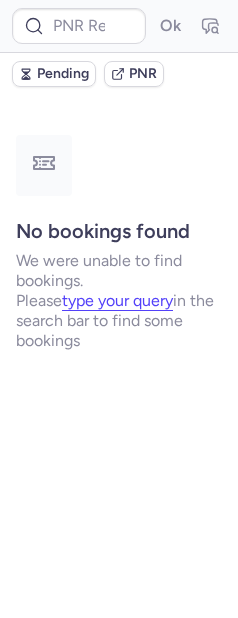 click on "Pending" at bounding box center [63, 74] 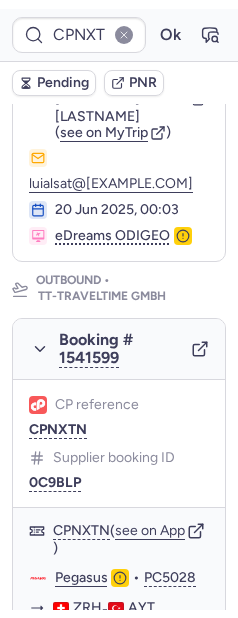 scroll, scrollTop: 233, scrollLeft: 0, axis: vertical 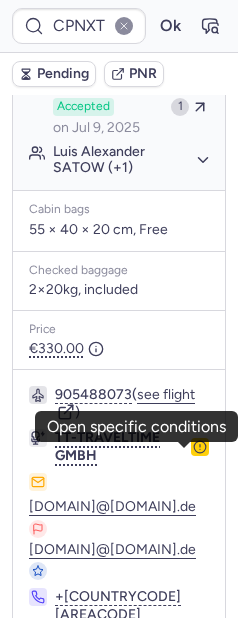 click 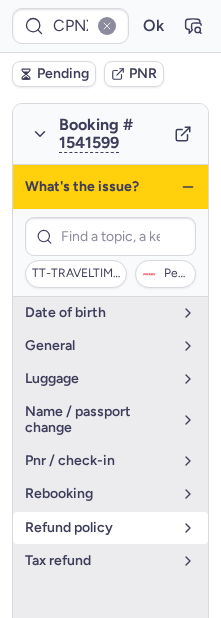 click on "refund policy" at bounding box center (98, 528) 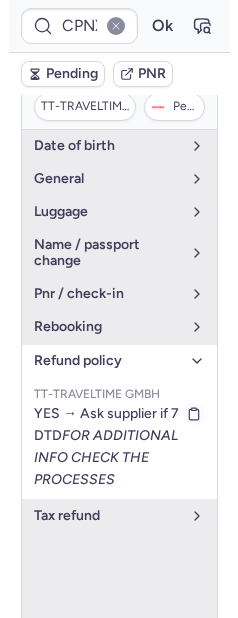 scroll, scrollTop: 678, scrollLeft: 0, axis: vertical 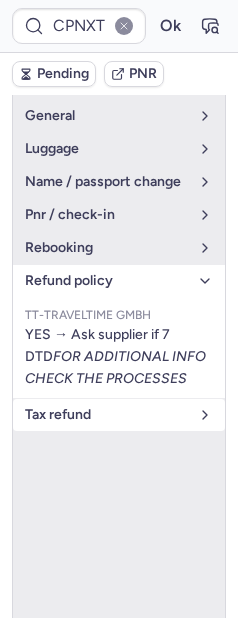 click on "tax refund" at bounding box center (107, 415) 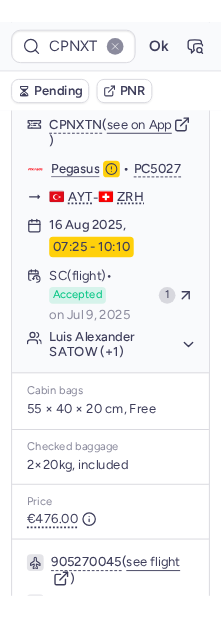 scroll, scrollTop: 2108, scrollLeft: 0, axis: vertical 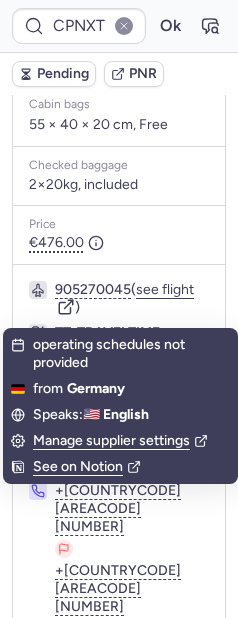 click 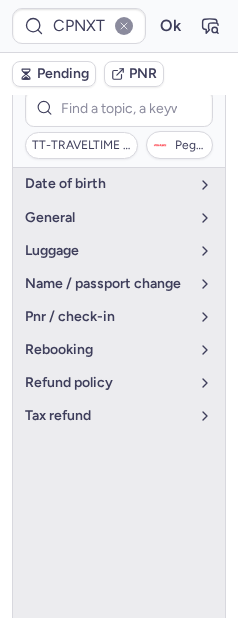 scroll, scrollTop: 1694, scrollLeft: 0, axis: vertical 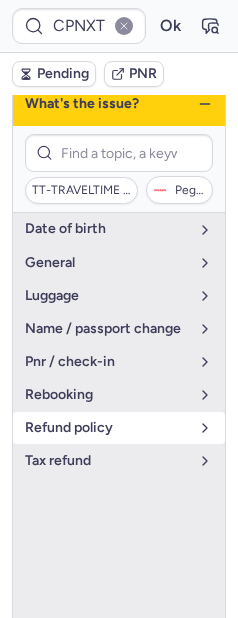 click on "refund policy" at bounding box center (107, 428) 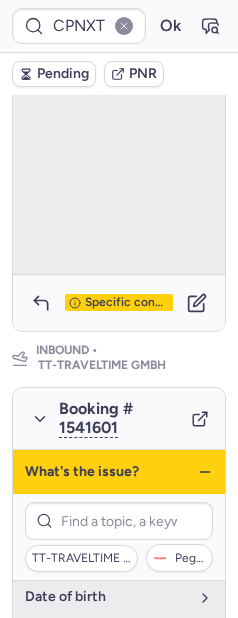 scroll, scrollTop: 1405, scrollLeft: 0, axis: vertical 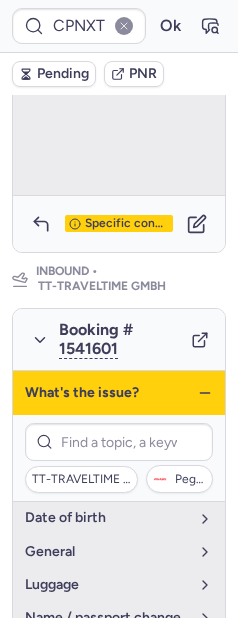 click 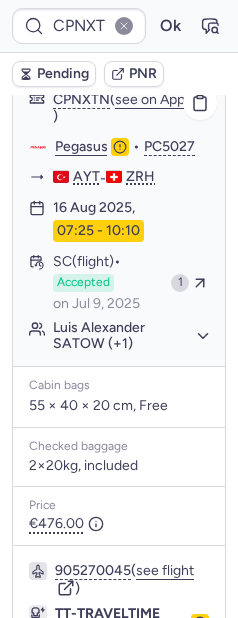 scroll, scrollTop: 2108, scrollLeft: 0, axis: vertical 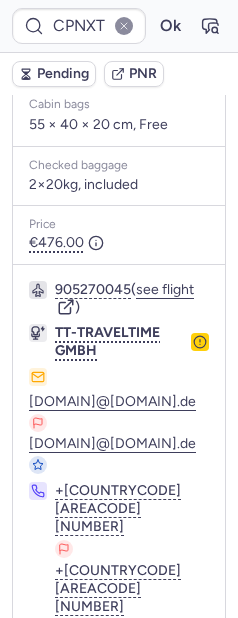click 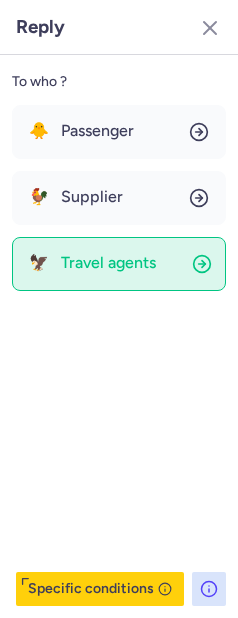 click on "Travel agents" at bounding box center (108, 263) 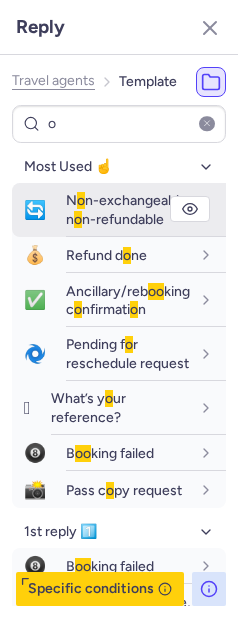 click on "N o n-exchangeable, n o n-refundable" at bounding box center [128, 209] 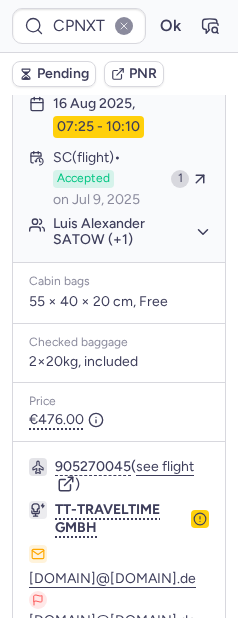 scroll, scrollTop: 1896, scrollLeft: 0, axis: vertical 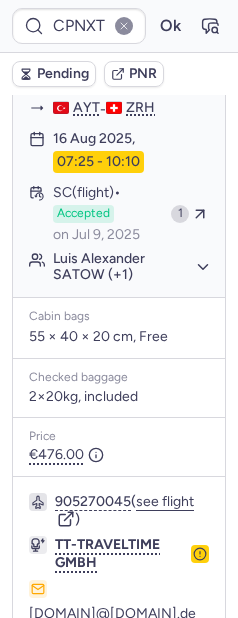 click on "Luis Alexander SATOW (+1)" 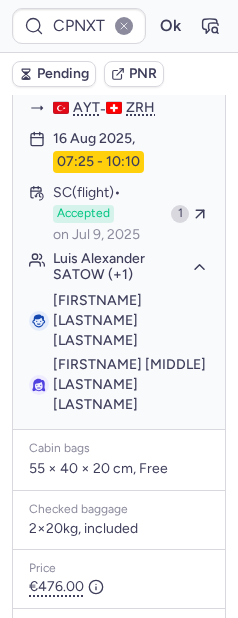 click on "Luis Alexander SATOW (+1)" 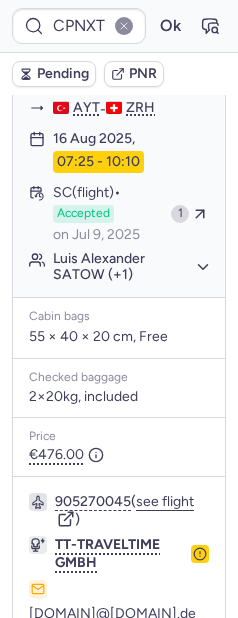 click on "Luis Alexander SATOW (+1)" 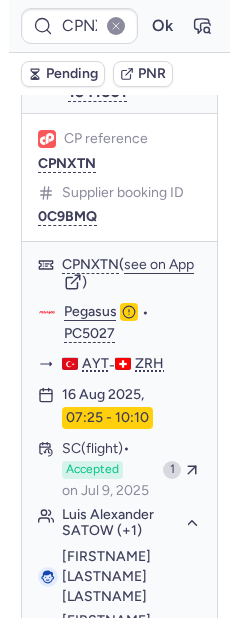 scroll, scrollTop: 1539, scrollLeft: 0, axis: vertical 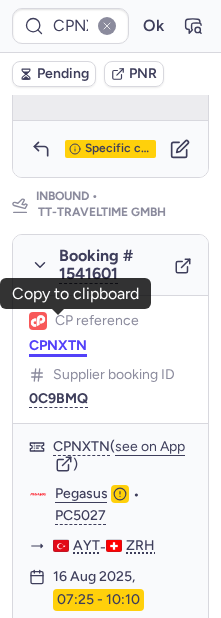 click on "CPNXTN" at bounding box center (58, 346) 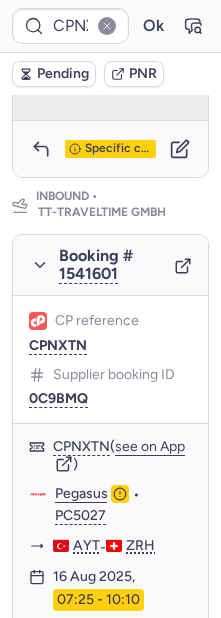 click on "Pending" at bounding box center (63, 74) 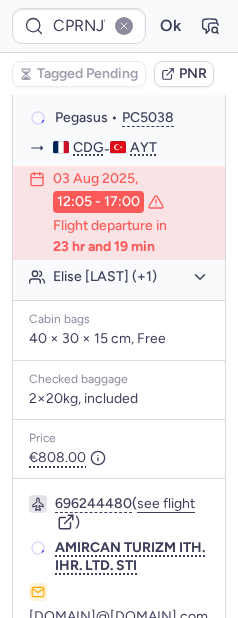 scroll, scrollTop: 355, scrollLeft: 0, axis: vertical 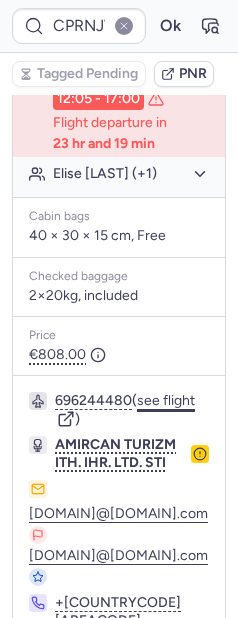 click on "see flight" 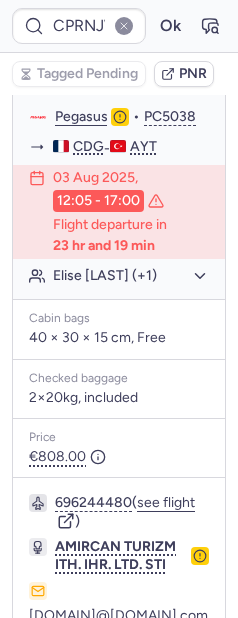 scroll, scrollTop: 323, scrollLeft: 0, axis: vertical 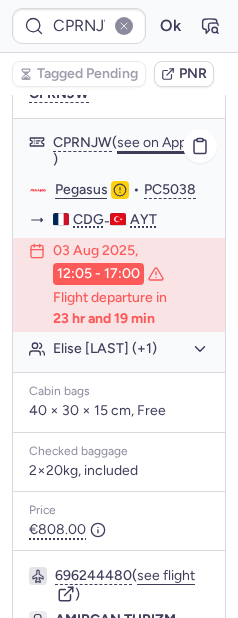 click on "see on App" 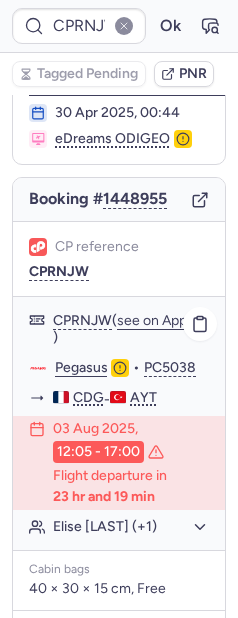 scroll, scrollTop: 136, scrollLeft: 0, axis: vertical 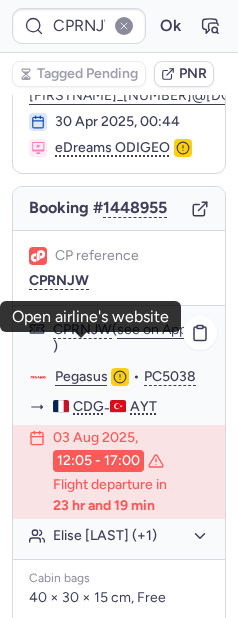 click on "Pegasus" 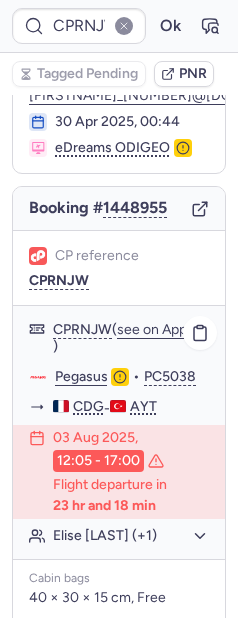 scroll, scrollTop: 327, scrollLeft: 0, axis: vertical 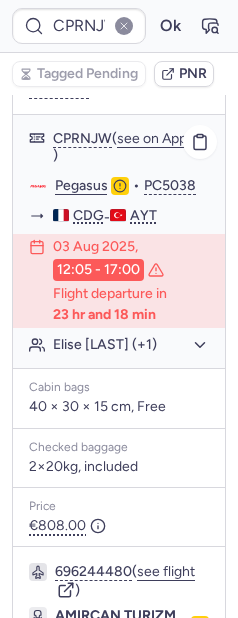 click on "[FIRST] [LAST] (+1)" 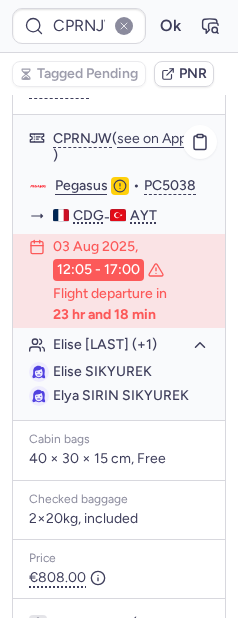 click on "Elise SIKYUREK" at bounding box center [102, 371] 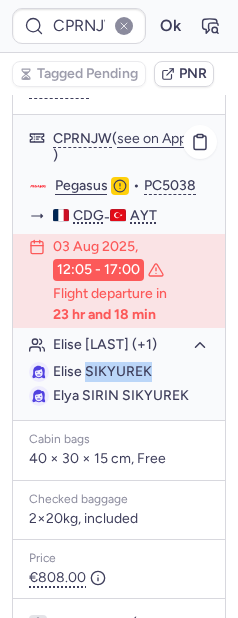 click on "Elise SIKYUREK" at bounding box center (102, 371) 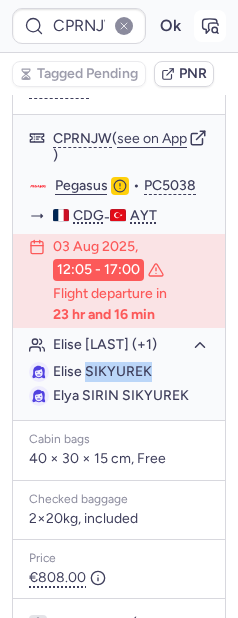 click 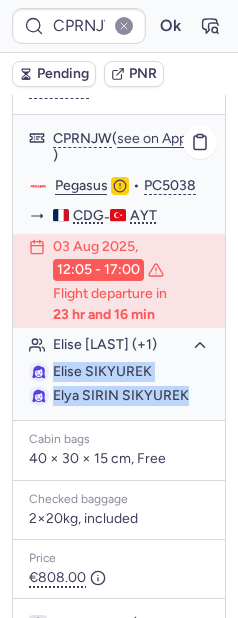 drag, startPoint x: 50, startPoint y: 375, endPoint x: 187, endPoint y: 404, distance: 140.0357 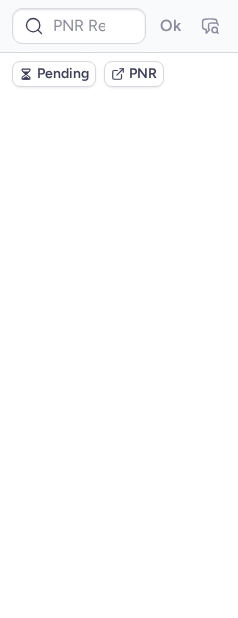 scroll, scrollTop: 0, scrollLeft: 0, axis: both 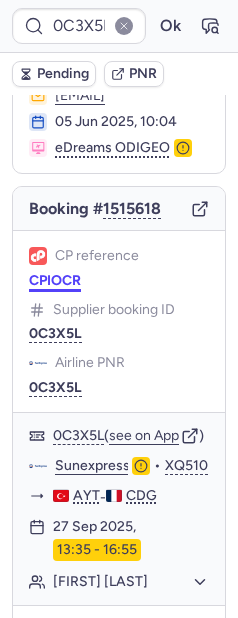 click on "CPIOCR" at bounding box center [55, 281] 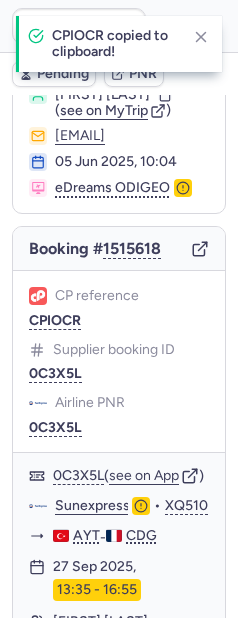 type on "CPIOCR" 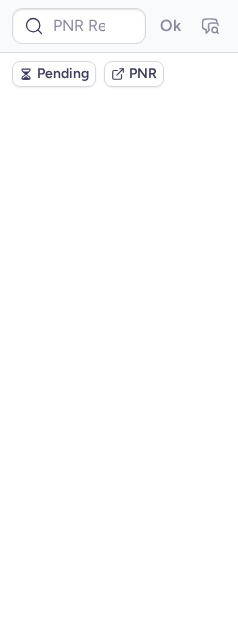 scroll, scrollTop: 0, scrollLeft: 0, axis: both 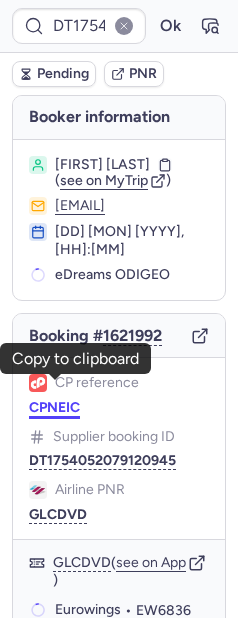 click on "CPNEIC" at bounding box center [54, 408] 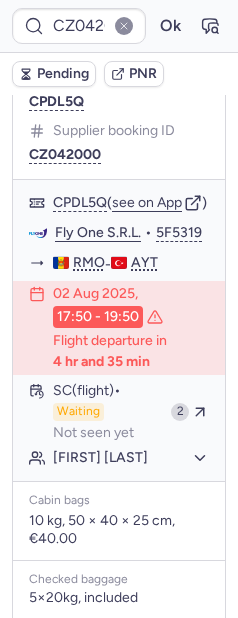 scroll, scrollTop: 0, scrollLeft: 0, axis: both 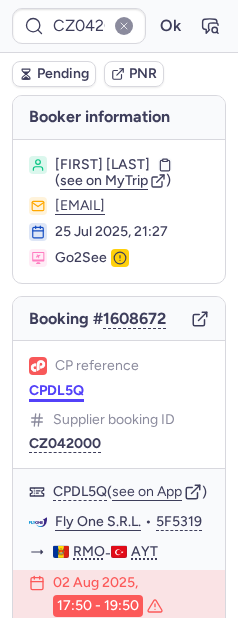 click on "CPDL5Q" at bounding box center [56, 391] 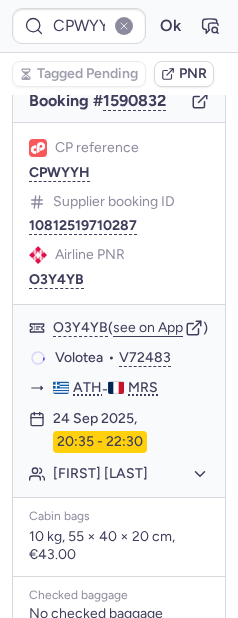 scroll, scrollTop: 222, scrollLeft: 0, axis: vertical 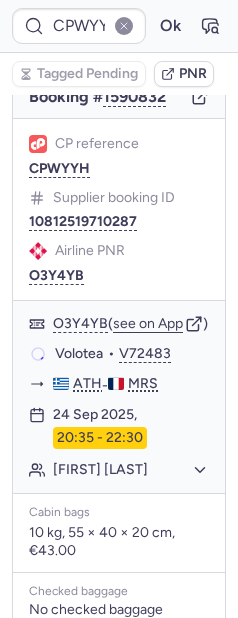 type on "IV1802" 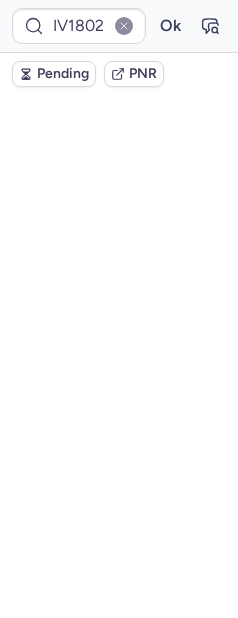 scroll, scrollTop: 0, scrollLeft: 0, axis: both 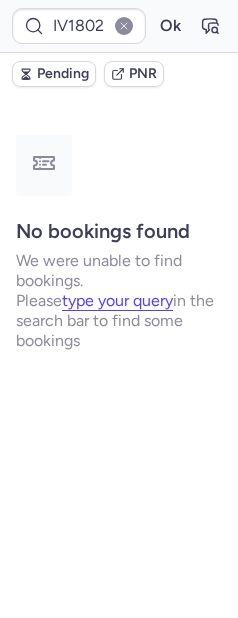 type 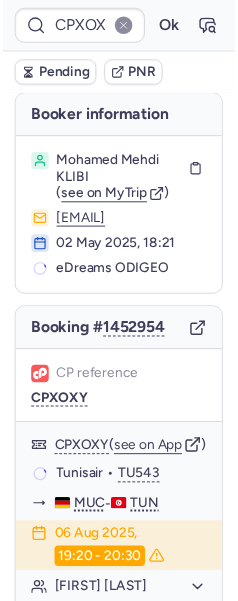 scroll, scrollTop: 0, scrollLeft: 0, axis: both 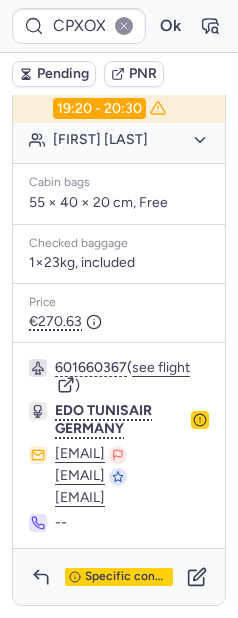 click 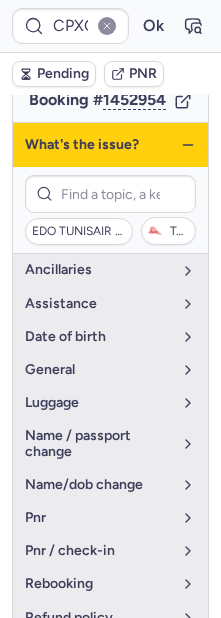 scroll, scrollTop: 342, scrollLeft: 0, axis: vertical 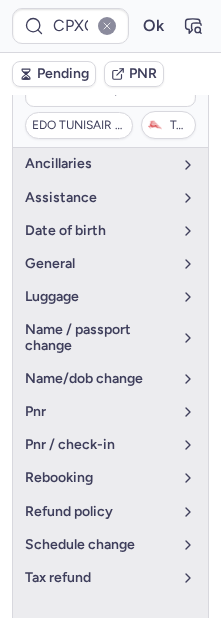 click 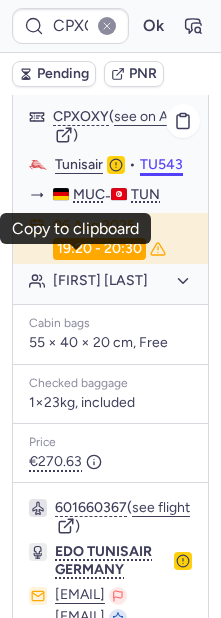 scroll, scrollTop: 338, scrollLeft: 0, axis: vertical 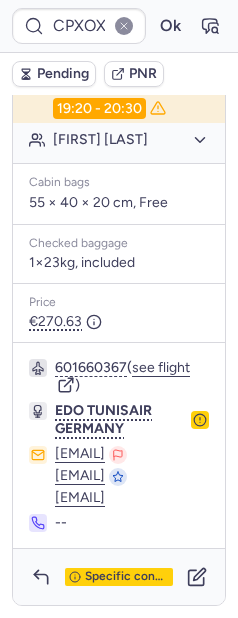 click 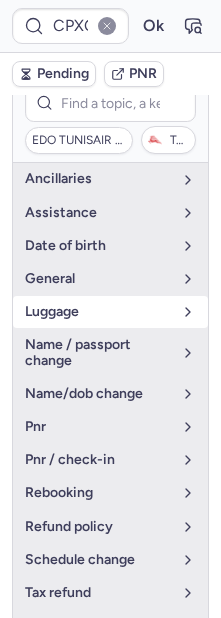 scroll, scrollTop: 337, scrollLeft: 0, axis: vertical 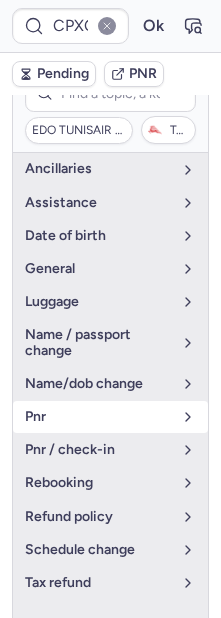 click on "pnr" at bounding box center [98, 417] 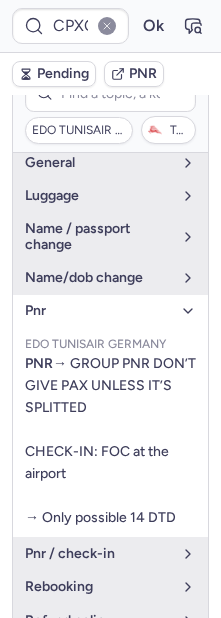 scroll, scrollTop: 131, scrollLeft: 0, axis: vertical 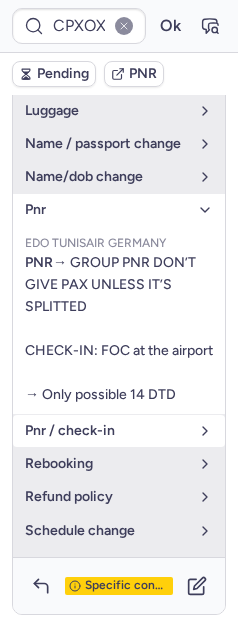 click on "pnr / check-in" at bounding box center [107, 431] 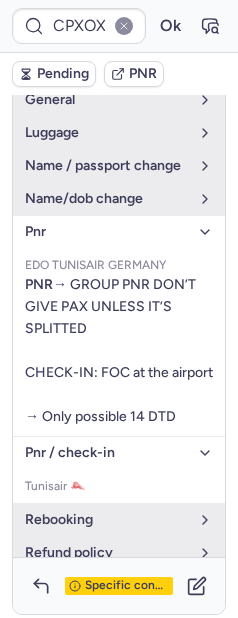 scroll, scrollTop: 0, scrollLeft: 0, axis: both 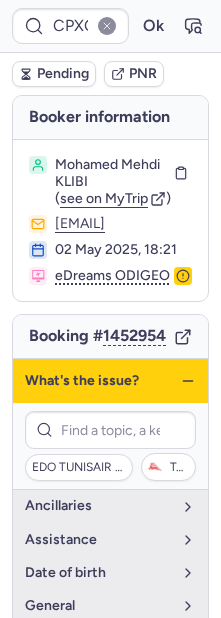 click 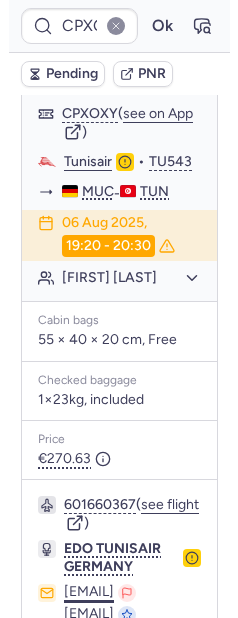 scroll, scrollTop: 559, scrollLeft: 0, axis: vertical 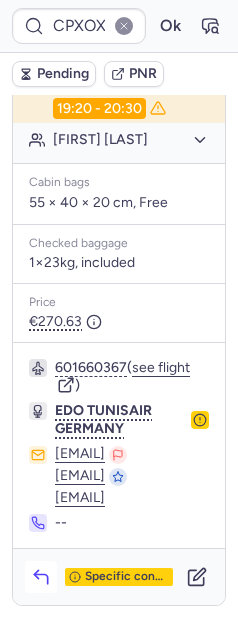 click 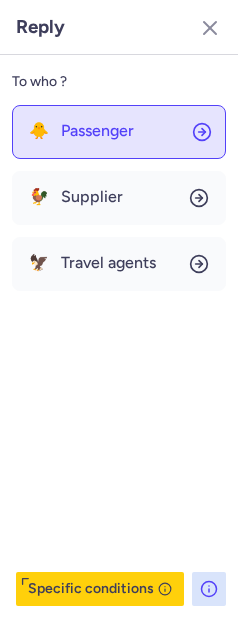click on "🐥 Passenger" 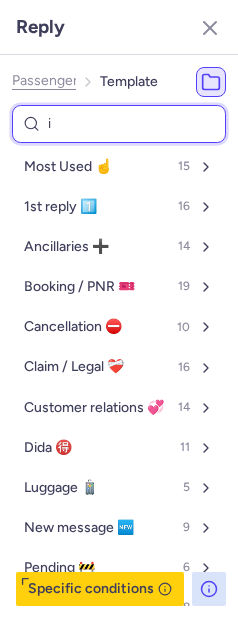 type on "ir" 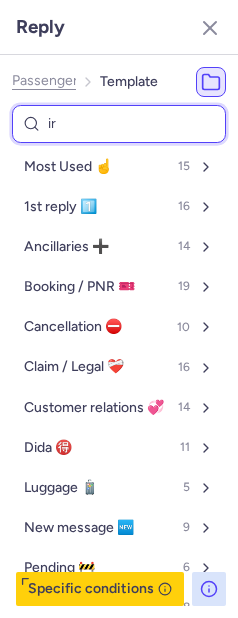 select on "en" 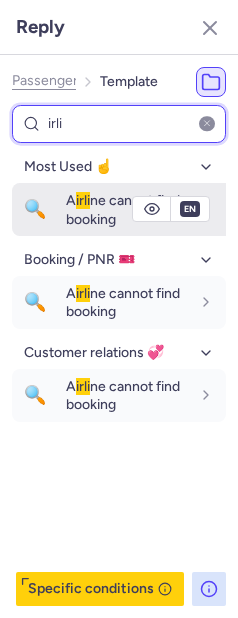 type on "irli" 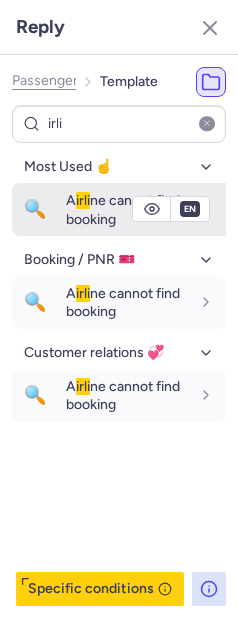 click on "A irli ne cannot find booking" at bounding box center [123, 209] 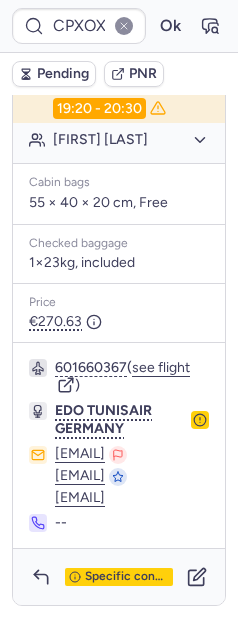 scroll, scrollTop: 480, scrollLeft: 0, axis: vertical 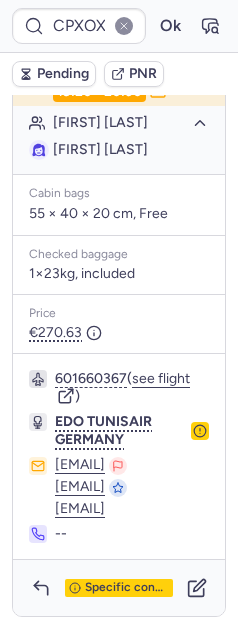 type on "CPO9VX" 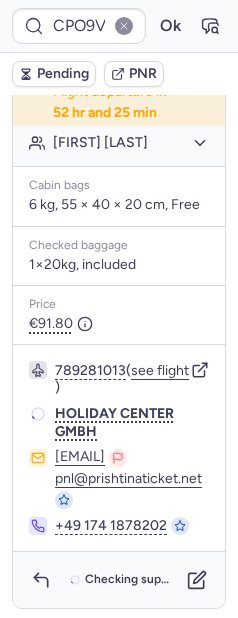 scroll, scrollTop: 480, scrollLeft: 0, axis: vertical 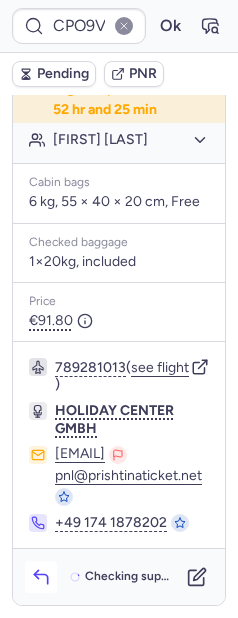 click at bounding box center [41, 577] 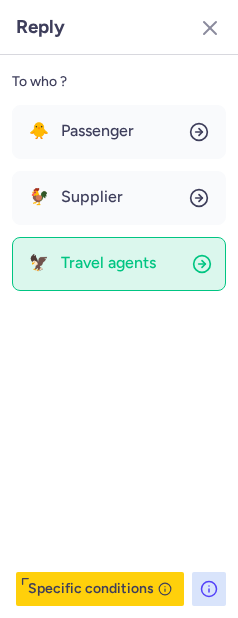 click on "Travel agents" at bounding box center (108, 263) 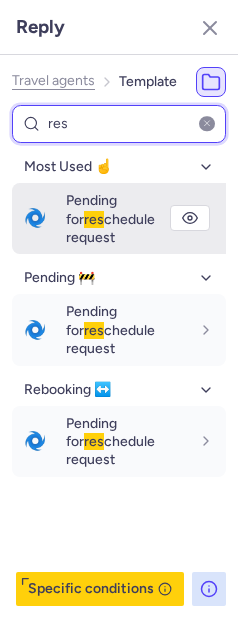 type on "res" 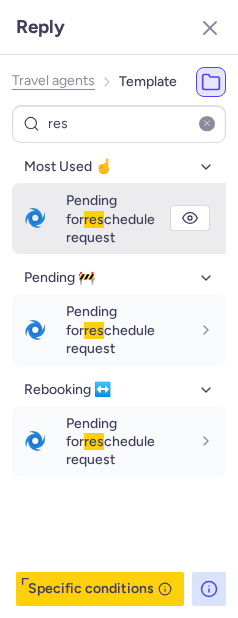 click on "res" at bounding box center [94, 219] 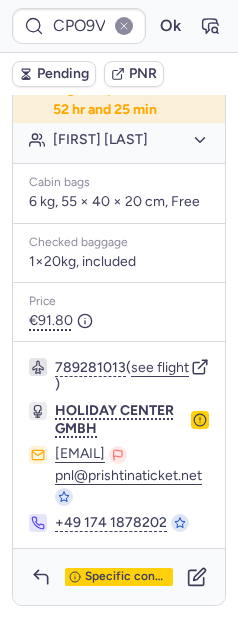 scroll, scrollTop: 526, scrollLeft: 0, axis: vertical 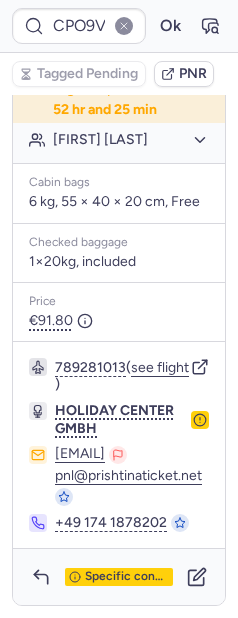 type on "CPXOXY" 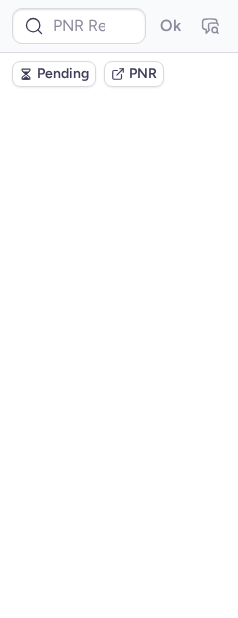 scroll, scrollTop: 0, scrollLeft: 0, axis: both 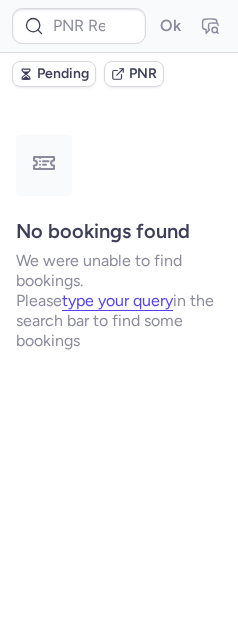 type on "[NUMBER]" 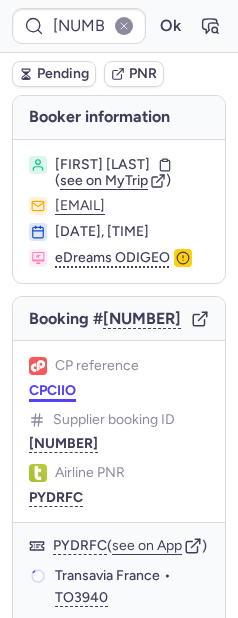 click on "CPCIIO" at bounding box center [52, 391] 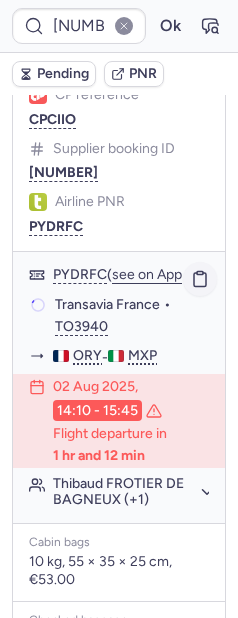 scroll, scrollTop: 288, scrollLeft: 0, axis: vertical 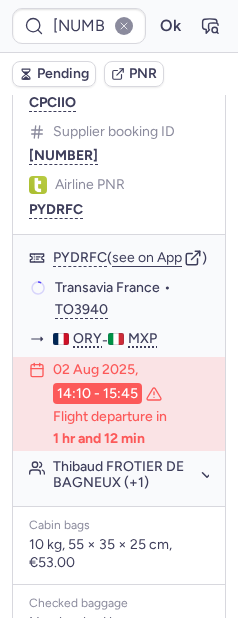 type on "CPCIIO" 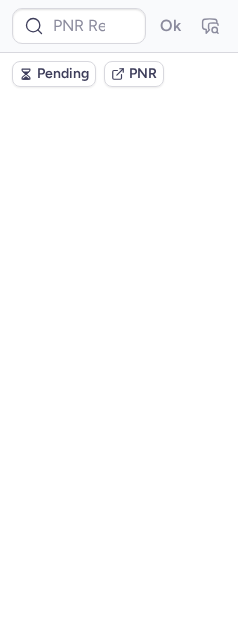scroll, scrollTop: 0, scrollLeft: 0, axis: both 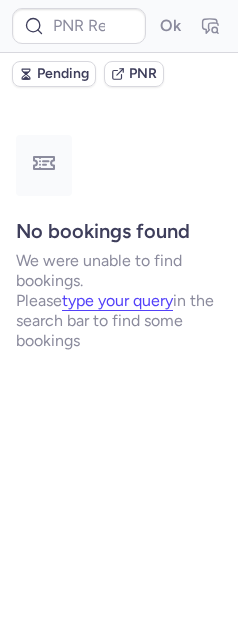 type on "CPO9VX" 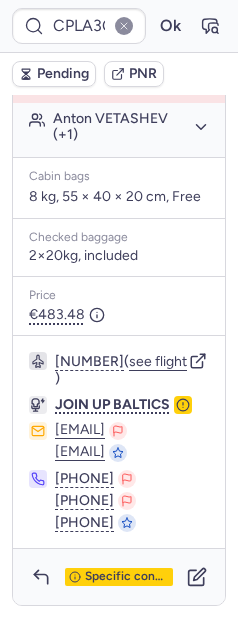 scroll, scrollTop: 1980, scrollLeft: 0, axis: vertical 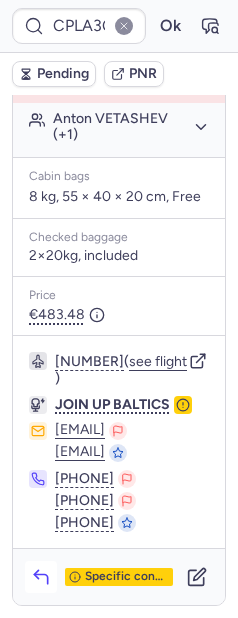 click 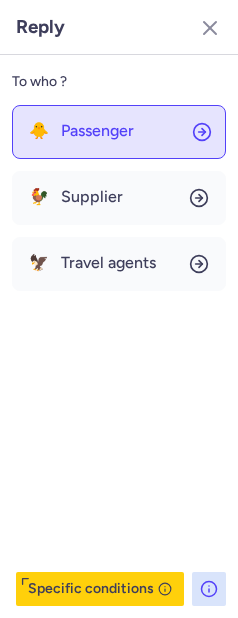 click on "🐥 Passenger" 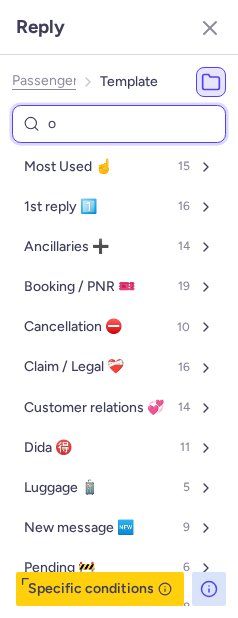 type on "on" 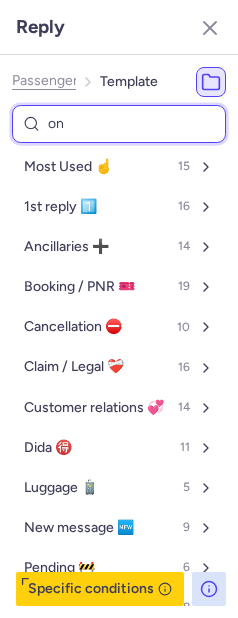 select on "en" 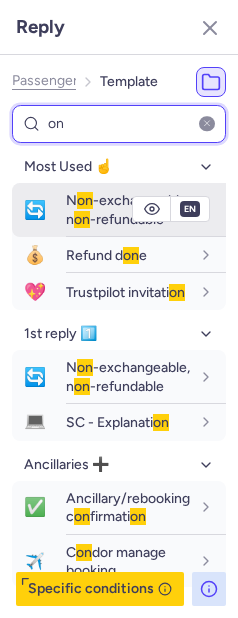 type on "on" 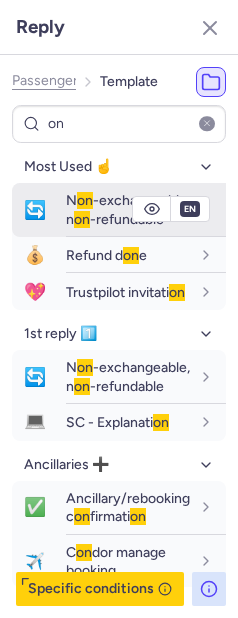 click on "N on -exchangeable, n on -refundable" at bounding box center [128, 209] 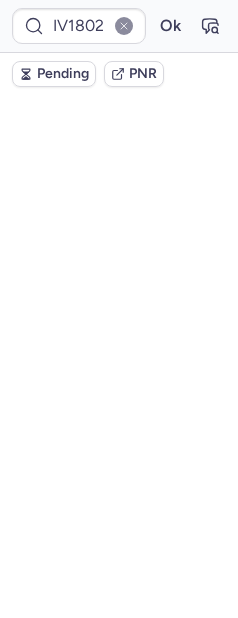 scroll, scrollTop: 0, scrollLeft: 0, axis: both 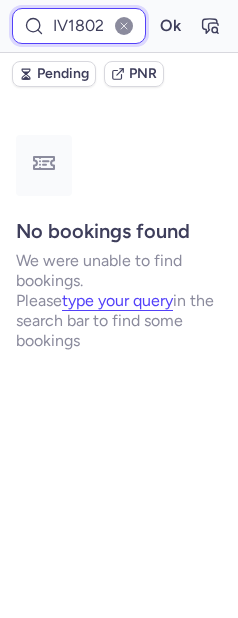click on "IV1802" at bounding box center (79, 26) 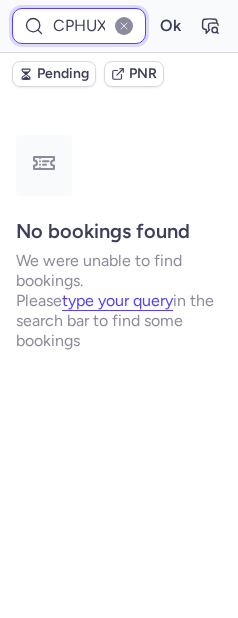 scroll, scrollTop: 0, scrollLeft: 11, axis: horizontal 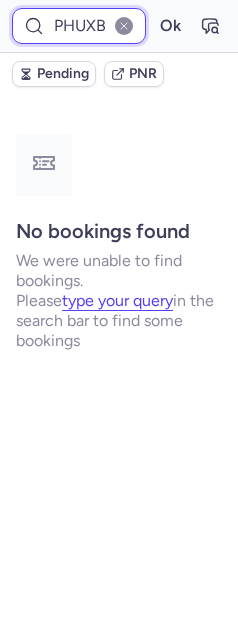click on "Ok" at bounding box center [170, 26] 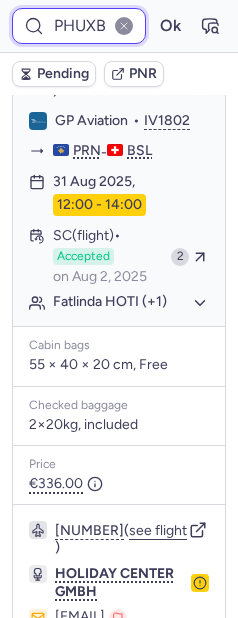 scroll, scrollTop: 1473, scrollLeft: 0, axis: vertical 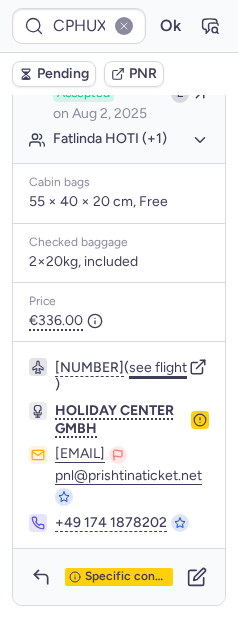 click on "see flight" 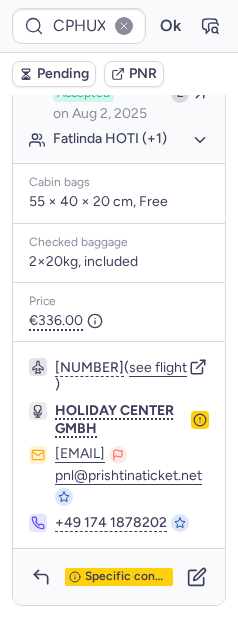 scroll, scrollTop: 1612, scrollLeft: 0, axis: vertical 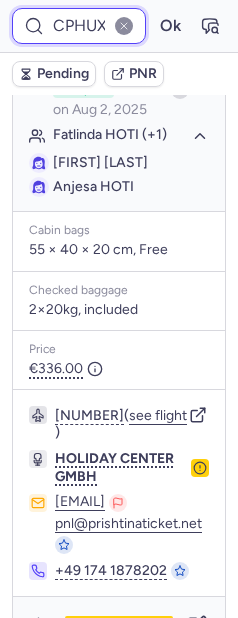 click on "CPHUXB" at bounding box center (79, 26) 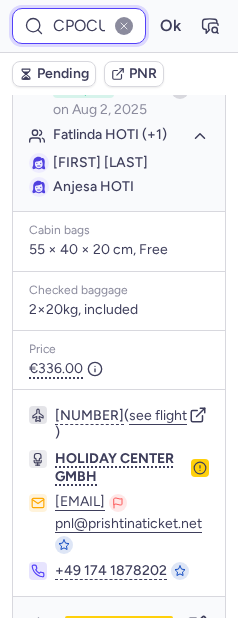 scroll, scrollTop: 0, scrollLeft: 29, axis: horizontal 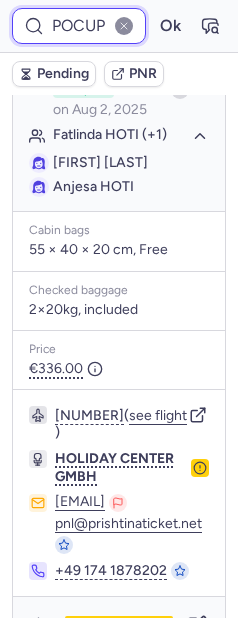 click on "Ok" at bounding box center (170, 26) 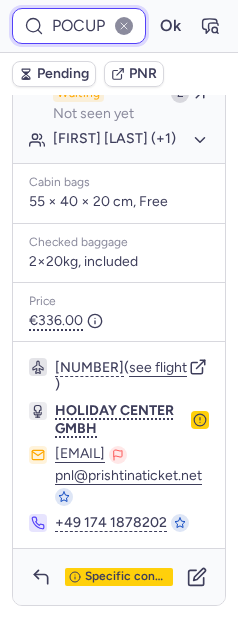 scroll, scrollTop: 1851, scrollLeft: 0, axis: vertical 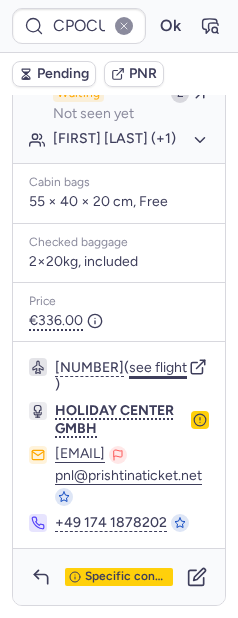 click on "see flight" 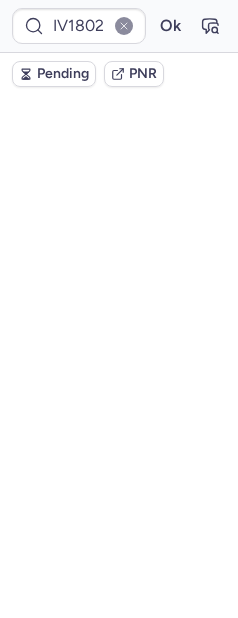scroll, scrollTop: 0, scrollLeft: 0, axis: both 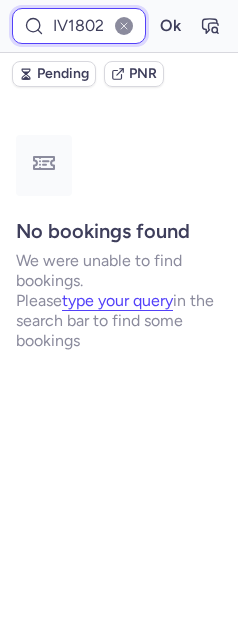 click on "IV1802" at bounding box center [79, 26] 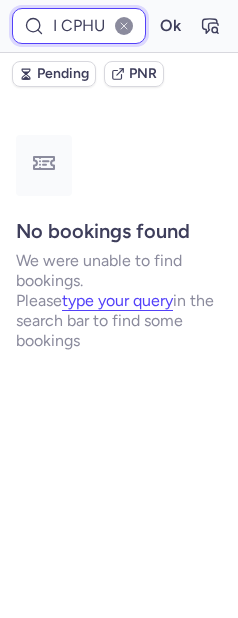 scroll, scrollTop: 0, scrollLeft: 24, axis: horizontal 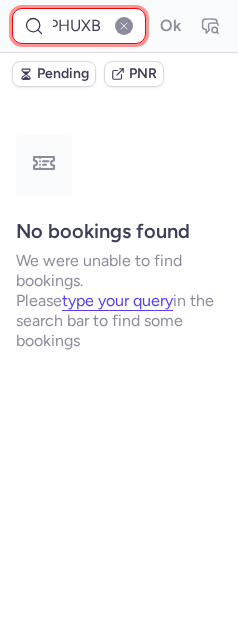 type on "I CPHUXB V1802" 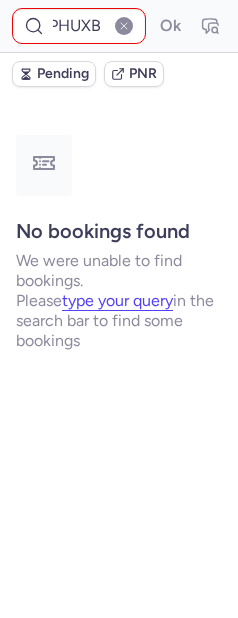 click at bounding box center (124, 26) 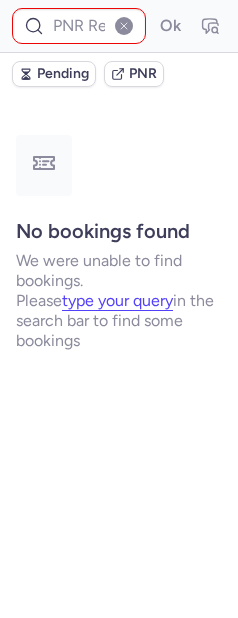 scroll, scrollTop: 0, scrollLeft: 0, axis: both 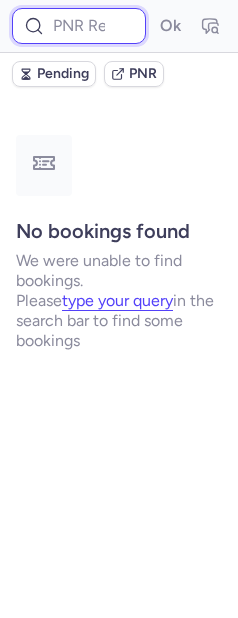 click at bounding box center [79, 26] 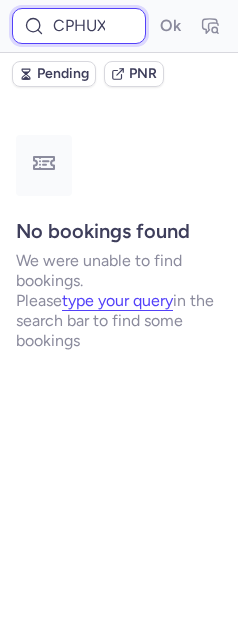 scroll, scrollTop: 0, scrollLeft: 11, axis: horizontal 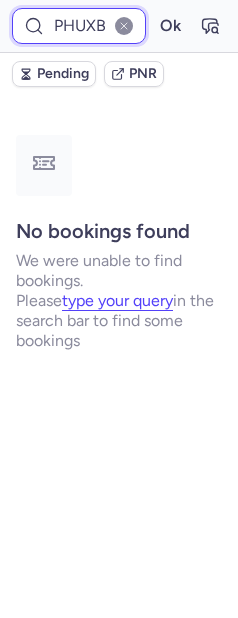 click on "Ok" at bounding box center [170, 26] 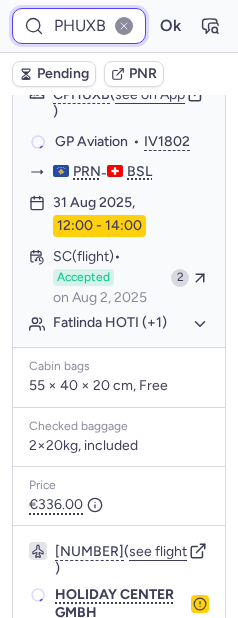 scroll, scrollTop: 1447, scrollLeft: 0, axis: vertical 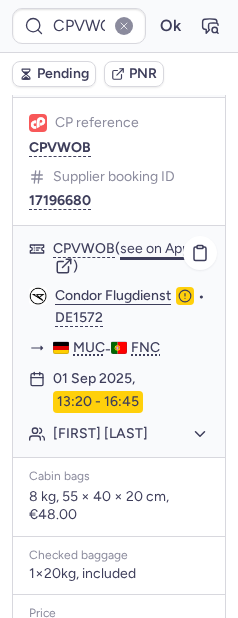 click on "see on App" 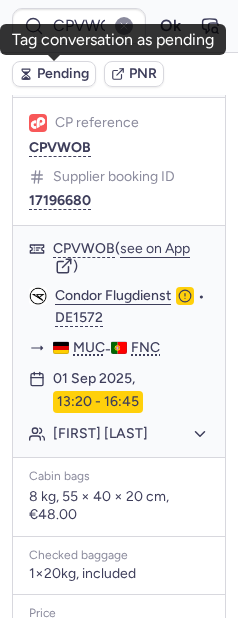 click on "Pending" at bounding box center [63, 74] 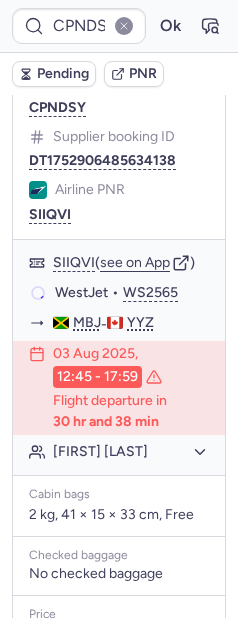 scroll, scrollTop: 243, scrollLeft: 0, axis: vertical 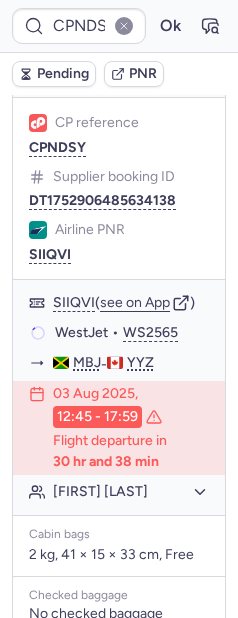 type on "CPRNJW" 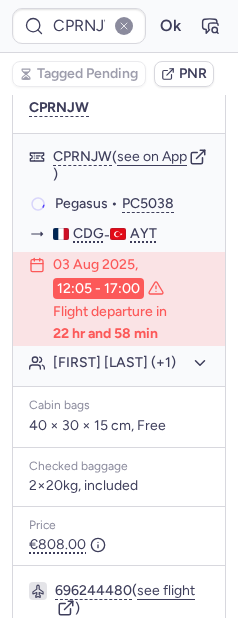 scroll, scrollTop: 218, scrollLeft: 0, axis: vertical 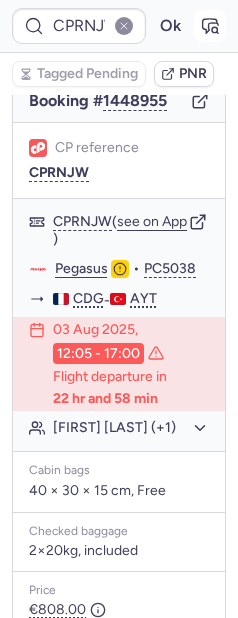 click 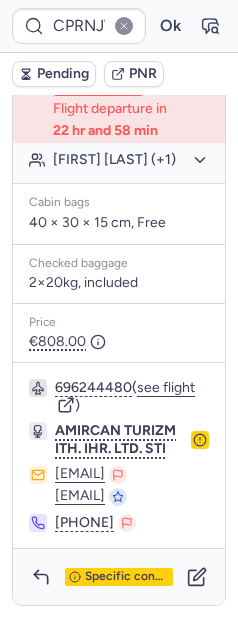 scroll, scrollTop: 620, scrollLeft: 0, axis: vertical 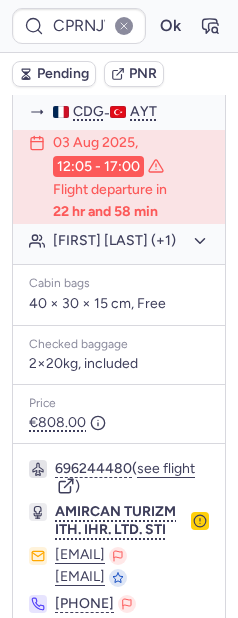 click on "Elise SIKYUREK (+1)" 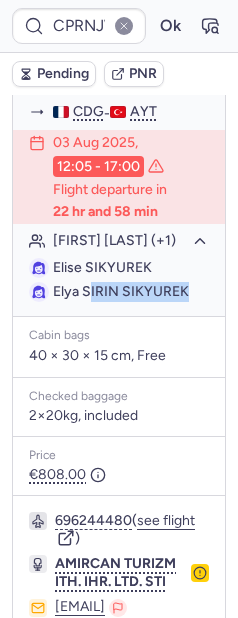 drag, startPoint x: 86, startPoint y: 318, endPoint x: 197, endPoint y: 319, distance: 111.0045 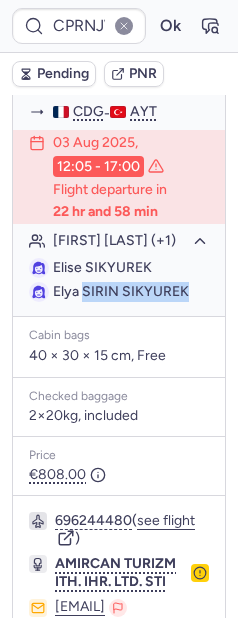 drag, startPoint x: 84, startPoint y: 316, endPoint x: 187, endPoint y: 327, distance: 103.58572 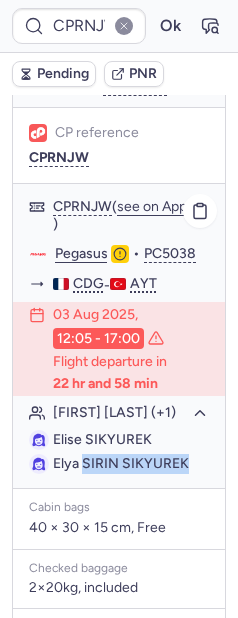 click on "Pegasus" 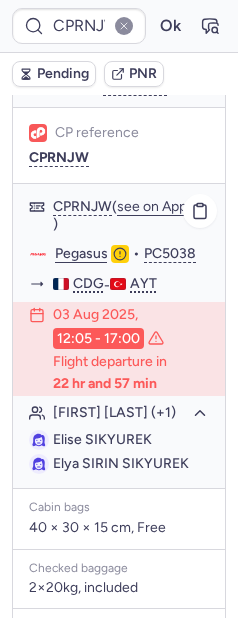 click on "Elya SIRIN SIKYUREK" at bounding box center [121, 463] 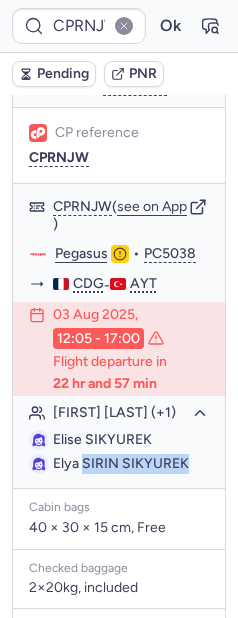 drag, startPoint x: 84, startPoint y: 487, endPoint x: 221, endPoint y: 488, distance: 137.00365 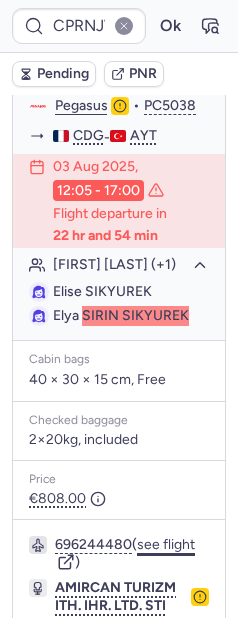 scroll, scrollTop: 668, scrollLeft: 0, axis: vertical 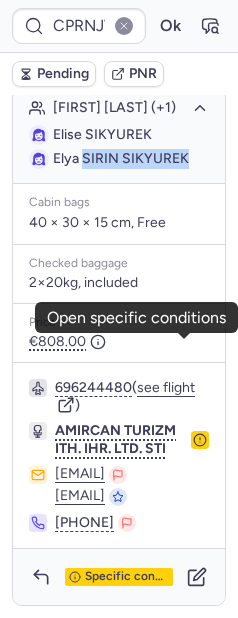 click 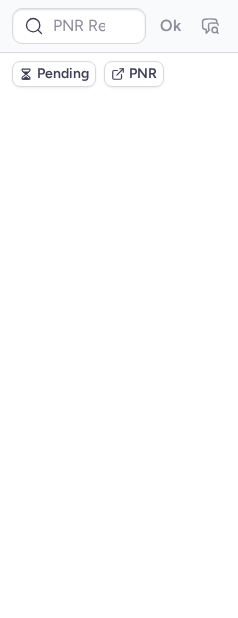 scroll, scrollTop: 0, scrollLeft: 0, axis: both 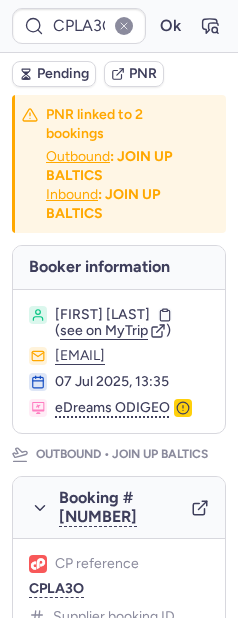 type on "CPMBSI" 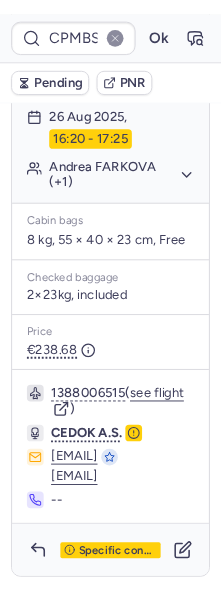 scroll, scrollTop: 512, scrollLeft: 0, axis: vertical 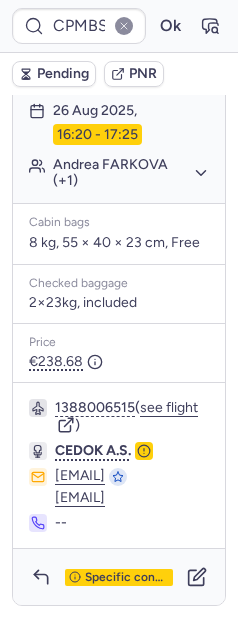 click 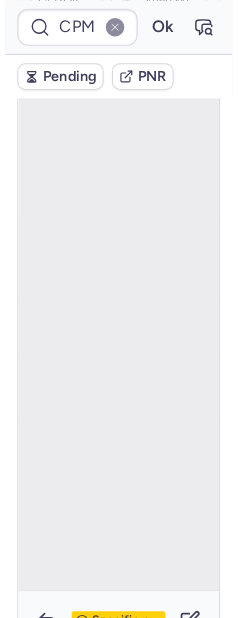 scroll, scrollTop: 173, scrollLeft: 0, axis: vertical 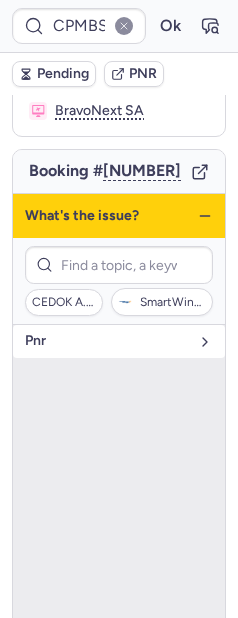 click on "pnr" at bounding box center (107, 341) 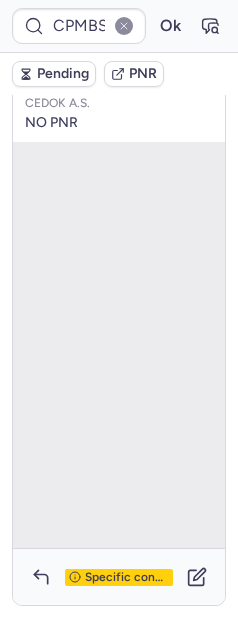 scroll, scrollTop: 512, scrollLeft: 0, axis: vertical 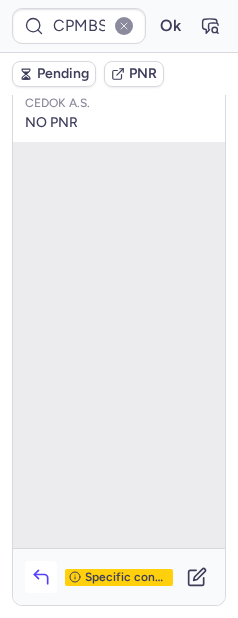 click 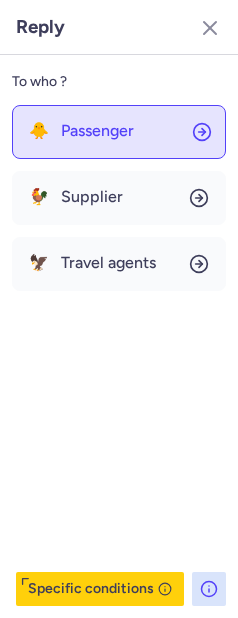 type 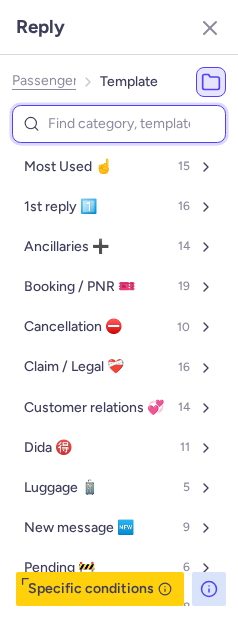 click at bounding box center (119, 124) 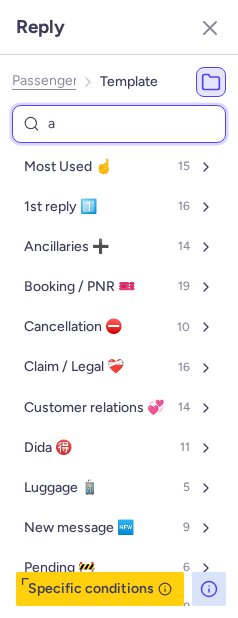 select on "en" 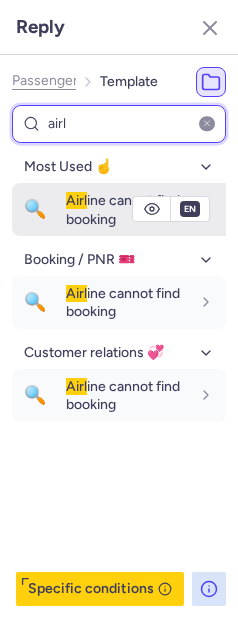 type on "airl" 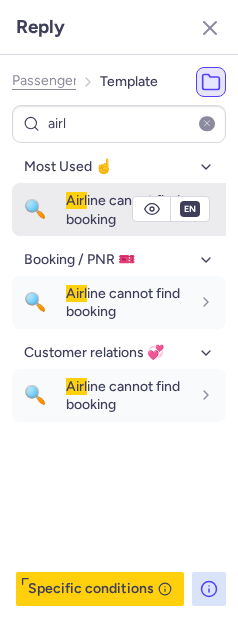 click on "Airl ine cannot find booking" at bounding box center (123, 209) 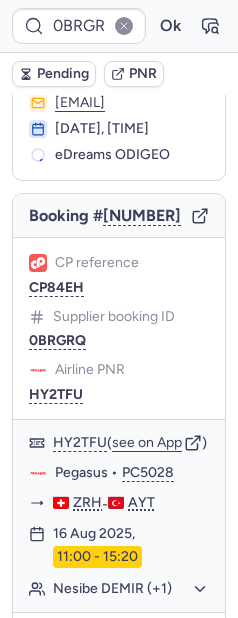 scroll, scrollTop: 0, scrollLeft: 0, axis: both 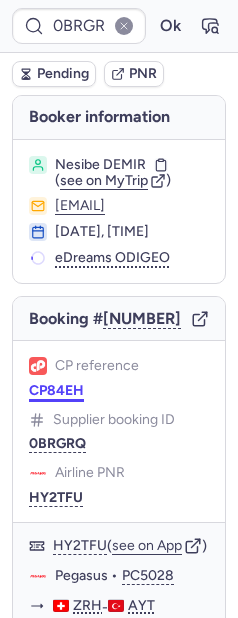 click on "CP84EH" at bounding box center (56, 391) 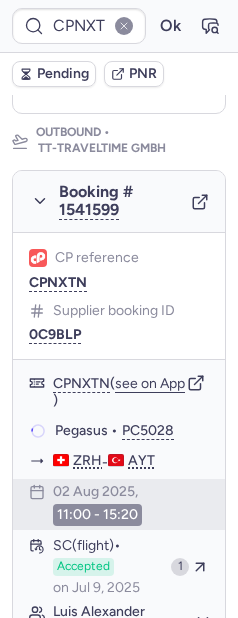 scroll, scrollTop: 314, scrollLeft: 0, axis: vertical 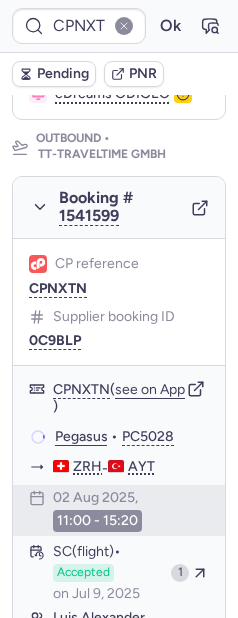 type on "CPNDSY" 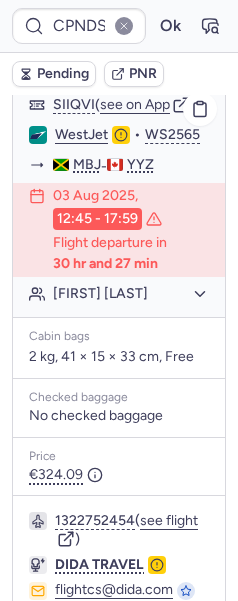 scroll, scrollTop: 652, scrollLeft: 0, axis: vertical 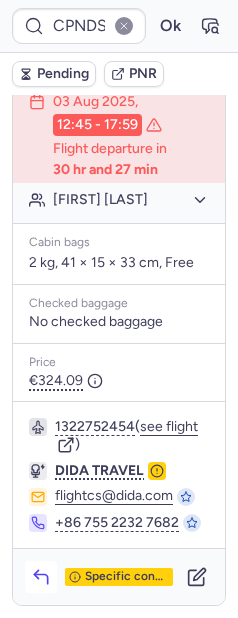 click 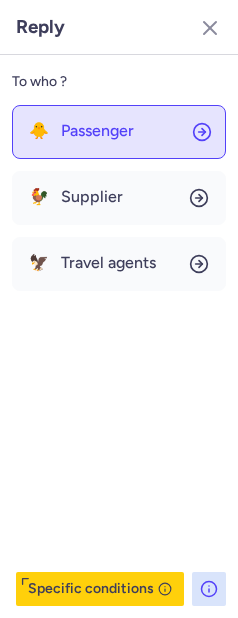 click on "Passenger" at bounding box center [97, 131] 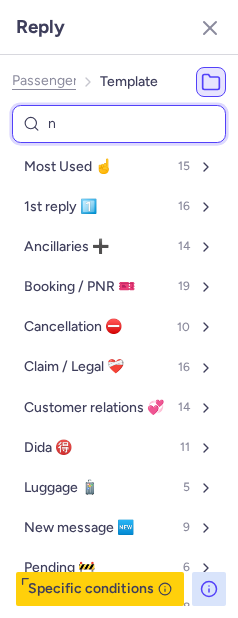 type on "nr" 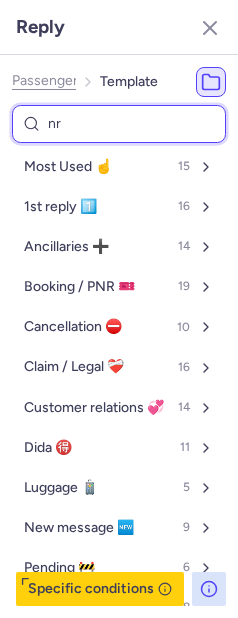 select on "en" 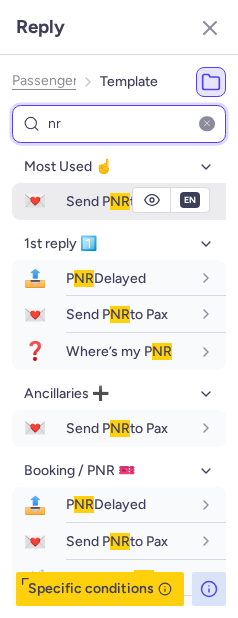 type on "nr" 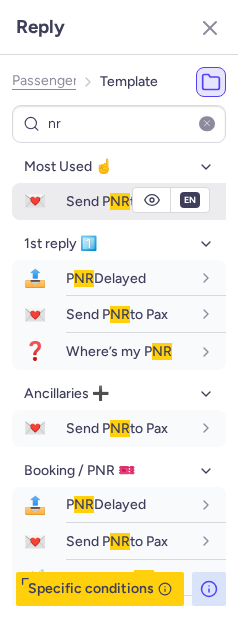 click on "Send P NR  to Pax" at bounding box center [117, 201] 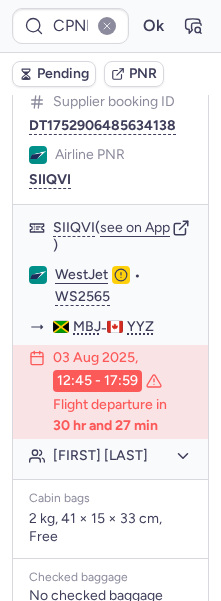scroll, scrollTop: 35, scrollLeft: 0, axis: vertical 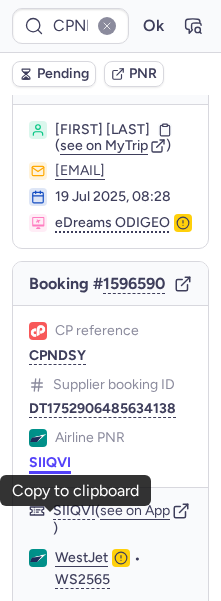 click on "SIIQVI" at bounding box center (50, 463) 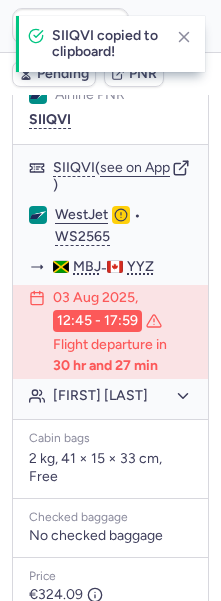 scroll, scrollTop: 397, scrollLeft: 0, axis: vertical 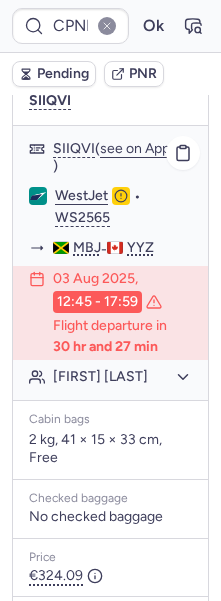 click on "WestJet" 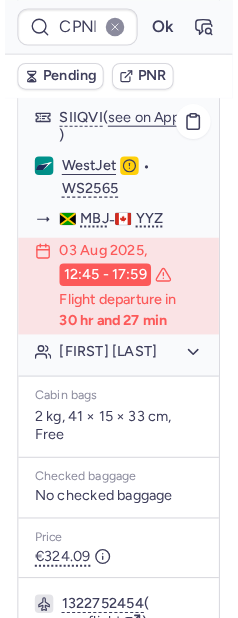 scroll, scrollTop: 434, scrollLeft: 0, axis: vertical 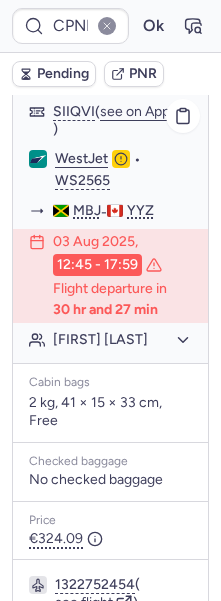 click on "Sanita MCNEIL" 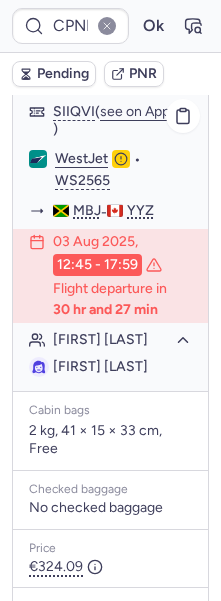 click on "Sanita MCNEIL" at bounding box center (100, 367) 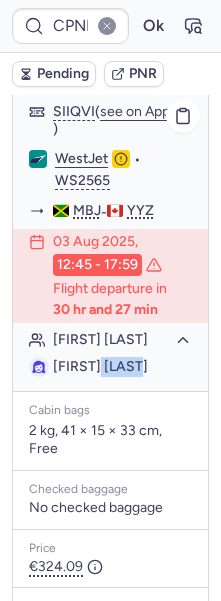 click on "Sanita MCNEIL" at bounding box center [100, 366] 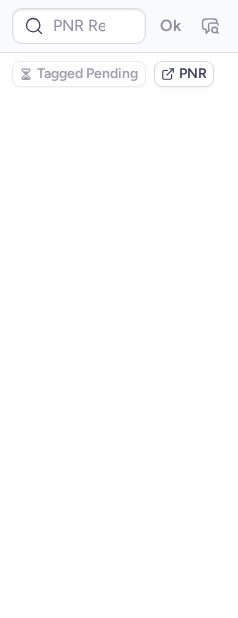 scroll, scrollTop: 0, scrollLeft: 0, axis: both 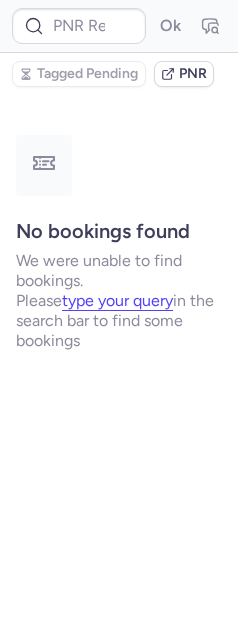 type on "CPLA3O" 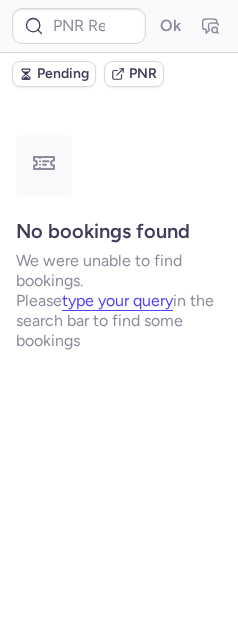 type on "CPO9VX" 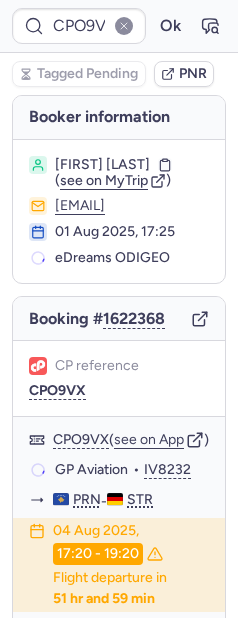 scroll, scrollTop: 568, scrollLeft: 0, axis: vertical 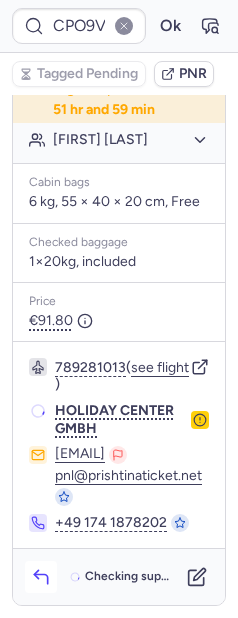 click 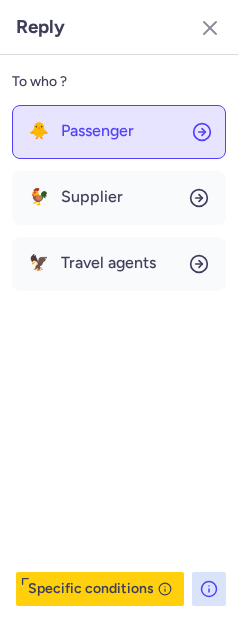 click on "Passenger" at bounding box center (97, 131) 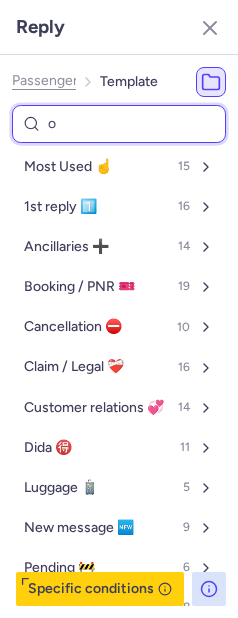 type on "o" 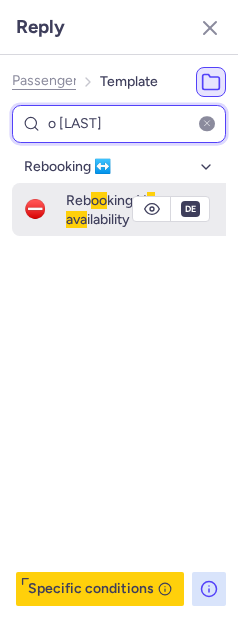 type on "o ava" 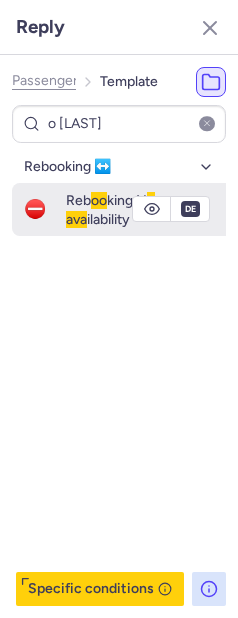 click on "⛔" at bounding box center [35, 209] 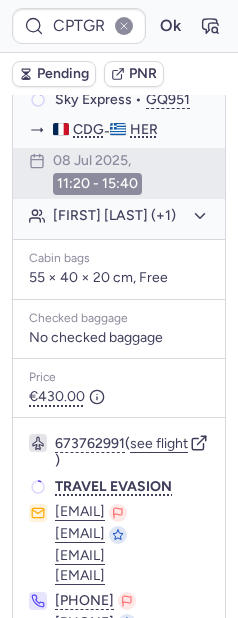 scroll, scrollTop: 568, scrollLeft: 0, axis: vertical 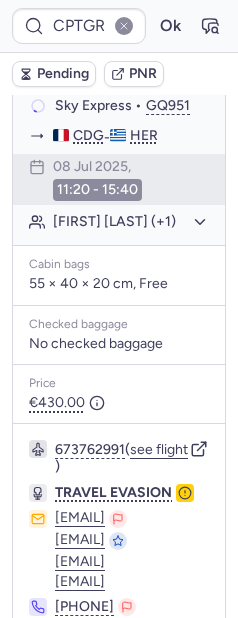 type on "CPYX78" 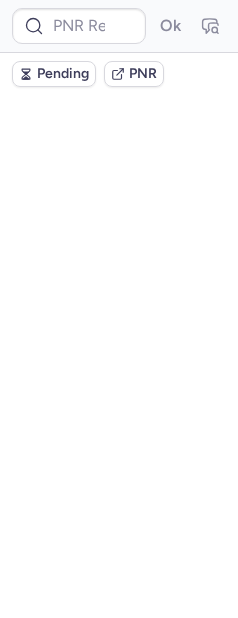 scroll, scrollTop: 0, scrollLeft: 0, axis: both 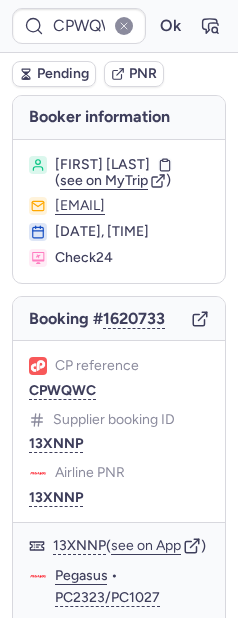 type on "CPWYYH" 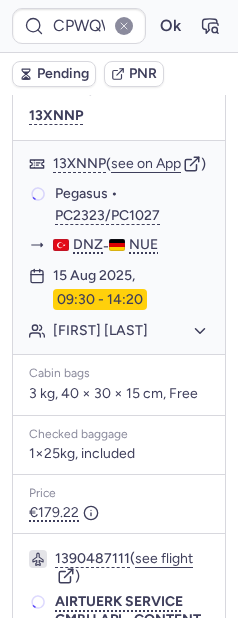 scroll, scrollTop: 382, scrollLeft: 0, axis: vertical 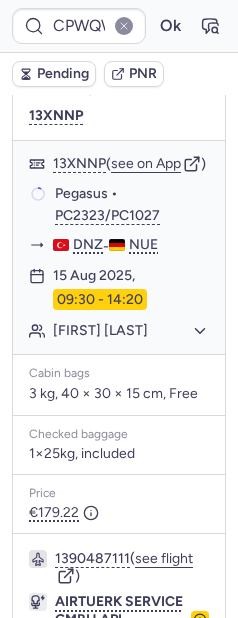 type on "CPO9VX" 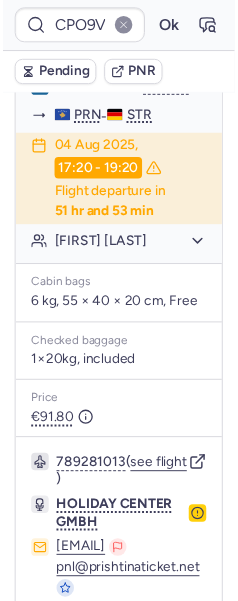 scroll, scrollTop: 0, scrollLeft: 0, axis: both 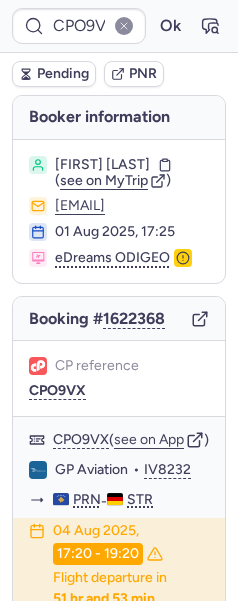 drag, startPoint x: 37, startPoint y: 220, endPoint x: 188, endPoint y: 233, distance: 151.55856 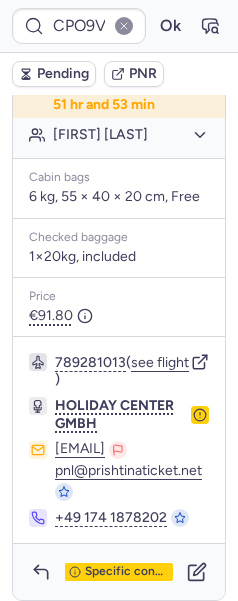 scroll, scrollTop: 561, scrollLeft: 0, axis: vertical 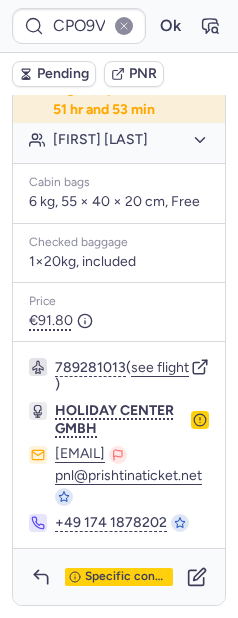 click 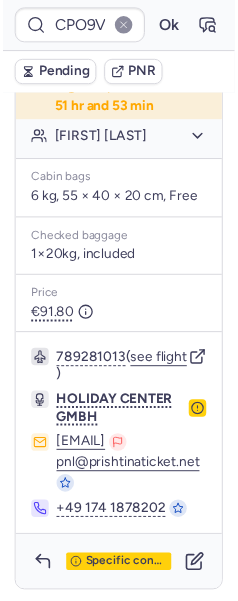 scroll, scrollTop: 156, scrollLeft: 0, axis: vertical 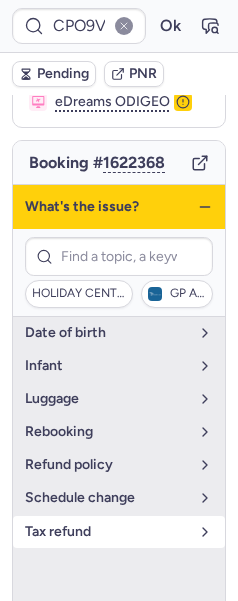 click on "tax refund" at bounding box center (107, 532) 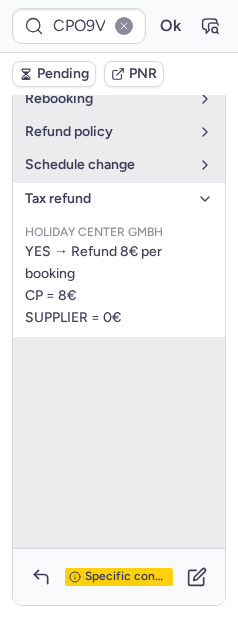 scroll, scrollTop: 568, scrollLeft: 0, axis: vertical 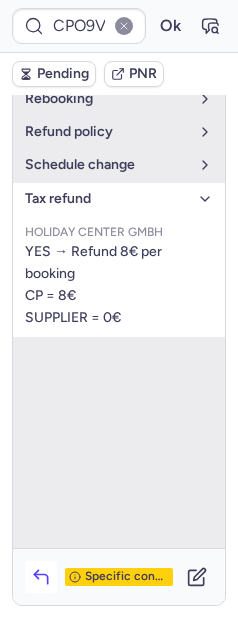 click 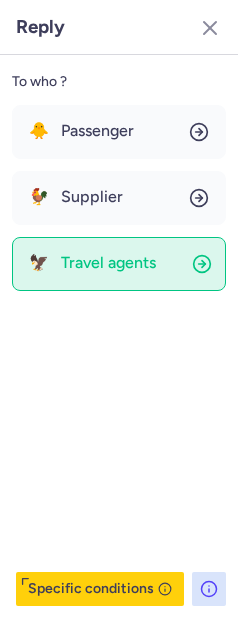 click on "🦅 Travel agents" 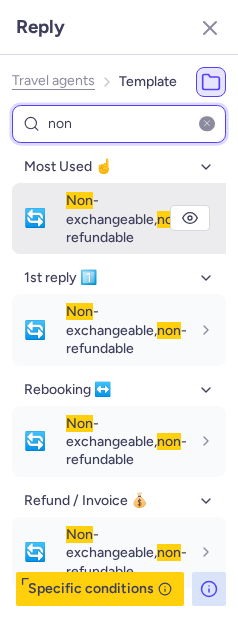 type on "non" 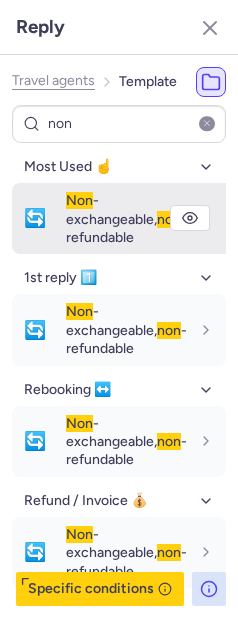 click on "non" at bounding box center [169, 219] 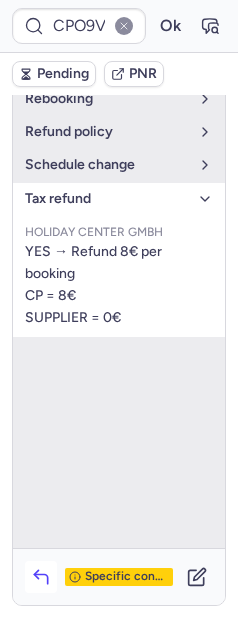 click 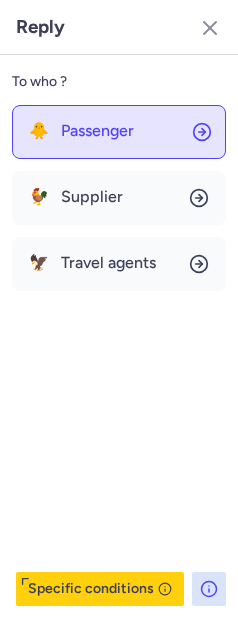 click on "🐥 Passenger" 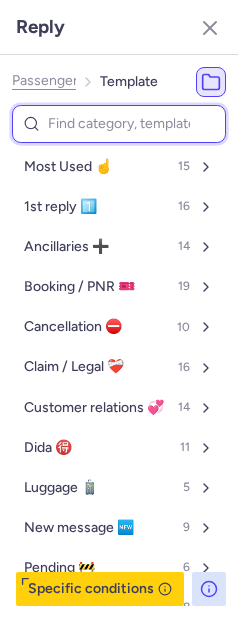 type on "n" 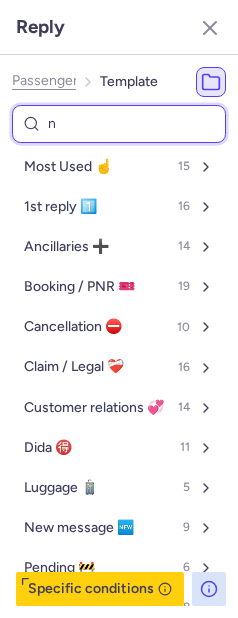 select on "de" 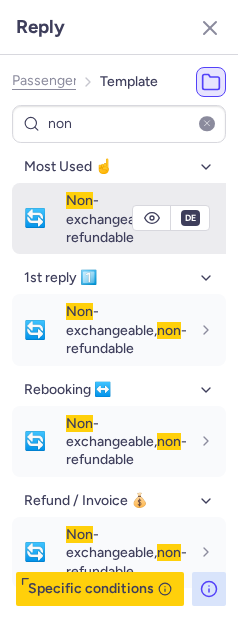 click on "Non -exchangeable,  non -refundable" at bounding box center (128, 218) 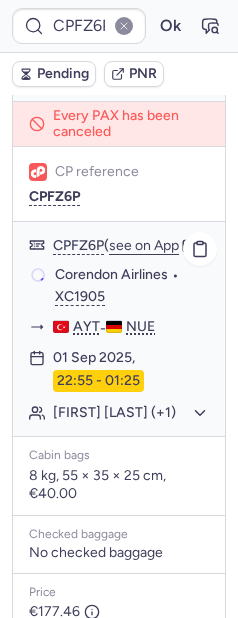 scroll, scrollTop: 213, scrollLeft: 0, axis: vertical 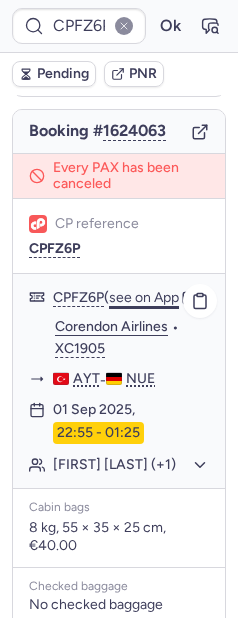 click on "see on App" 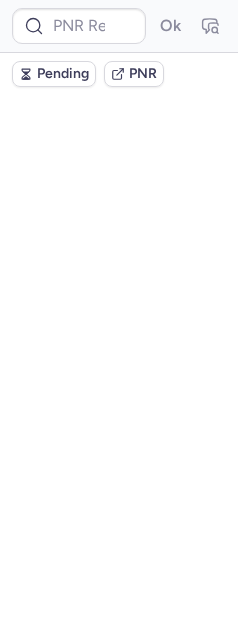 scroll, scrollTop: 0, scrollLeft: 0, axis: both 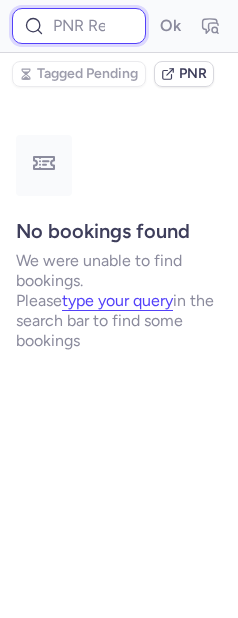 click at bounding box center (79, 26) 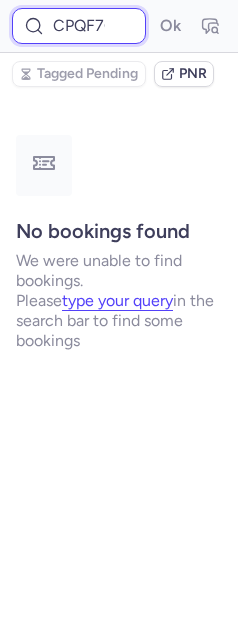 scroll, scrollTop: 0, scrollLeft: 9, axis: horizontal 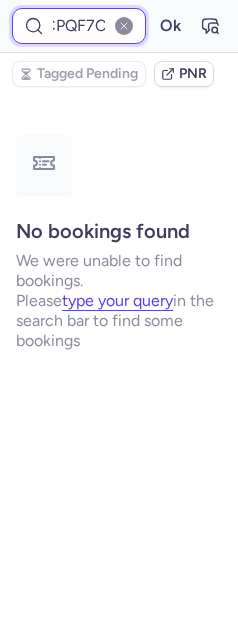 click on "Ok" at bounding box center (170, 26) 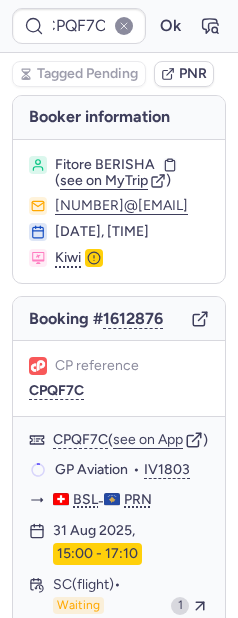 scroll, scrollTop: 0, scrollLeft: 0, axis: both 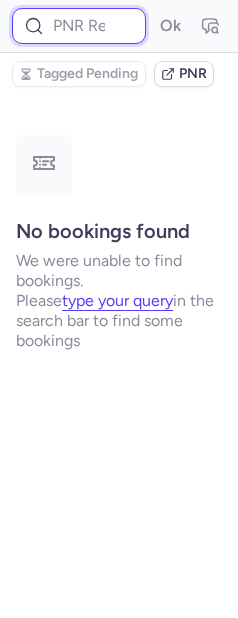 click at bounding box center [79, 26] 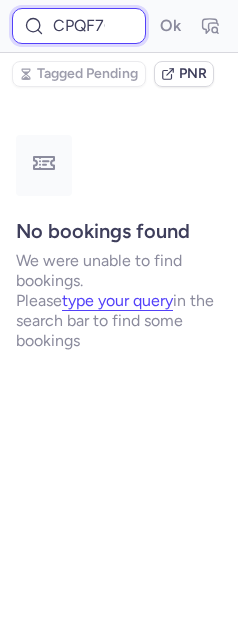 scroll, scrollTop: 0, scrollLeft: 9, axis: horizontal 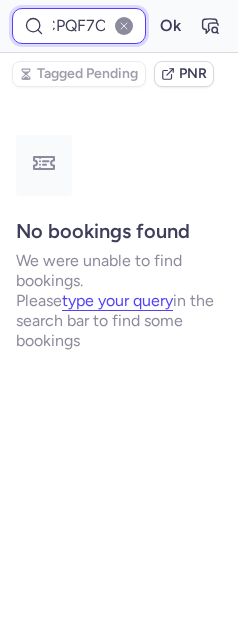 click on "Ok" at bounding box center (170, 26) 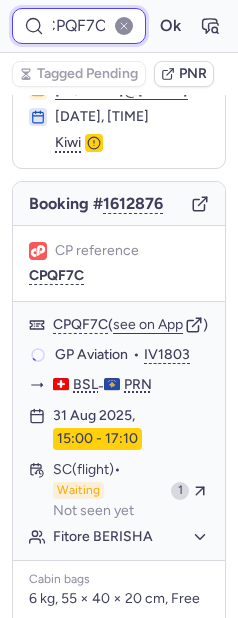 scroll, scrollTop: 116, scrollLeft: 0, axis: vertical 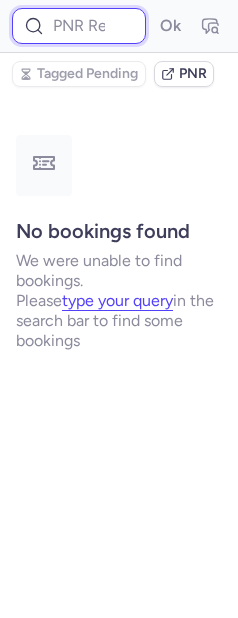 click at bounding box center [79, 26] 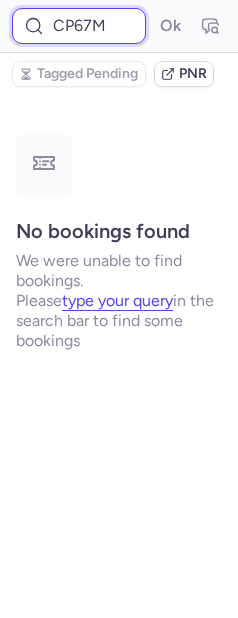 scroll, scrollTop: 0, scrollLeft: 12, axis: horizontal 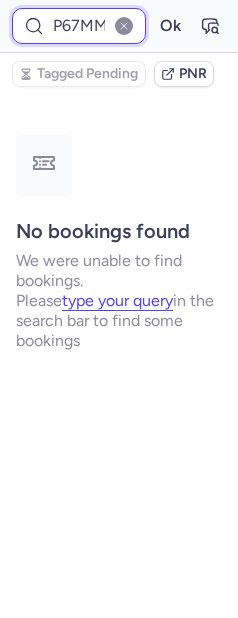 click on "Ok" at bounding box center [170, 26] 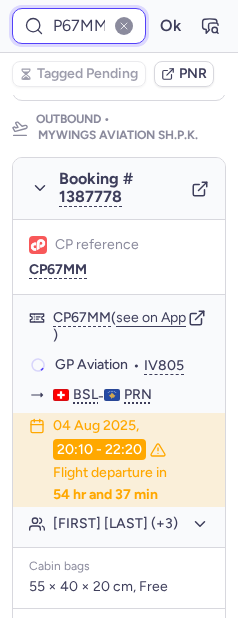 scroll, scrollTop: 393, scrollLeft: 0, axis: vertical 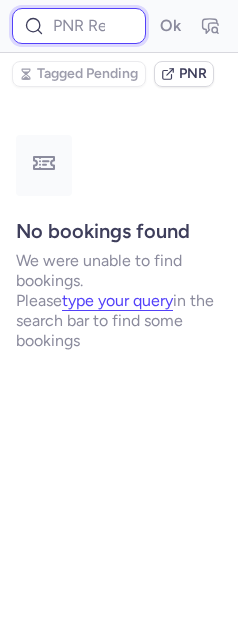 click at bounding box center [79, 26] 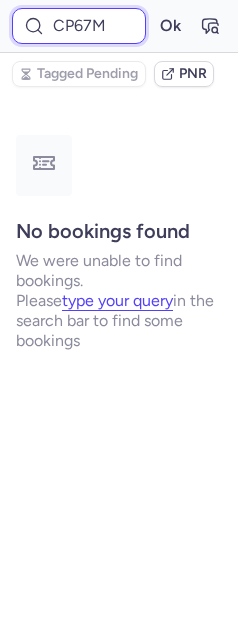 scroll, scrollTop: 0, scrollLeft: 12, axis: horizontal 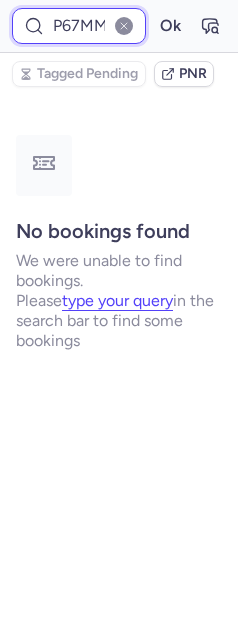 click on "Ok" at bounding box center (170, 26) 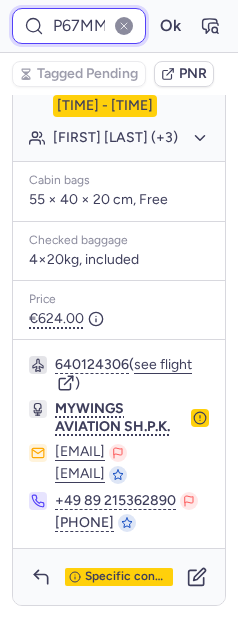 scroll, scrollTop: 1614, scrollLeft: 0, axis: vertical 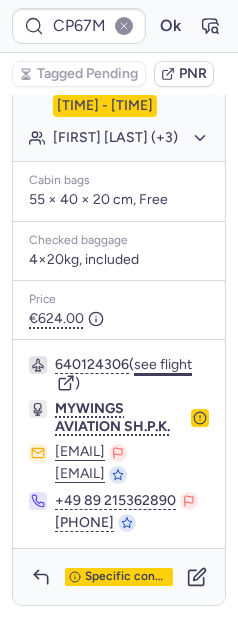 click on "see flight" 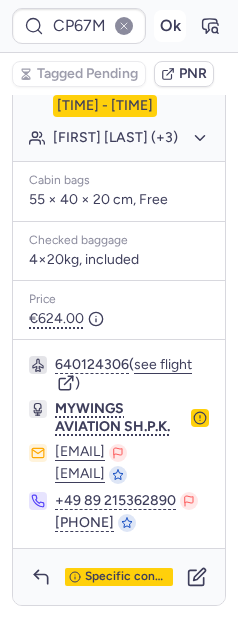 click on "Ok" at bounding box center [170, 26] 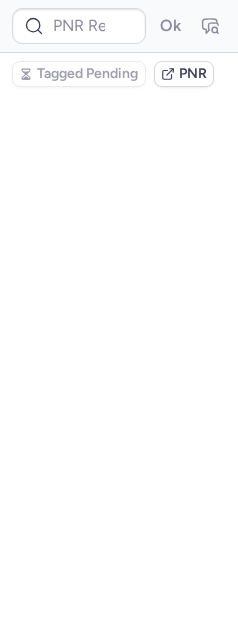 scroll, scrollTop: 0, scrollLeft: 0, axis: both 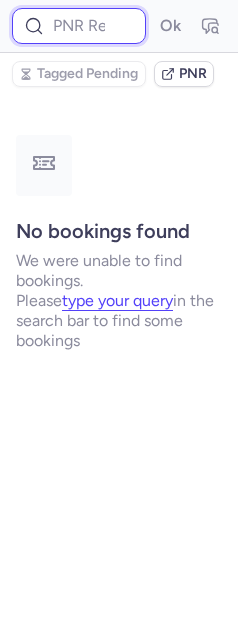 click at bounding box center [79, 26] 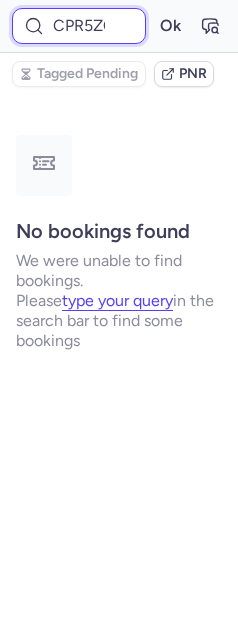 scroll, scrollTop: 0, scrollLeft: 10, axis: horizontal 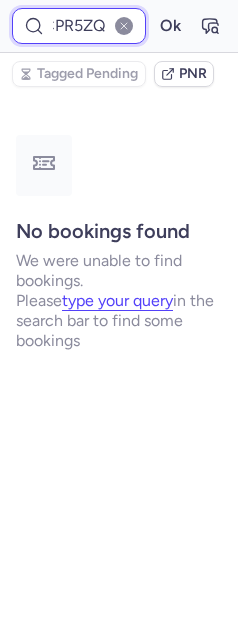 click on "Ok" at bounding box center (170, 26) 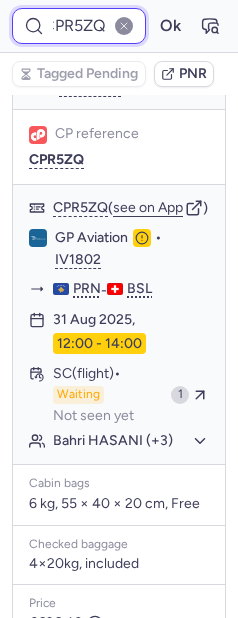 scroll, scrollTop: 1302, scrollLeft: 0, axis: vertical 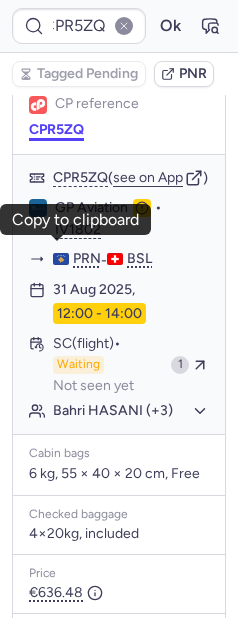 click on "CPR5ZQ" at bounding box center [56, 130] 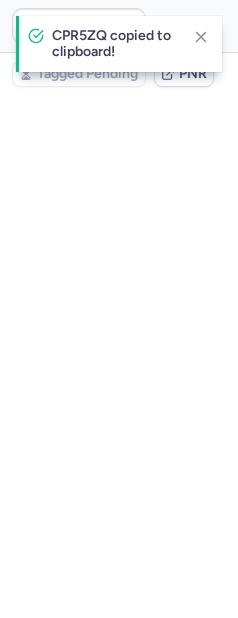scroll, scrollTop: 0, scrollLeft: 0, axis: both 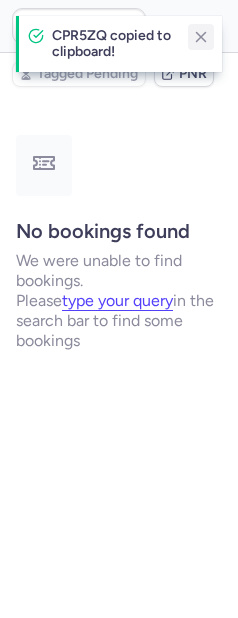 click 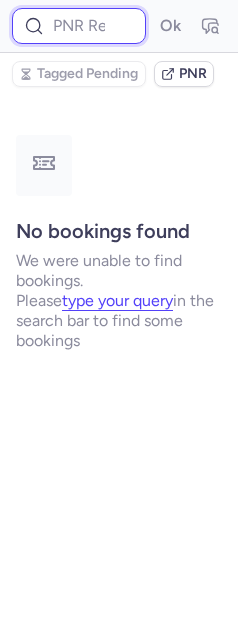 click at bounding box center (79, 26) 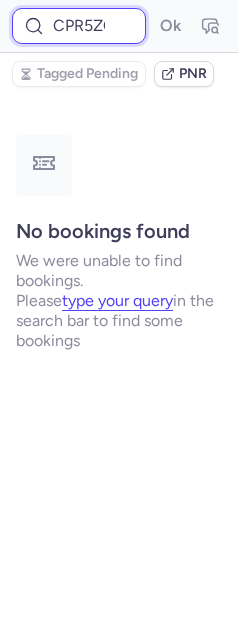 scroll, scrollTop: 0, scrollLeft: 10, axis: horizontal 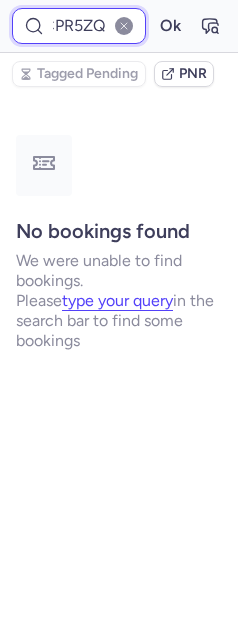 click on "Ok" at bounding box center [170, 26] 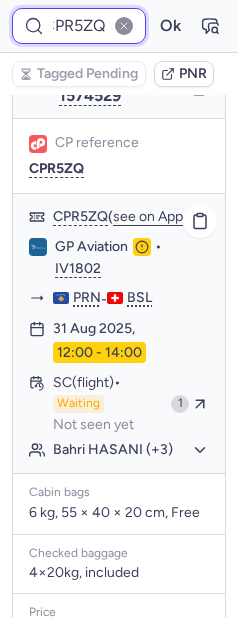 scroll, scrollTop: 1276, scrollLeft: 0, axis: vertical 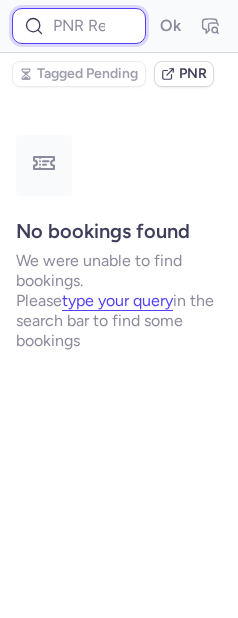 click at bounding box center [79, 26] 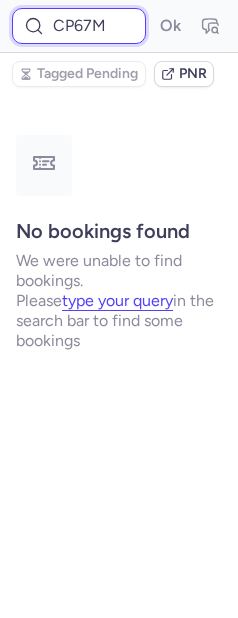 scroll, scrollTop: 0, scrollLeft: 12, axis: horizontal 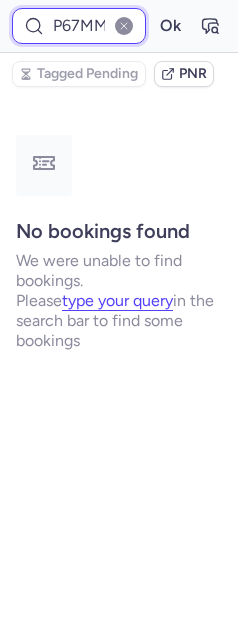 click on "Ok" at bounding box center [170, 26] 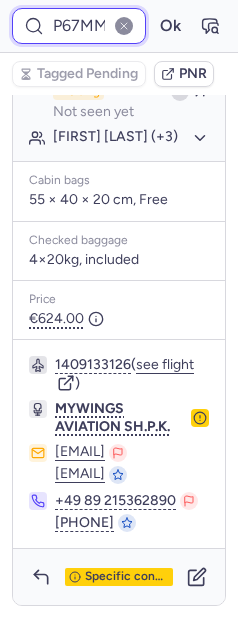scroll, scrollTop: 1757, scrollLeft: 0, axis: vertical 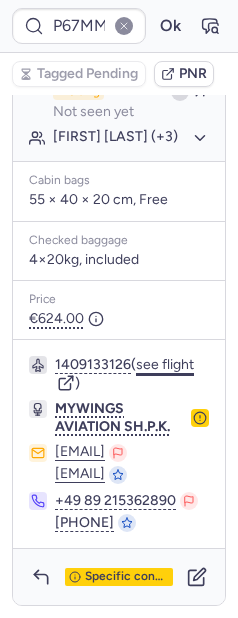 click on "see flight" 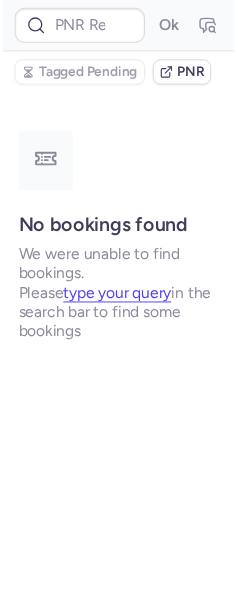 scroll, scrollTop: 0, scrollLeft: 0, axis: both 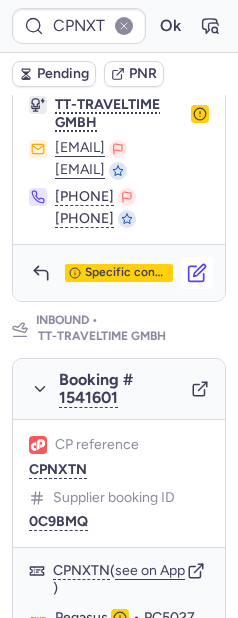 click 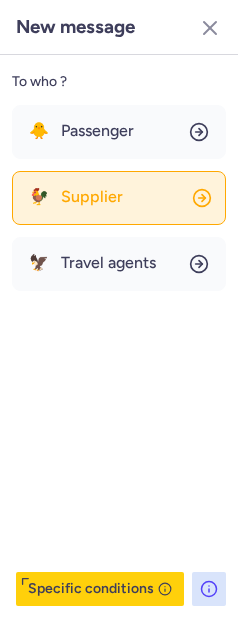 click on "🐓 Supplier" 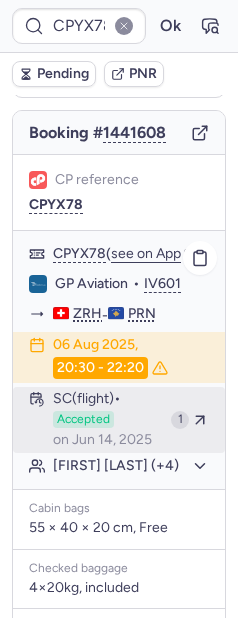 scroll, scrollTop: 187, scrollLeft: 0, axis: vertical 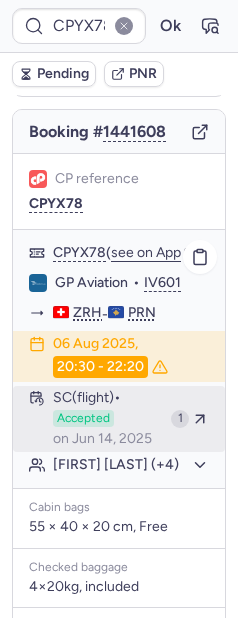 click on "Accepted" at bounding box center [83, 419] 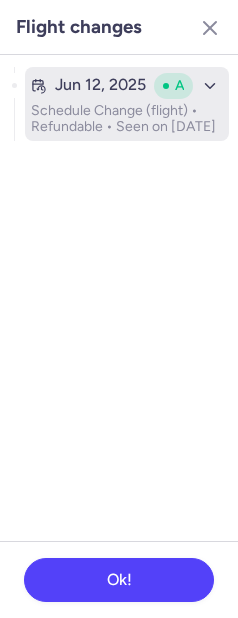 click on "Schedule Change (flight) • Refundable • Seen on Jun 14, 2025" at bounding box center (127, 119) 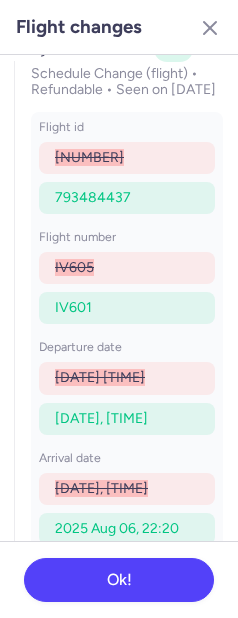 scroll, scrollTop: 0, scrollLeft: 0, axis: both 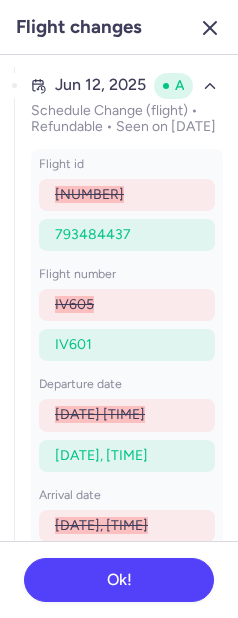 click 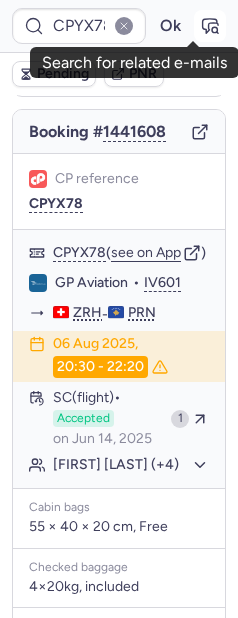 click 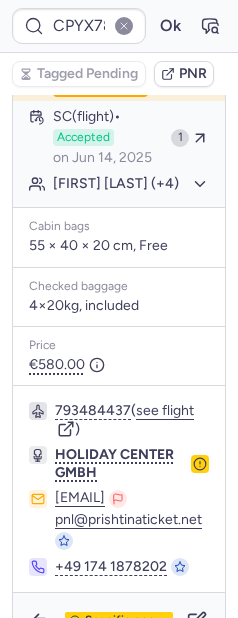 scroll, scrollTop: 544, scrollLeft: 0, axis: vertical 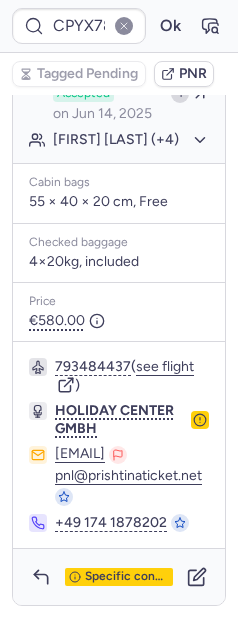 drag, startPoint x: 22, startPoint y: 489, endPoint x: 30, endPoint y: 420, distance: 69.46222 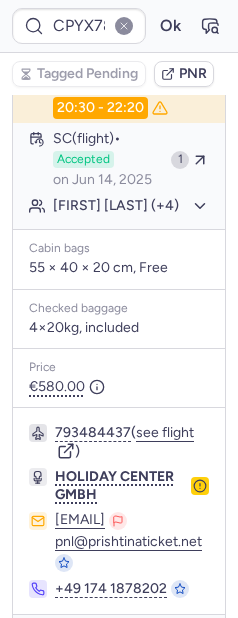 scroll, scrollTop: 423, scrollLeft: 0, axis: vertical 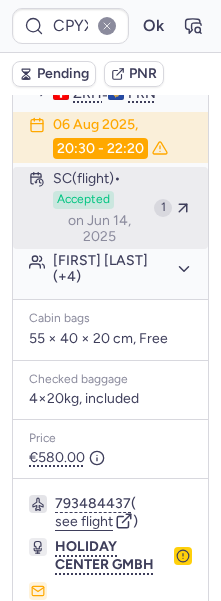 click on "on Jun 14, 2025" at bounding box center [99, 229] 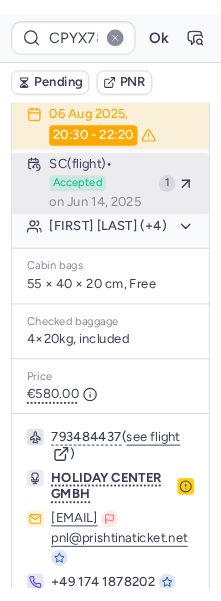 scroll, scrollTop: 371, scrollLeft: 0, axis: vertical 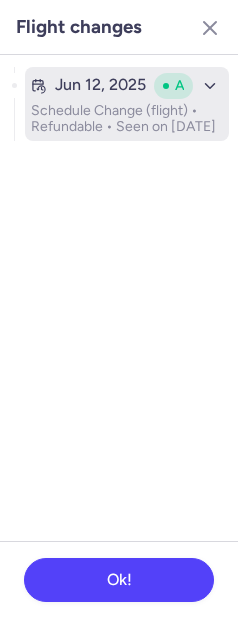 click on "Schedule Change (flight) • Refundable • Seen on Jun 14, 2025" at bounding box center [127, 119] 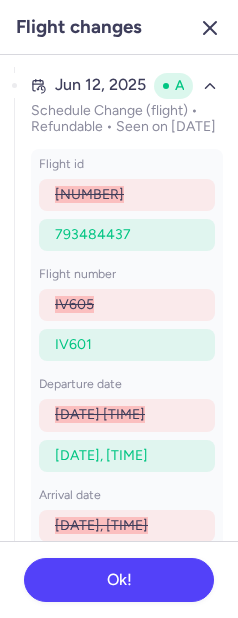 click 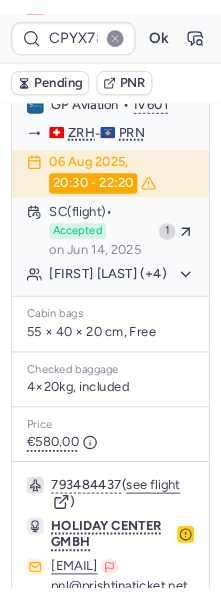 scroll, scrollTop: 423, scrollLeft: 0, axis: vertical 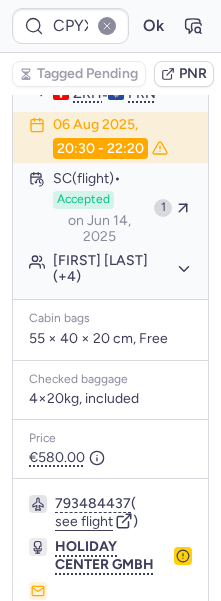 click on "Jasmin GASHI (+4)" 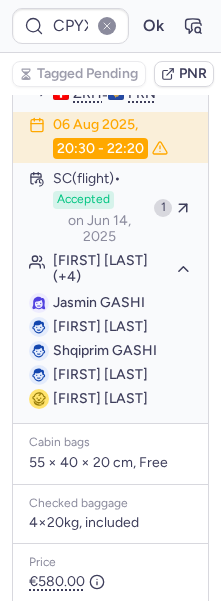 click on "Qendrim GASHI" at bounding box center (100, 326) 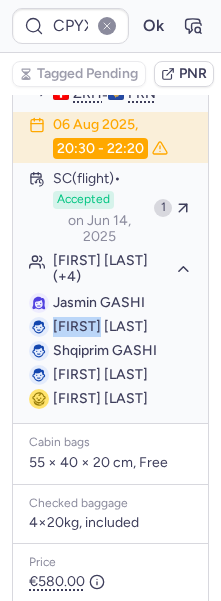 click on "Qendrim GASHI" at bounding box center [100, 326] 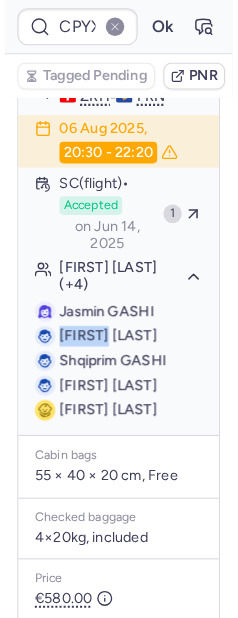 scroll, scrollTop: 713, scrollLeft: 0, axis: vertical 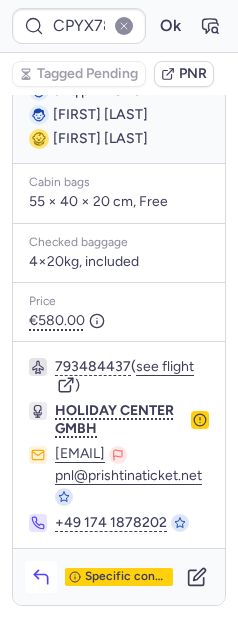 click 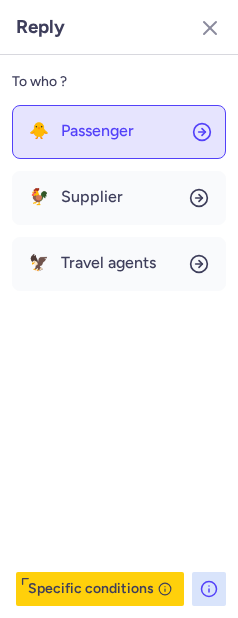 click on "Passenger" at bounding box center [97, 131] 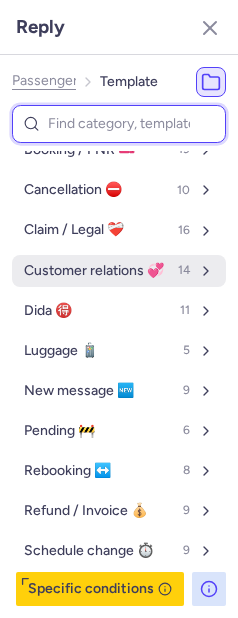 scroll, scrollTop: 156, scrollLeft: 0, axis: vertical 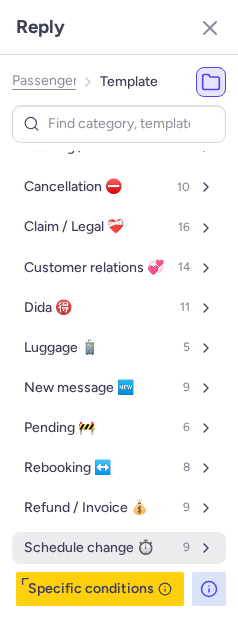 click on "Schedule change ⏱️" at bounding box center [89, 548] 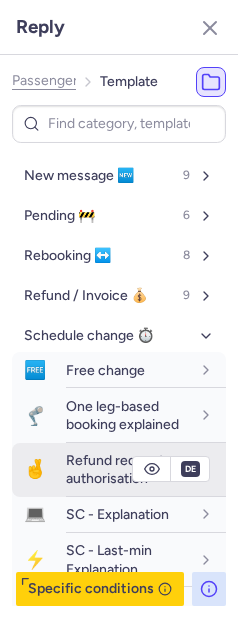 scroll, scrollTop: 510, scrollLeft: 0, axis: vertical 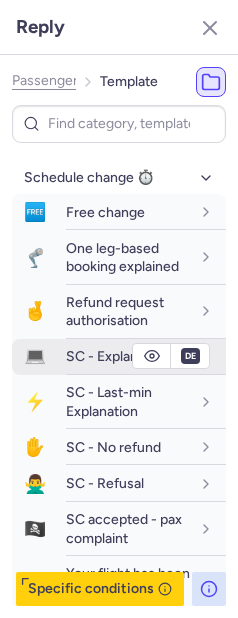 click on "SC - Explanation" at bounding box center (117, 356) 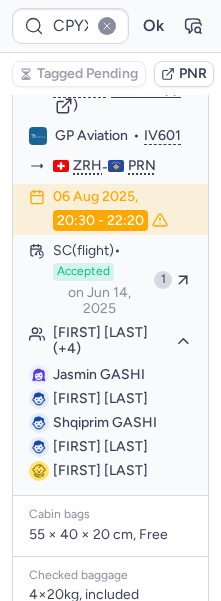 scroll, scrollTop: 35, scrollLeft: 0, axis: vertical 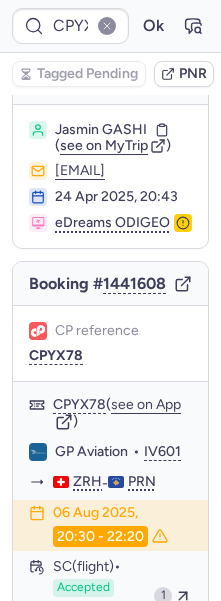 drag, startPoint x: 124, startPoint y: 192, endPoint x: 191, endPoint y: 195, distance: 67.06713 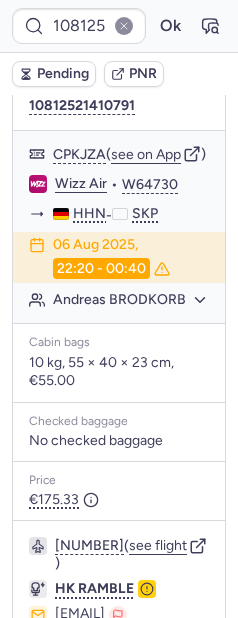 scroll, scrollTop: 207, scrollLeft: 0, axis: vertical 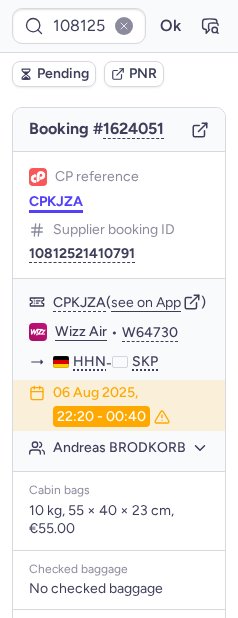 click on "CPKJZA" at bounding box center [56, 202] 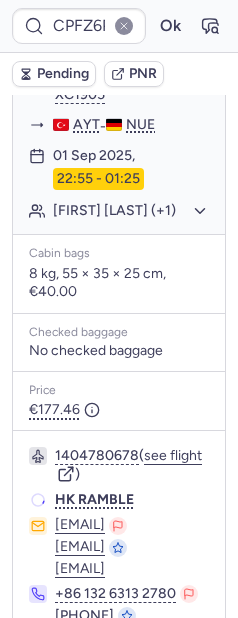 scroll, scrollTop: 0, scrollLeft: 0, axis: both 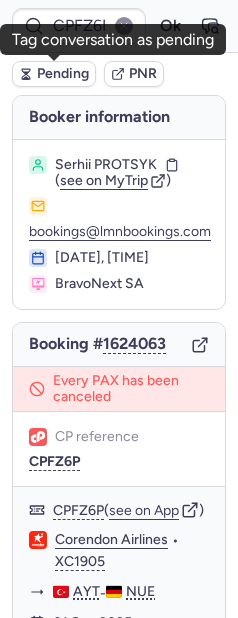 click on "Pending" at bounding box center (63, 74) 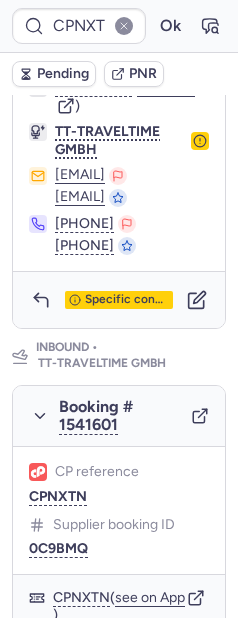 scroll, scrollTop: 1139, scrollLeft: 0, axis: vertical 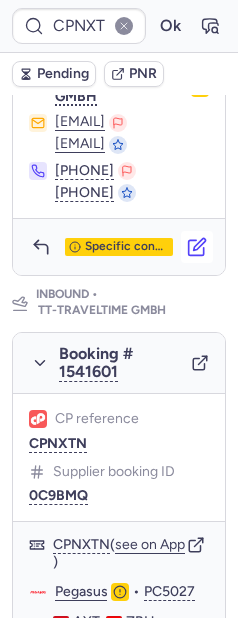 click 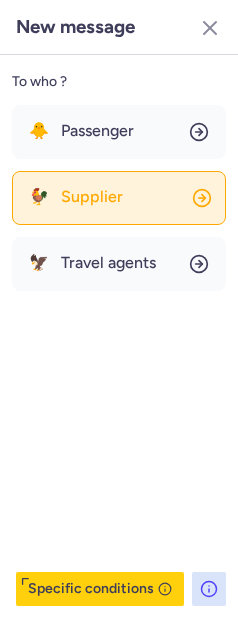 click on "Supplier" at bounding box center [92, 197] 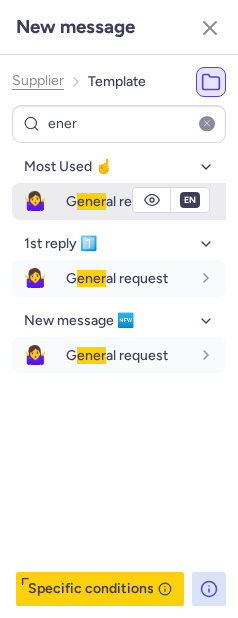click on "G ener al request" at bounding box center [117, 201] 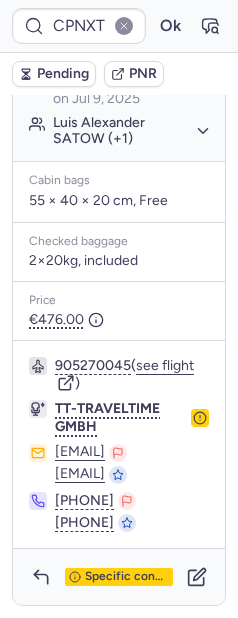 scroll, scrollTop: 2108, scrollLeft: 0, axis: vertical 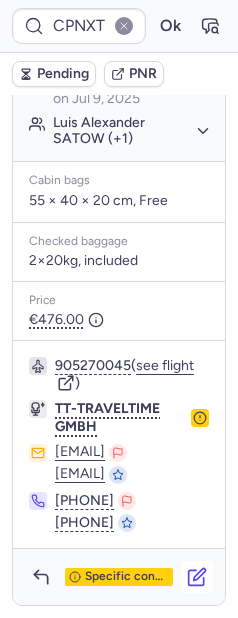 click at bounding box center [197, 577] 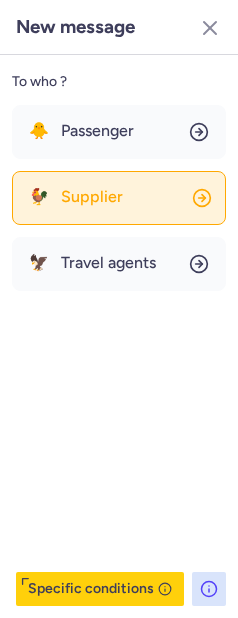 click on "Supplier" at bounding box center (92, 197) 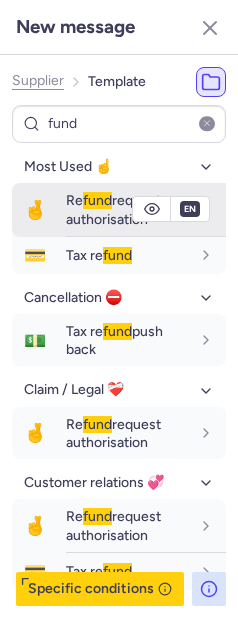 click on "Re fund  request authorisation" at bounding box center (113, 209) 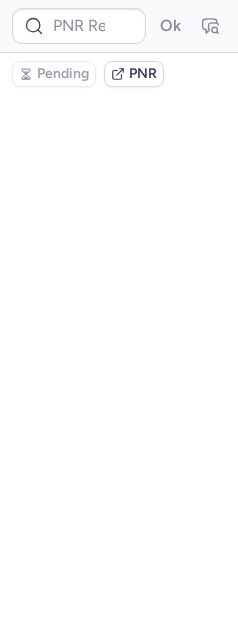 scroll, scrollTop: 0, scrollLeft: 0, axis: both 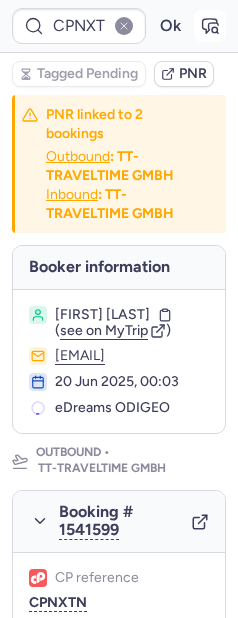 click 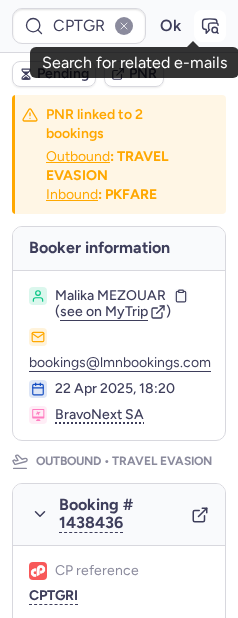 click 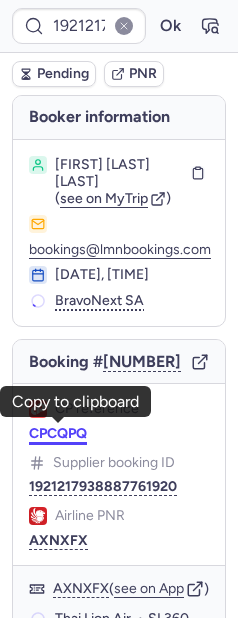 click on "CPCQPQ" at bounding box center [58, 434] 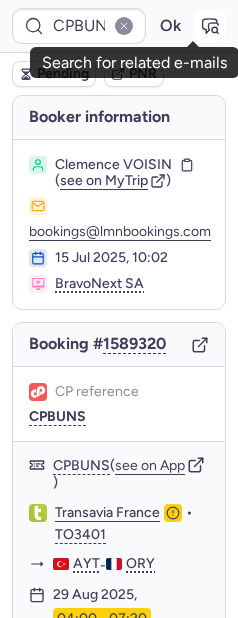 click 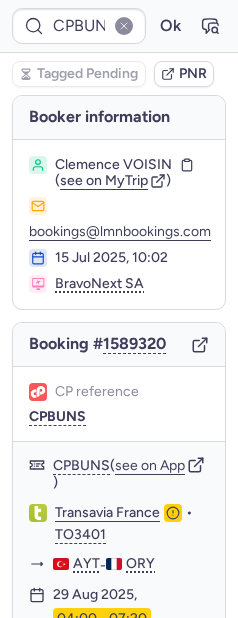 scroll, scrollTop: 638, scrollLeft: 0, axis: vertical 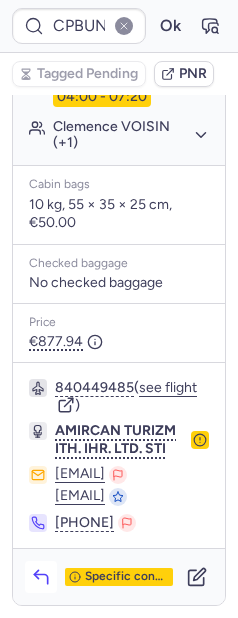 click 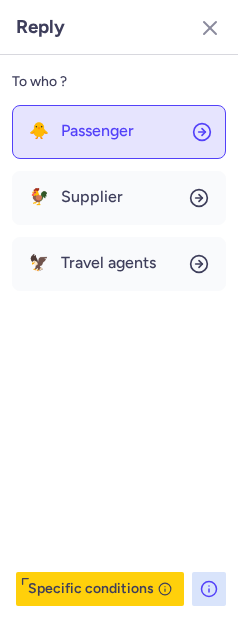 click on "Passenger" at bounding box center [97, 131] 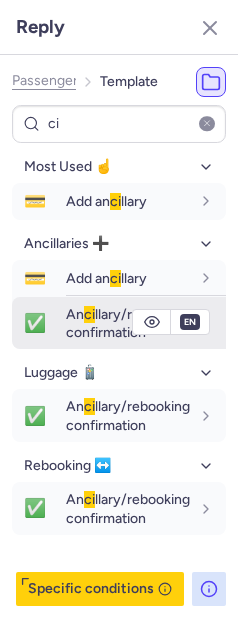 click on "ci" at bounding box center (89, 314) 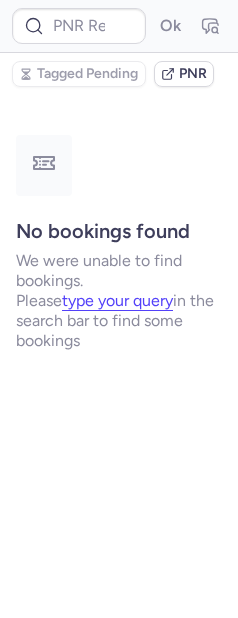 scroll, scrollTop: 0, scrollLeft: 0, axis: both 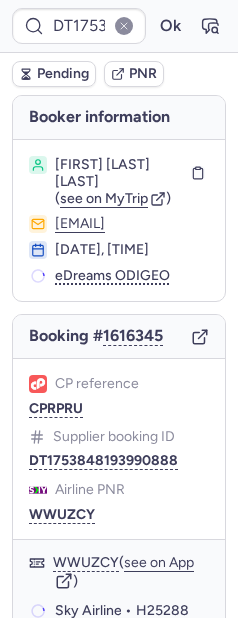 click on "CP reference CPRPRU" 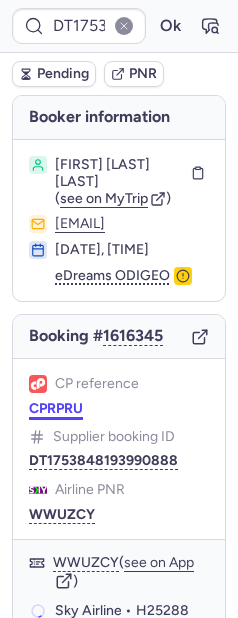 click on "CPRPRU" at bounding box center (56, 409) 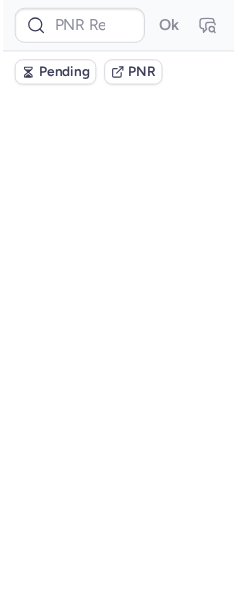 scroll, scrollTop: 0, scrollLeft: 0, axis: both 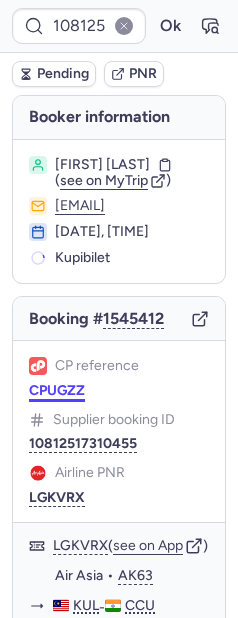 click on "CPUGZZ" at bounding box center [57, 391] 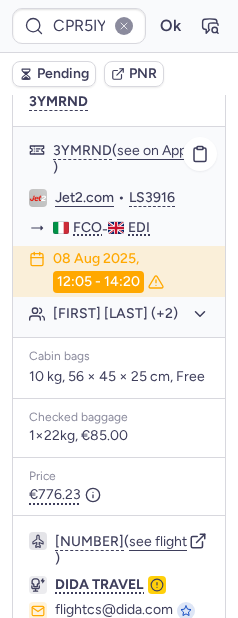 scroll, scrollTop: 288, scrollLeft: 0, axis: vertical 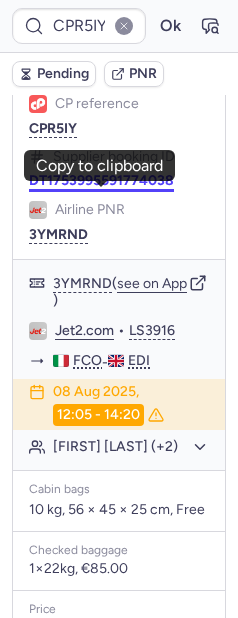 click on "DT1753995591774038" at bounding box center (101, 181) 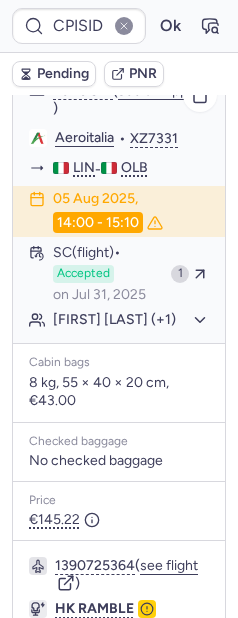 scroll, scrollTop: 459, scrollLeft: 0, axis: vertical 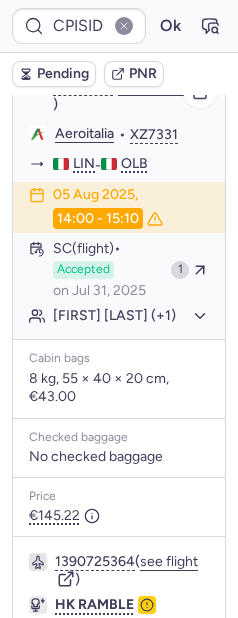 click on "[FIRST] [LAST] (+1)" 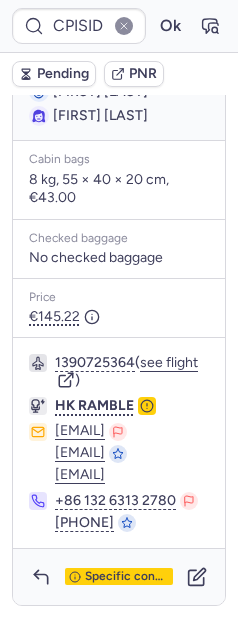 scroll, scrollTop: 832, scrollLeft: 0, axis: vertical 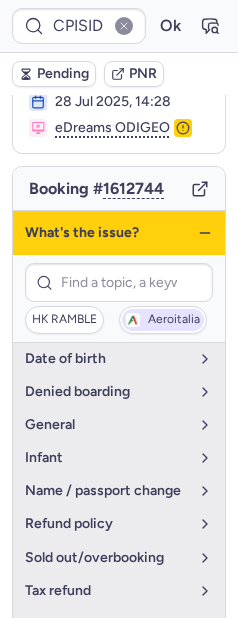click on "Aeroitalia" at bounding box center (174, 320) 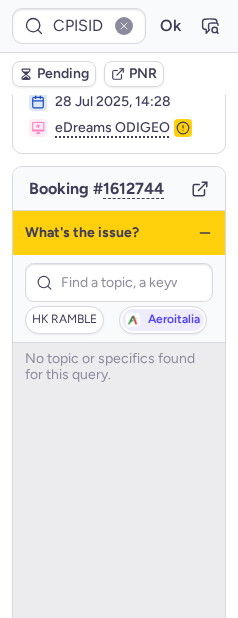 click on "What's the issue?" at bounding box center [119, 233] 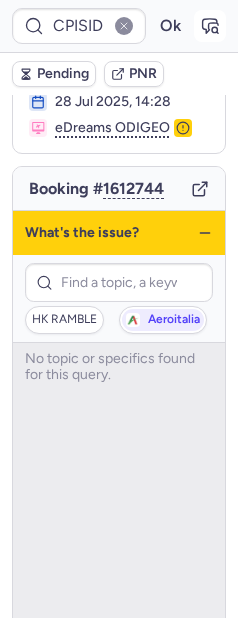 scroll, scrollTop: 488, scrollLeft: 0, axis: vertical 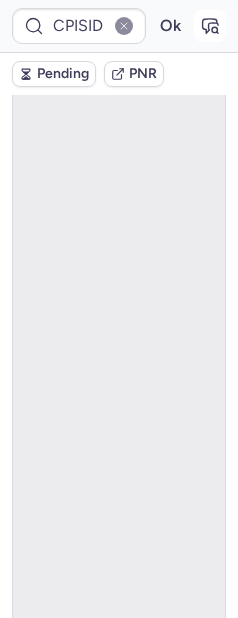 click 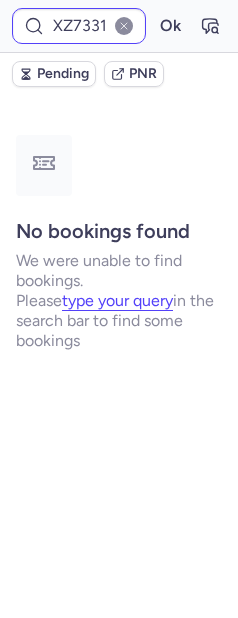 scroll, scrollTop: 0, scrollLeft: 0, axis: both 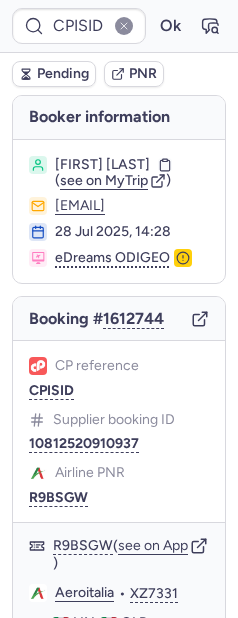 click on "Pending" at bounding box center (63, 74) 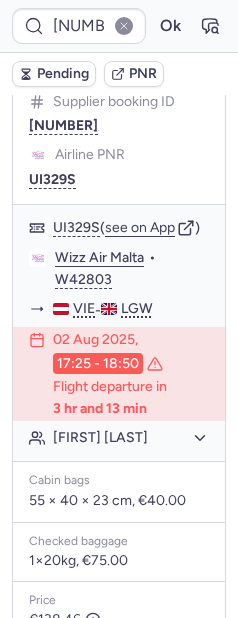 scroll, scrollTop: 313, scrollLeft: 0, axis: vertical 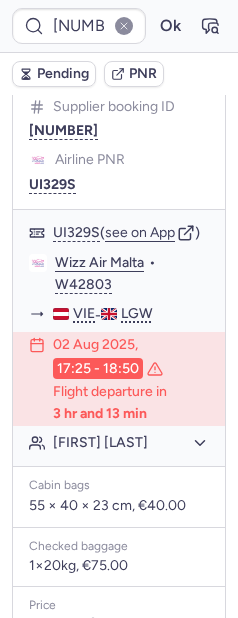 click on "CPZV96" at bounding box center [55, 78] 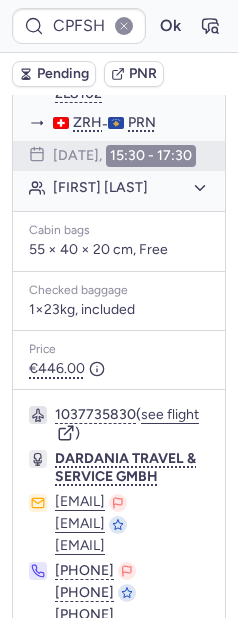 scroll, scrollTop: 420, scrollLeft: 0, axis: vertical 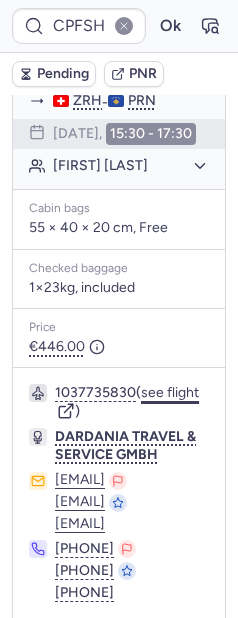 click on "see flight" 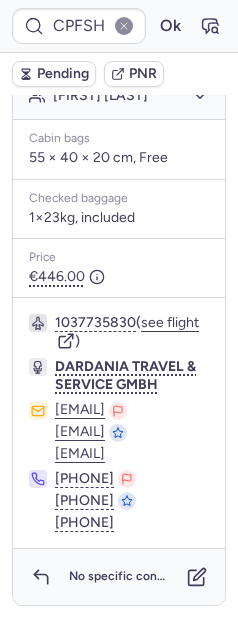 scroll, scrollTop: 592, scrollLeft: 0, axis: vertical 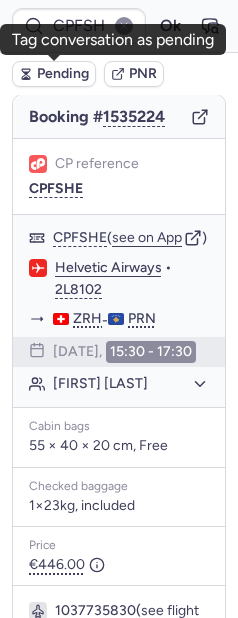 click on "Pending" at bounding box center [63, 74] 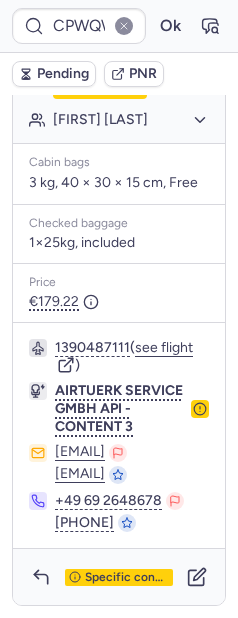 scroll, scrollTop: 673, scrollLeft: 0, axis: vertical 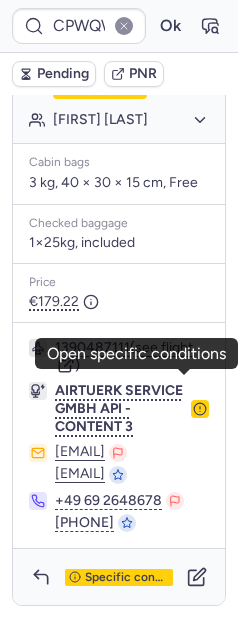 click 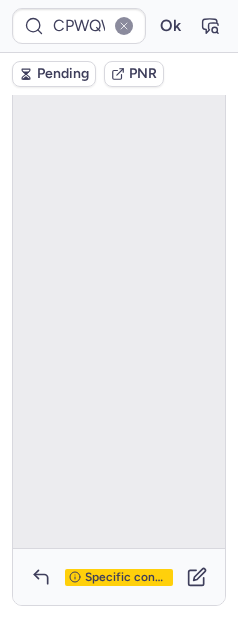 scroll, scrollTop: 156, scrollLeft: 0, axis: vertical 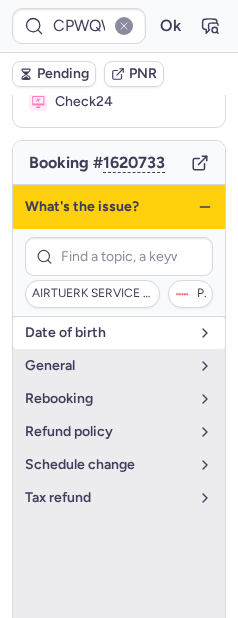 click on "date of birth" at bounding box center (119, 333) 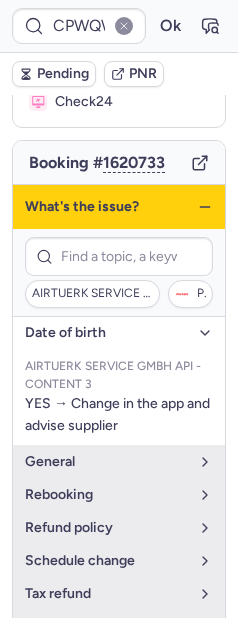 click 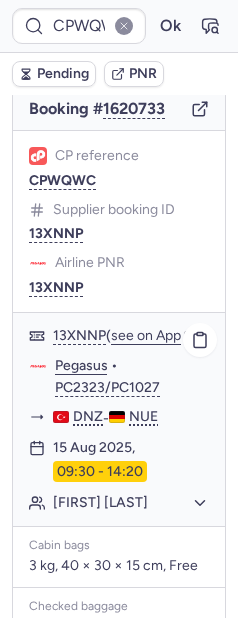 scroll, scrollTop: 269, scrollLeft: 0, axis: vertical 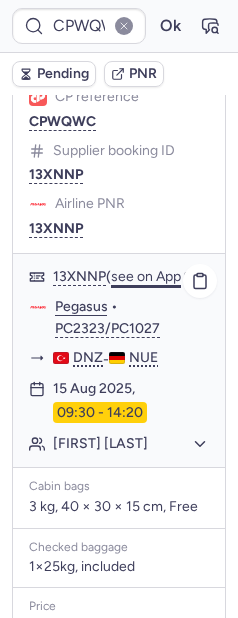 click on "see on App" 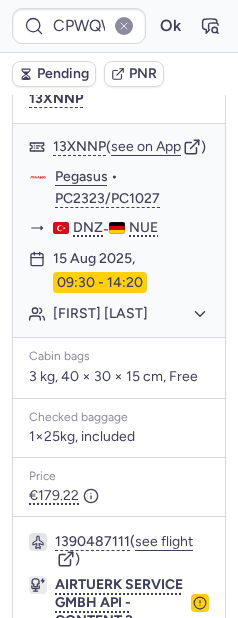 scroll, scrollTop: 673, scrollLeft: 0, axis: vertical 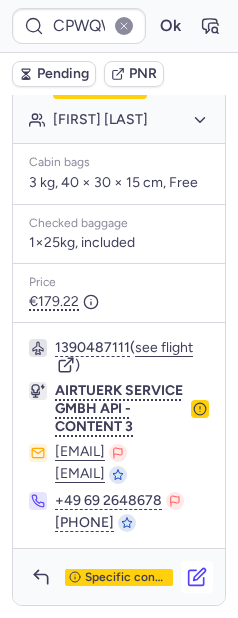 click 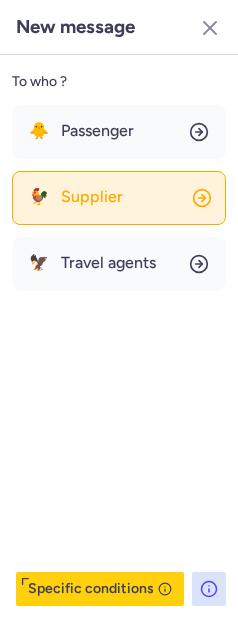 click on "🐓 Supplier" 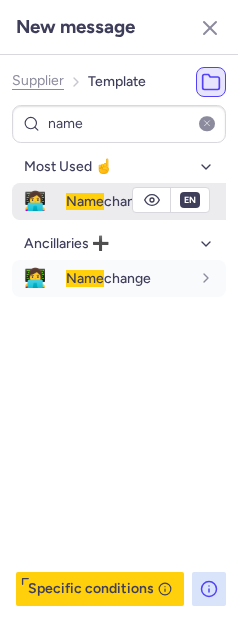 click on "Name" at bounding box center (85, 201) 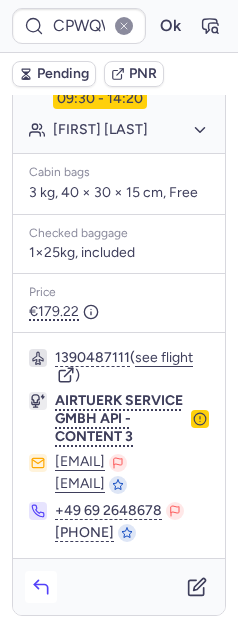 scroll, scrollTop: 673, scrollLeft: 0, axis: vertical 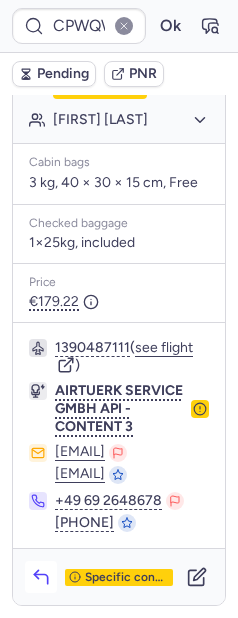 click 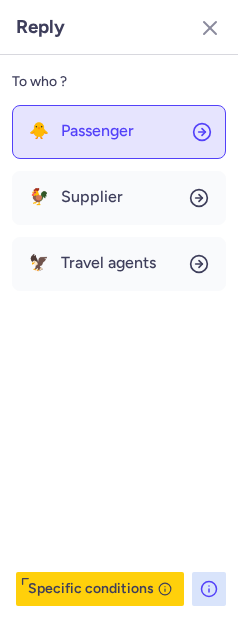 click on "🐥 Passenger" 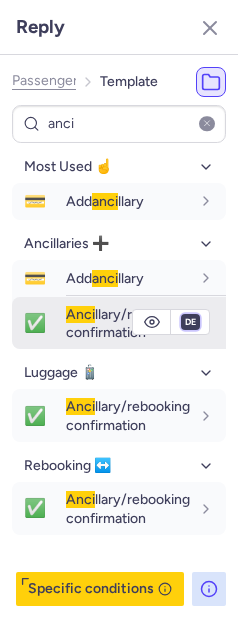 click on "fr en de nl pt es it ru" at bounding box center [190, 322] 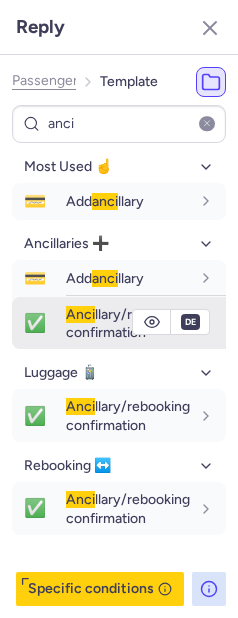 click on "Anci" at bounding box center [80, 314] 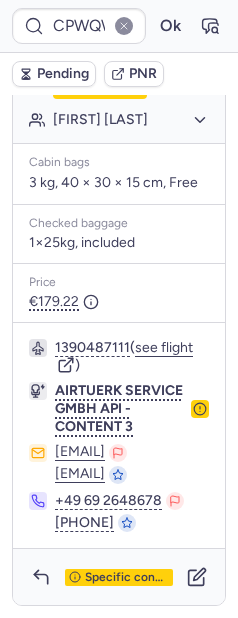 scroll, scrollTop: 0, scrollLeft: 0, axis: both 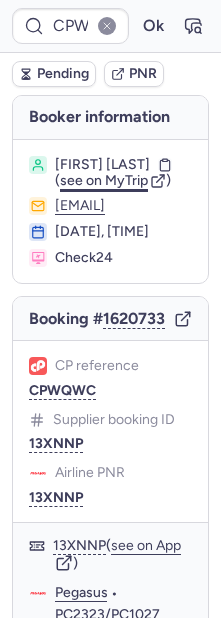 click on "see on MyTrip" at bounding box center (104, 180) 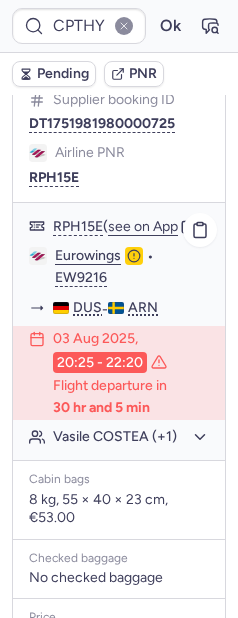 scroll, scrollTop: 1189, scrollLeft: 0, axis: vertical 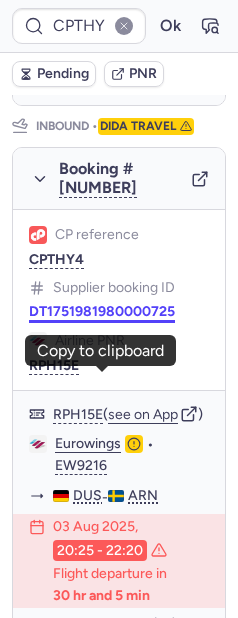 click on "DT1751981980000725" at bounding box center (102, 312) 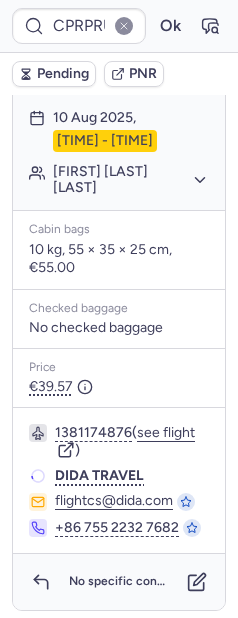 scroll, scrollTop: 652, scrollLeft: 0, axis: vertical 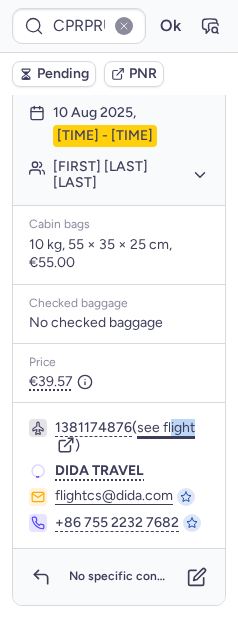 click on "1381174876  ( see flight )" at bounding box center [132, 437] 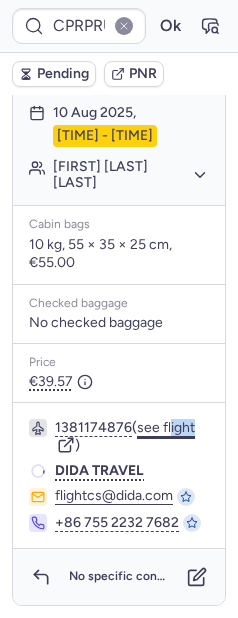 click on "see flight" 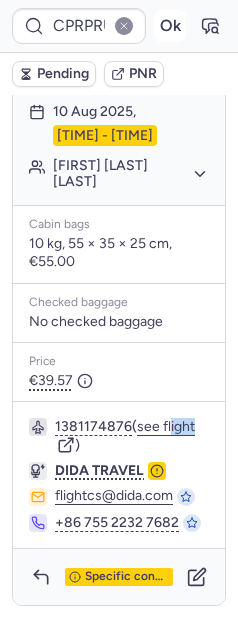 click on "Ok" at bounding box center [170, 26] 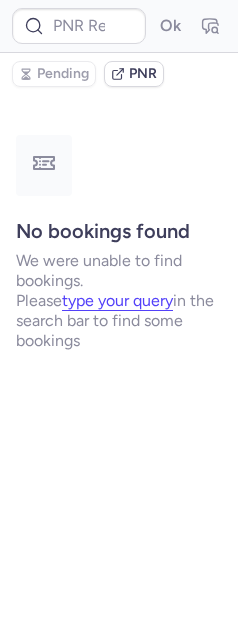 scroll, scrollTop: 0, scrollLeft: 0, axis: both 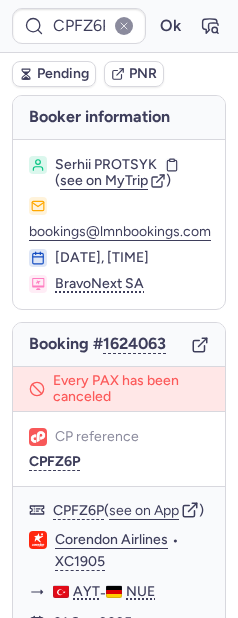 click on "Pending" at bounding box center (63, 74) 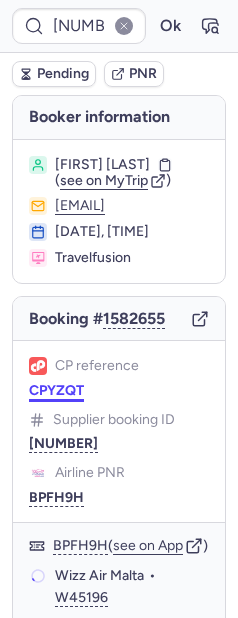 click on "CPYZQT" at bounding box center (56, 391) 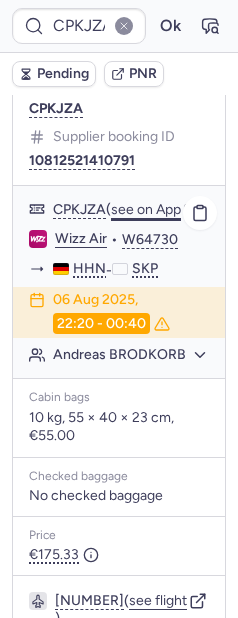 scroll, scrollTop: 299, scrollLeft: 0, axis: vertical 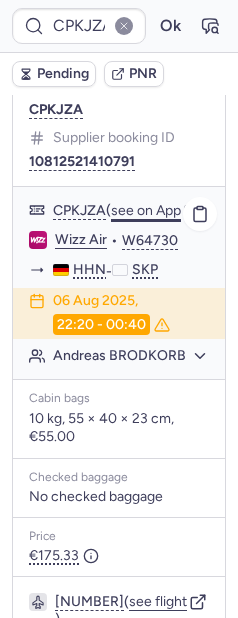 click on "see on App" 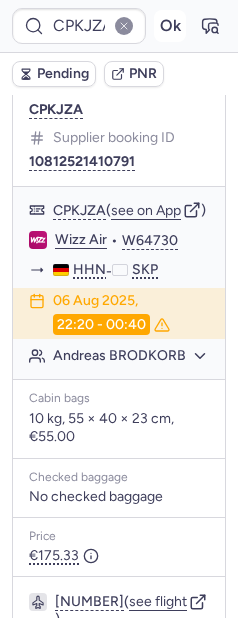 click on "Ok" at bounding box center (170, 26) 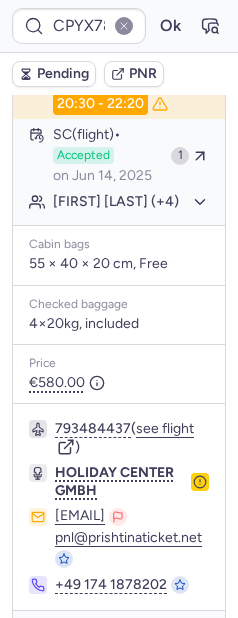 scroll, scrollTop: 363, scrollLeft: 0, axis: vertical 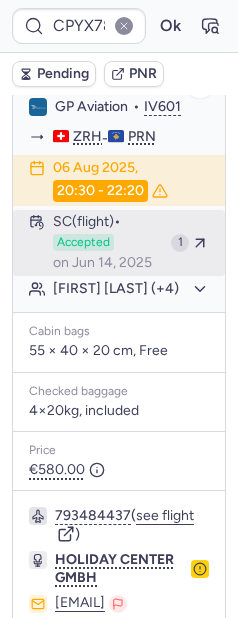 click on "SC   (flight)" at bounding box center (87, 222) 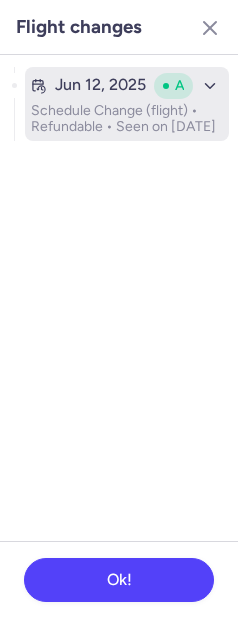 click on "Schedule Change (flight) • Refundable • Seen on Jun 14, 2025" at bounding box center [127, 119] 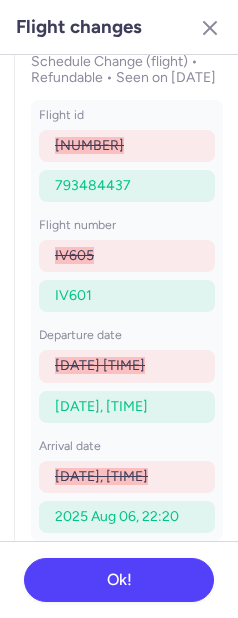 scroll, scrollTop: 80, scrollLeft: 0, axis: vertical 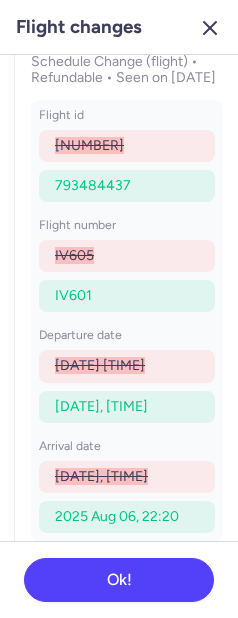 click 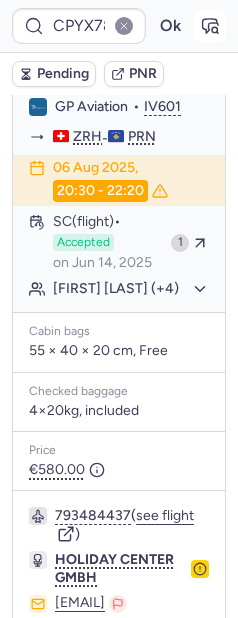 click 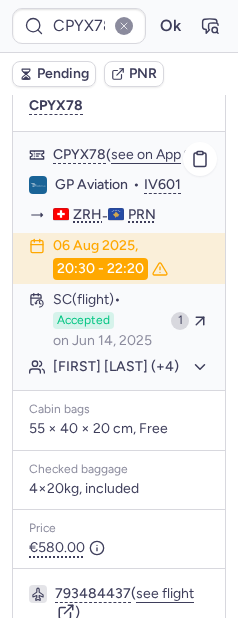 scroll, scrollTop: 193, scrollLeft: 0, axis: vertical 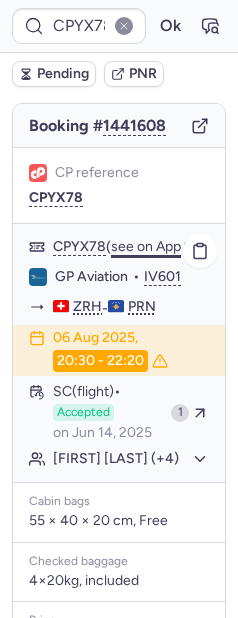 click on "see on App" 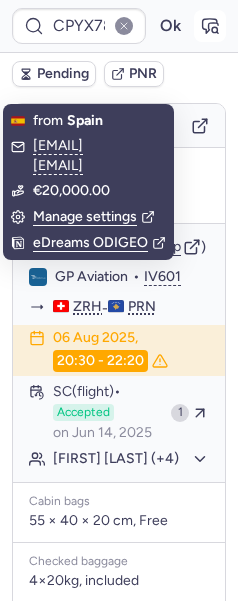 click 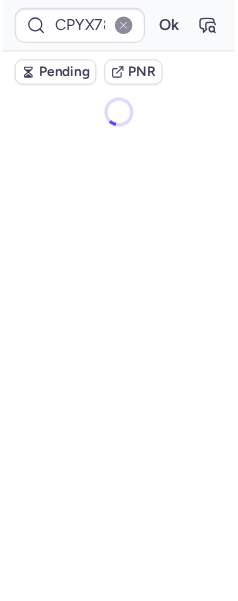 scroll, scrollTop: 0, scrollLeft: 0, axis: both 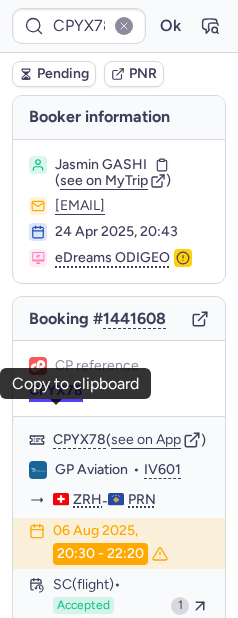click on "CPYX78" at bounding box center [56, 391] 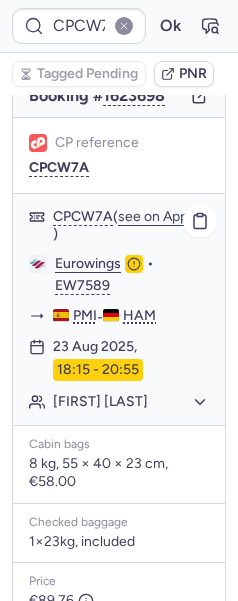 scroll, scrollTop: 260, scrollLeft: 0, axis: vertical 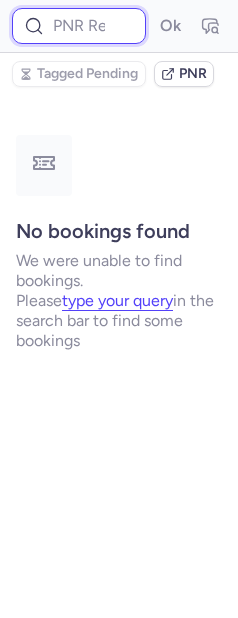 click at bounding box center [79, 26] 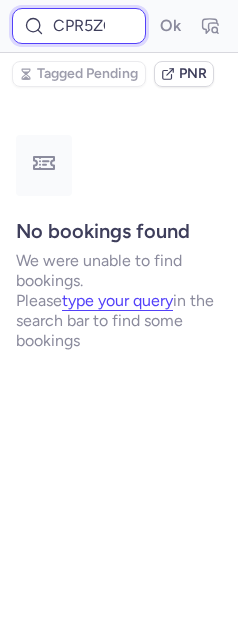 scroll, scrollTop: 0, scrollLeft: 10, axis: horizontal 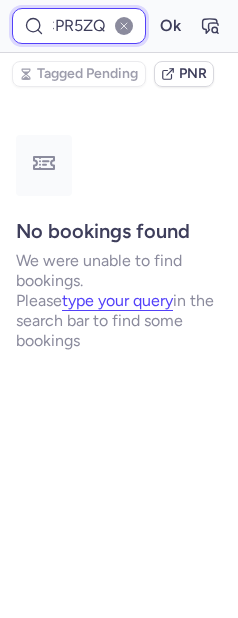 type on "CPR5ZQ" 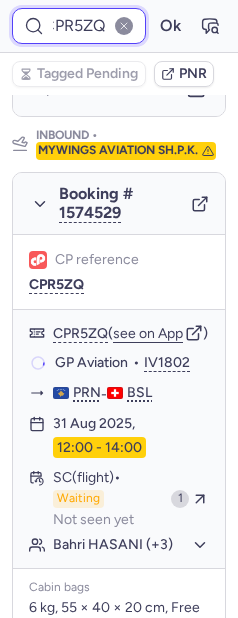 scroll, scrollTop: 1397, scrollLeft: 0, axis: vertical 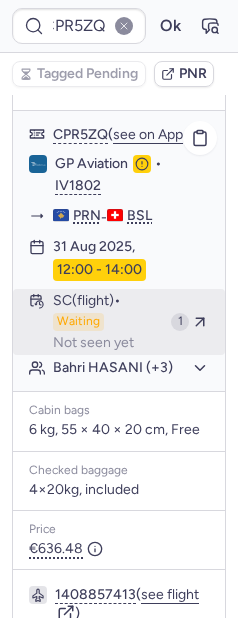click on "Waiting" at bounding box center [78, 322] 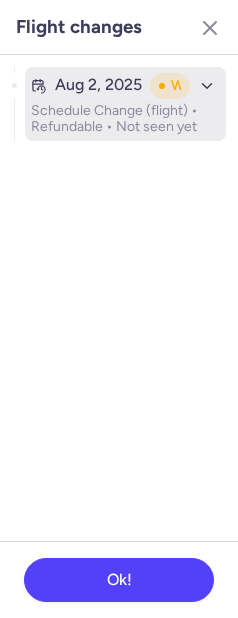 click on "Schedule Change (flight) • Refundable • Not seen yet" at bounding box center (125, 119) 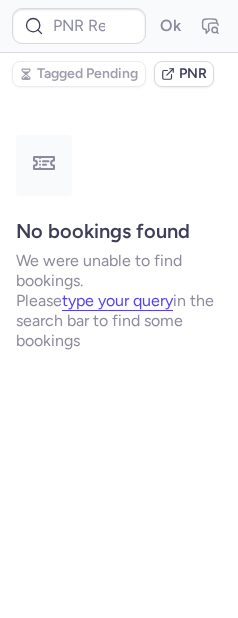scroll, scrollTop: 0, scrollLeft: 0, axis: both 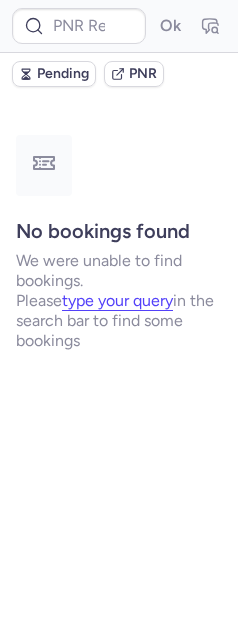 type on "CP54XD" 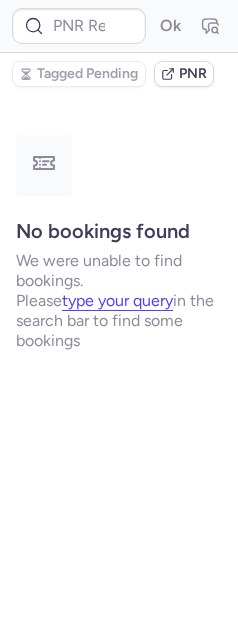 type on "CP54XD" 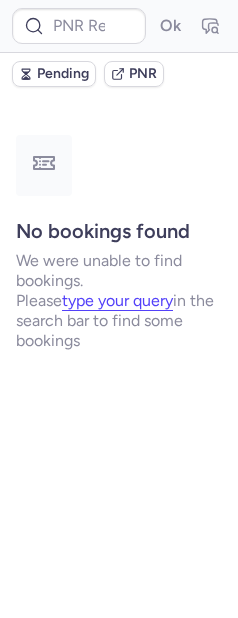 type on "CPNXTN" 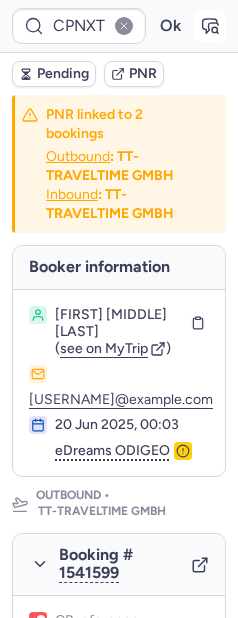 click 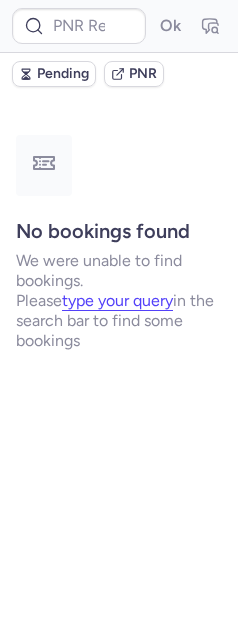 type on "CPNXTN" 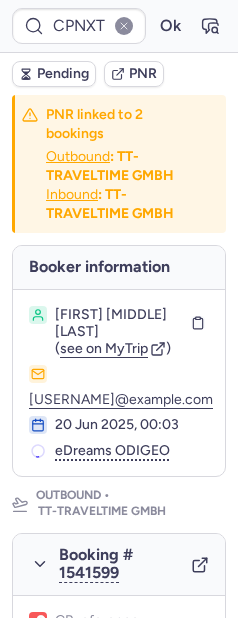 click on "Pending" at bounding box center (63, 74) 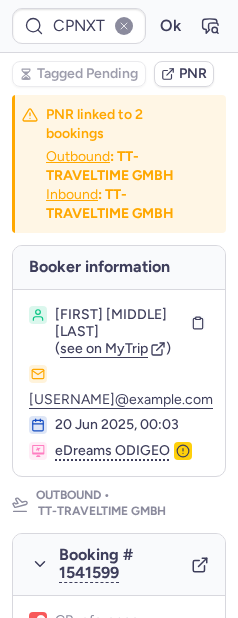 type 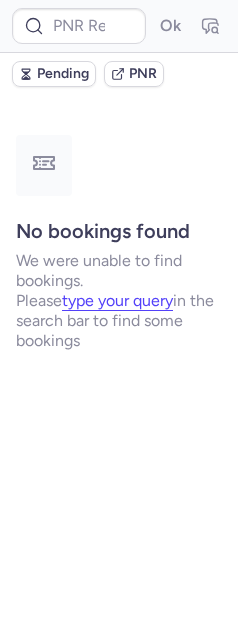 scroll, scrollTop: 0, scrollLeft: 0, axis: both 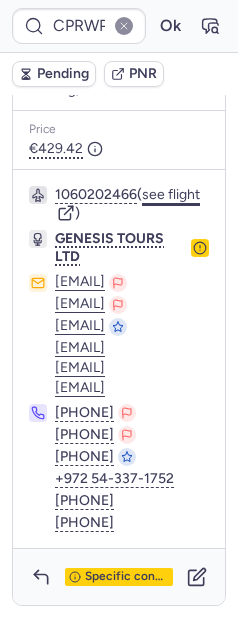 click on "see flight" 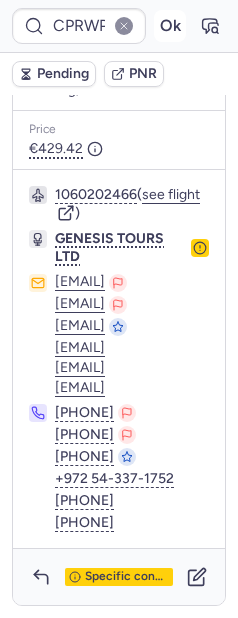 click on "Ok" at bounding box center (170, 26) 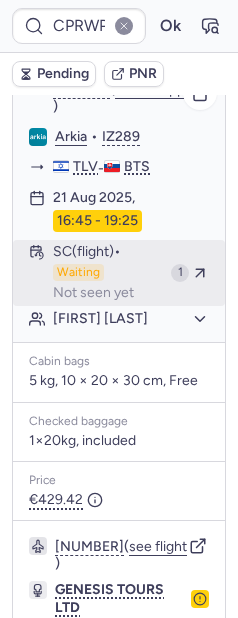 scroll, scrollTop: 372, scrollLeft: 0, axis: vertical 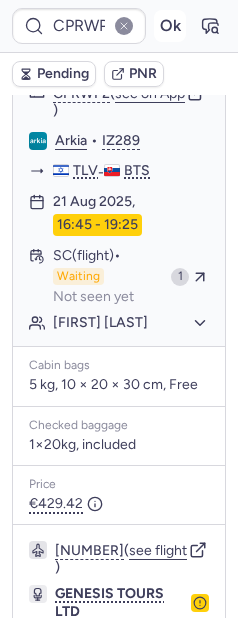 click on "Ok" at bounding box center (170, 26) 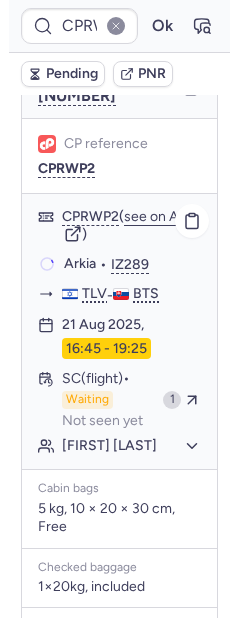 scroll, scrollTop: 266, scrollLeft: 0, axis: vertical 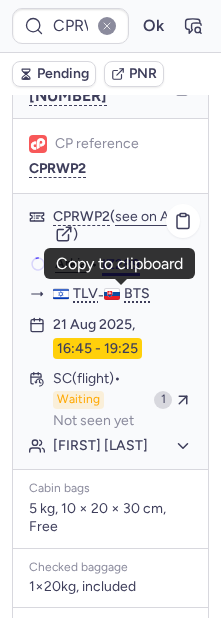 type 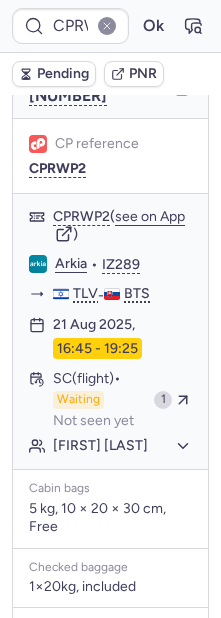 type on "CPIWK8" 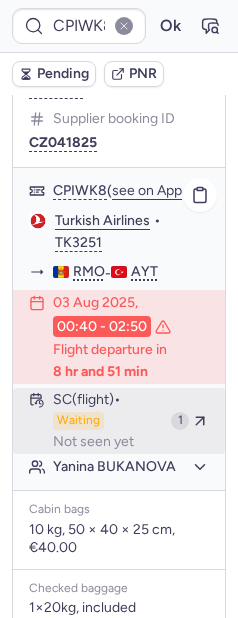 scroll, scrollTop: 302, scrollLeft: 0, axis: vertical 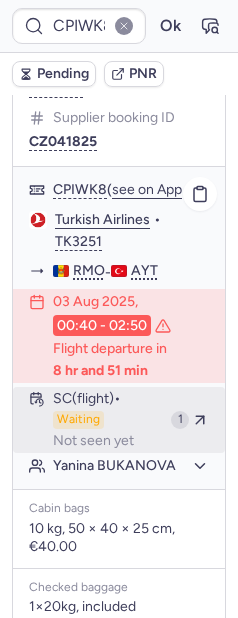 click on "SC   (flight)  Waiting Not seen yet" at bounding box center [108, 420] 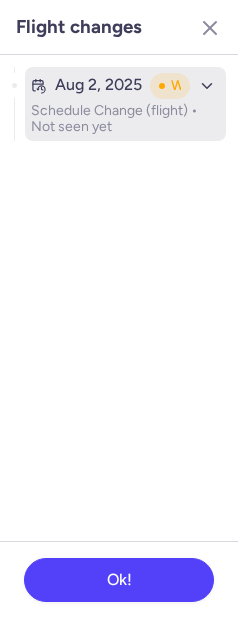 click on "Schedule Change (flight) •  Not seen yet" at bounding box center [125, 119] 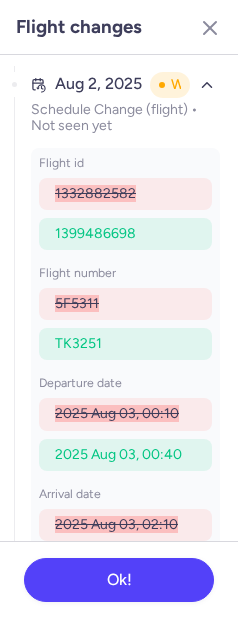 scroll, scrollTop: 0, scrollLeft: 0, axis: both 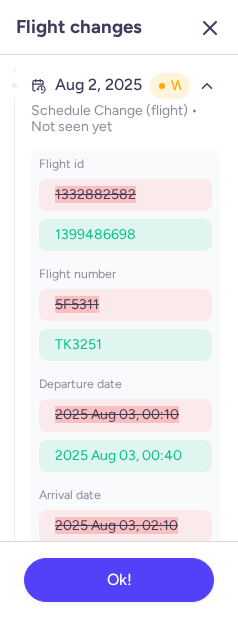 click 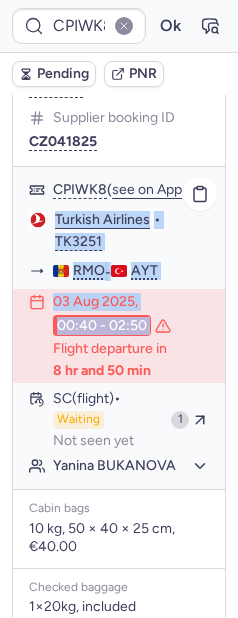 drag, startPoint x: 65, startPoint y: 277, endPoint x: 157, endPoint y: 377, distance: 135.88231 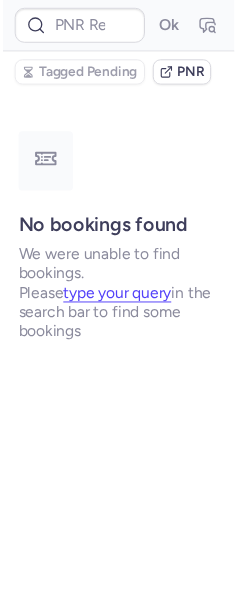 scroll, scrollTop: 0, scrollLeft: 0, axis: both 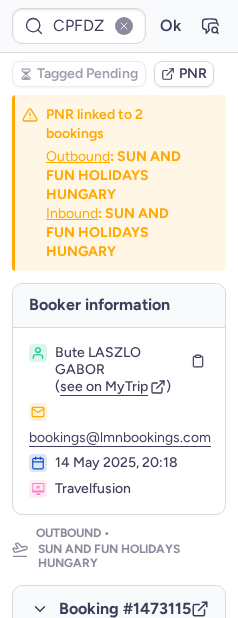 type on "CPISID" 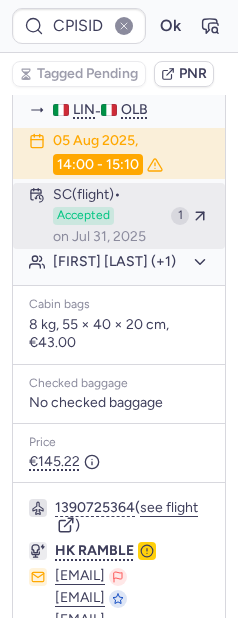 scroll, scrollTop: 358, scrollLeft: 0, axis: vertical 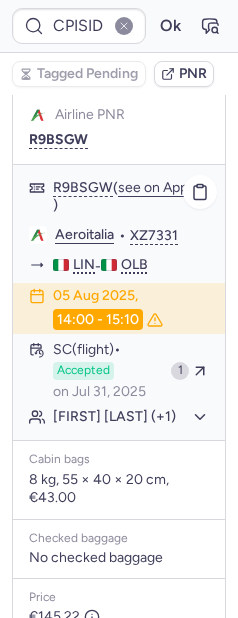click on "Paolo LOSI (+1)" 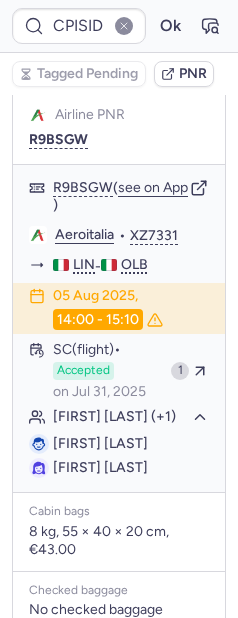 type 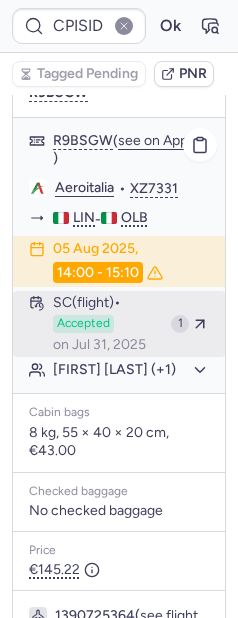 scroll, scrollTop: 518, scrollLeft: 0, axis: vertical 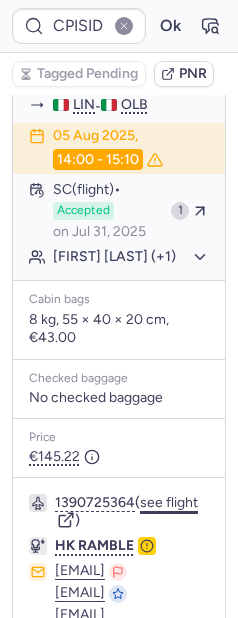 click on "see flight" 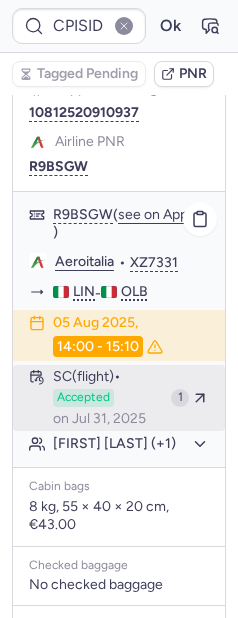 scroll, scrollTop: 291, scrollLeft: 0, axis: vertical 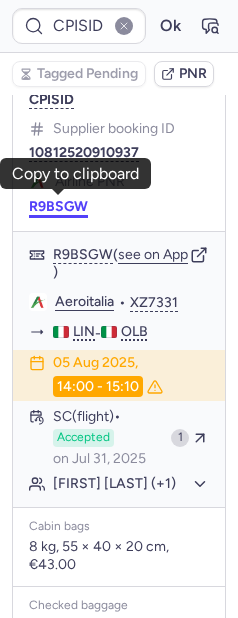 click on "R9BSGW" at bounding box center [58, 207] 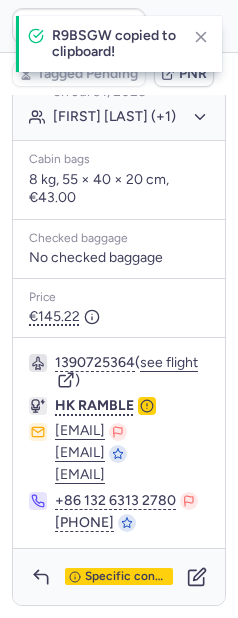click 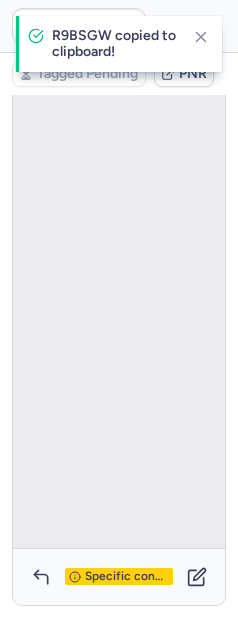 scroll, scrollTop: 130, scrollLeft: 0, axis: vertical 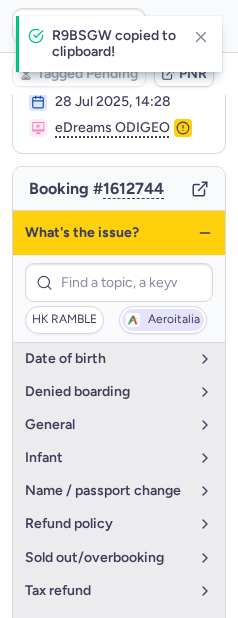 click on "Aeroitalia" at bounding box center [174, 320] 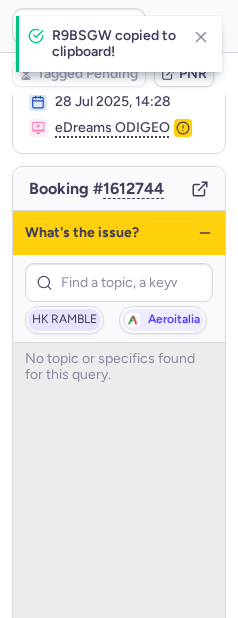 click on "HK RAMBLE" at bounding box center [64, 320] 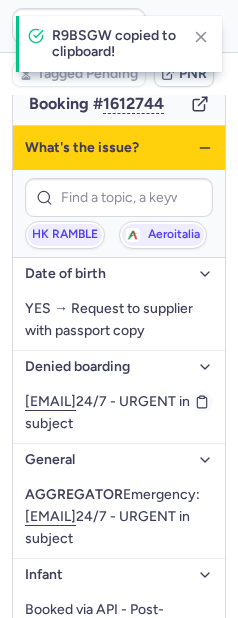 scroll, scrollTop: 242, scrollLeft: 0, axis: vertical 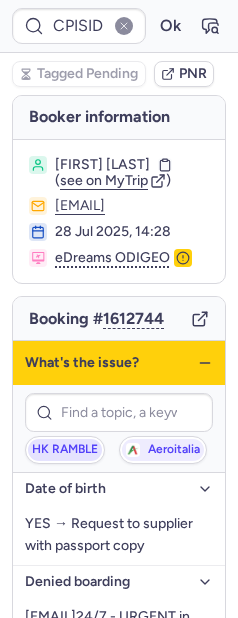 click on "HK RAMBLE" at bounding box center (65, 450) 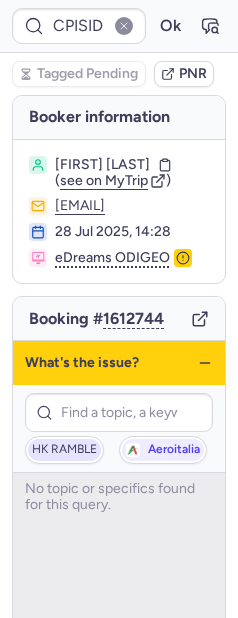 click on "HK RAMBLE" at bounding box center [64, 450] 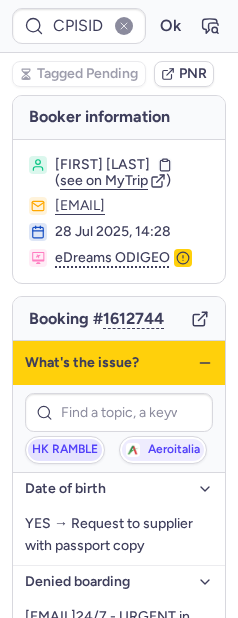 click on "HK RAMBLE" at bounding box center (65, 450) 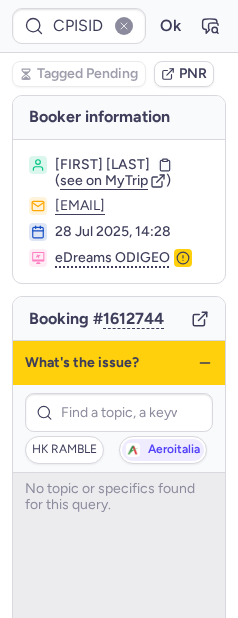 click 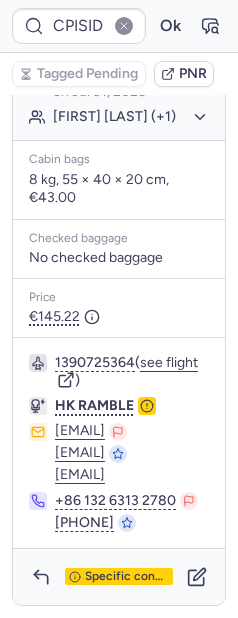 scroll, scrollTop: 760, scrollLeft: 0, axis: vertical 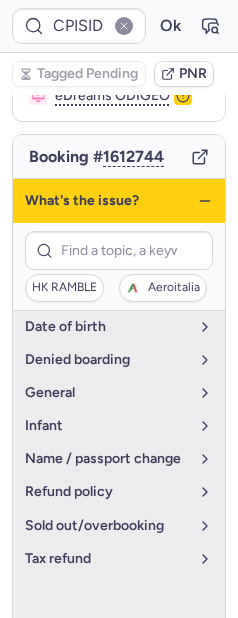 click on "What's the issue?" at bounding box center (119, 201) 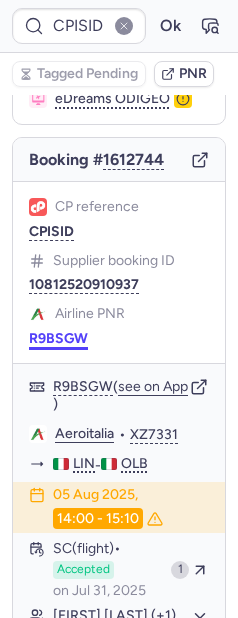 scroll, scrollTop: 158, scrollLeft: 0, axis: vertical 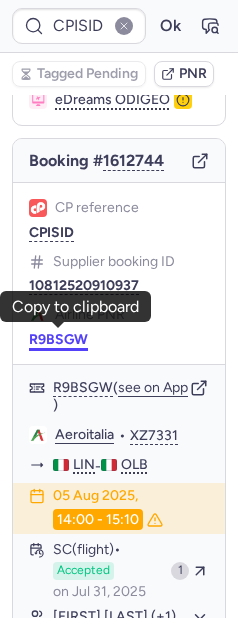 click on "R9BSGW" at bounding box center [58, 340] 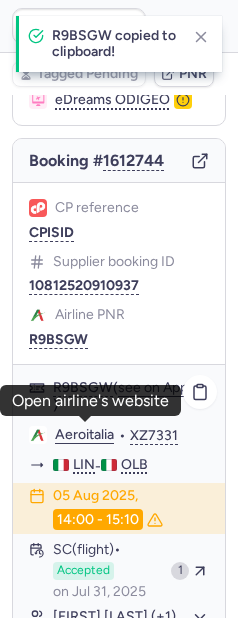 click on "Aeroitalia" 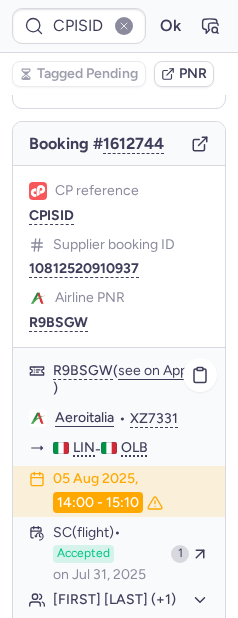 scroll, scrollTop: 193, scrollLeft: 0, axis: vertical 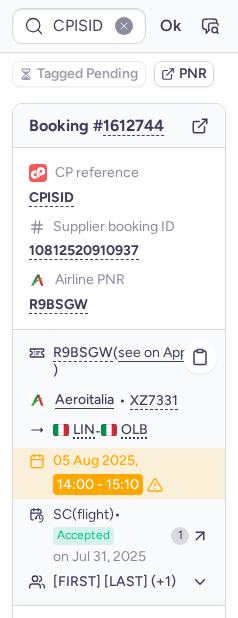 click on "Paolo LOSI (+1)" 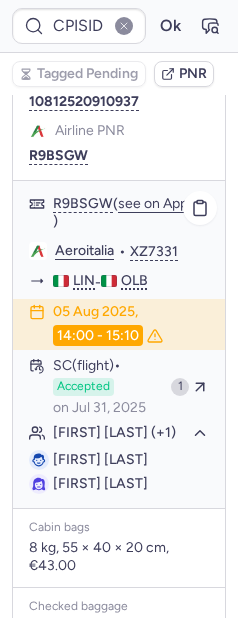 scroll, scrollTop: 342, scrollLeft: 0, axis: vertical 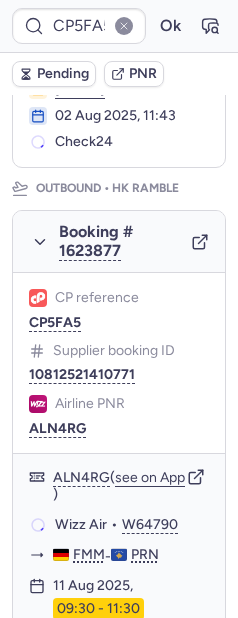 type on "CPDNVE" 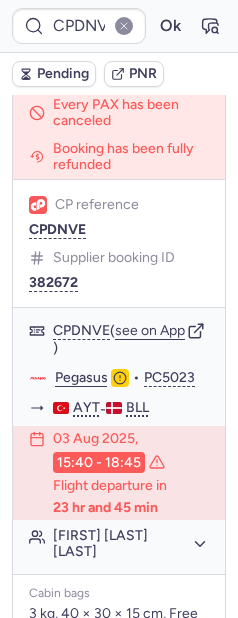 scroll, scrollTop: 708, scrollLeft: 0, axis: vertical 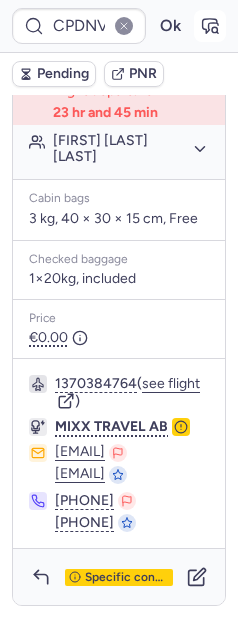 click 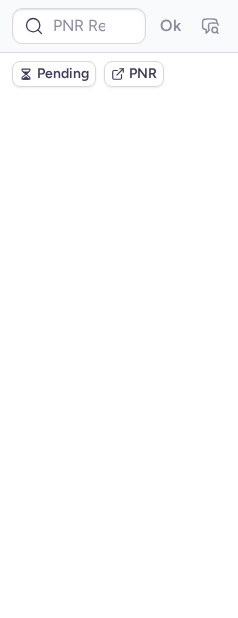 scroll, scrollTop: 0, scrollLeft: 0, axis: both 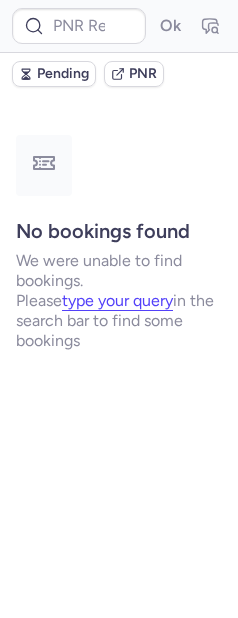 type on "CPDNVE" 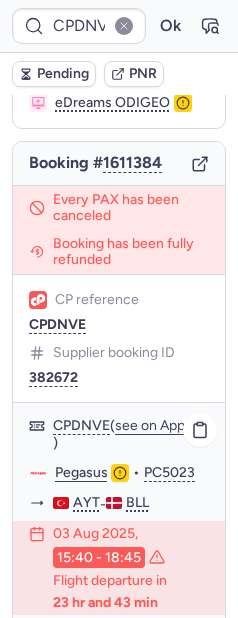 scroll, scrollTop: 188, scrollLeft: 0, axis: vertical 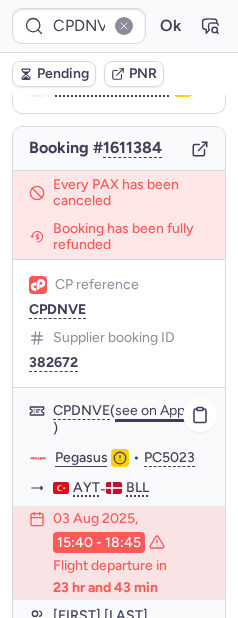 click on "see on App" 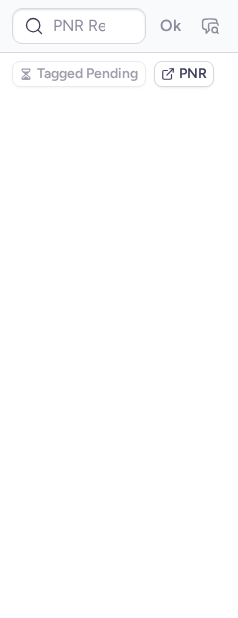 scroll, scrollTop: 0, scrollLeft: 0, axis: both 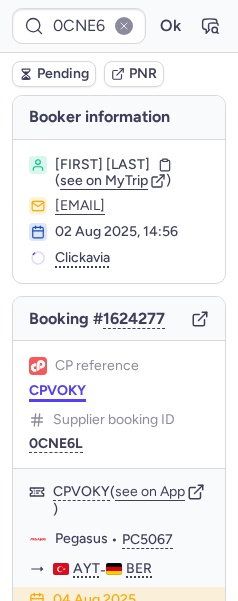 click on "CPVOKY" at bounding box center (57, 391) 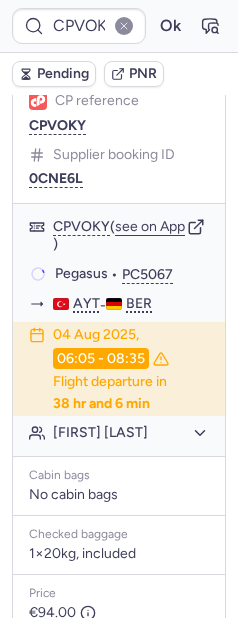 scroll, scrollTop: 248, scrollLeft: 0, axis: vertical 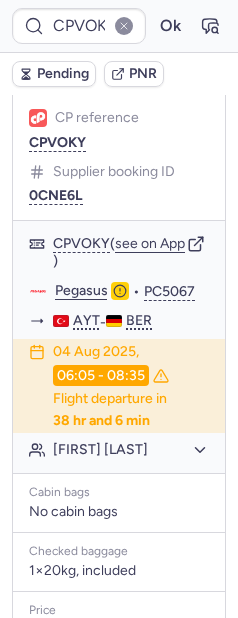 type on "CP5FA5" 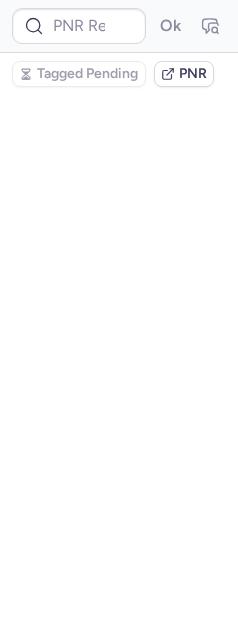 scroll, scrollTop: 0, scrollLeft: 0, axis: both 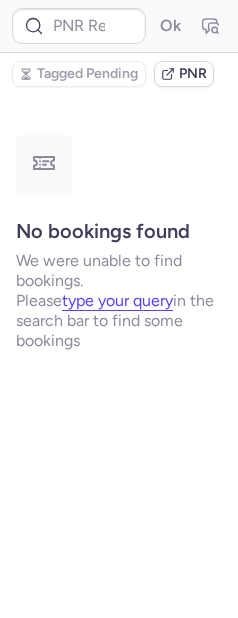 type on "CPFDZ8" 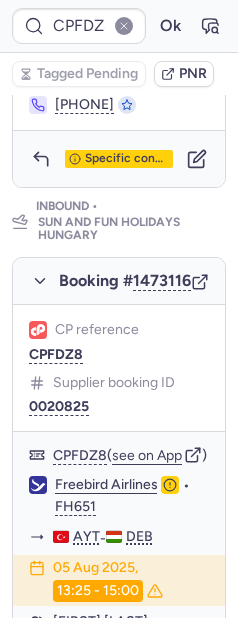 scroll, scrollTop: 819, scrollLeft: 0, axis: vertical 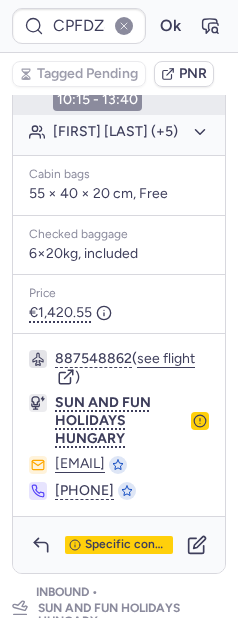 click on "Bute NORBERT (+5)" 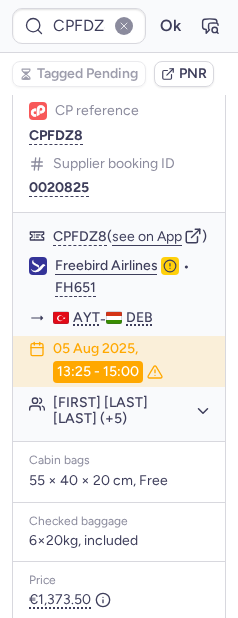scroll, scrollTop: 1751, scrollLeft: 0, axis: vertical 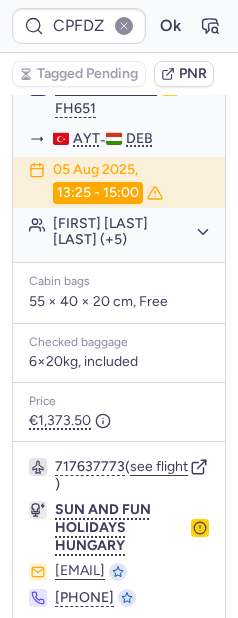 click on "Bute LASZLO GARBORNE (+5)" 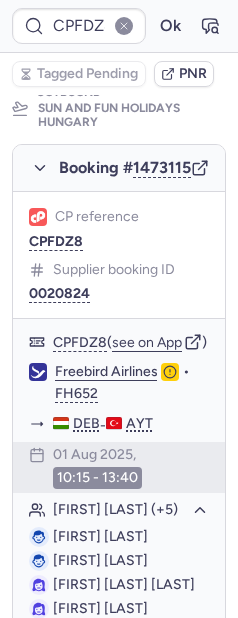 scroll, scrollTop: 0, scrollLeft: 0, axis: both 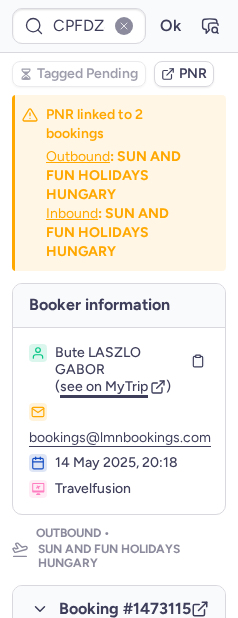 click on "see on MyTrip" at bounding box center (104, 386) 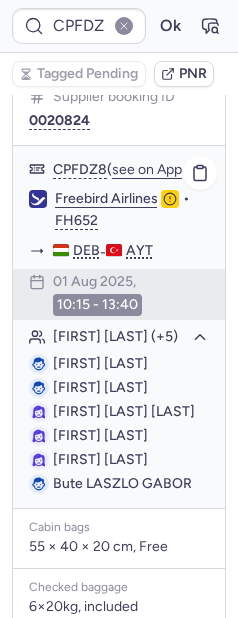 scroll, scrollTop: 654, scrollLeft: 0, axis: vertical 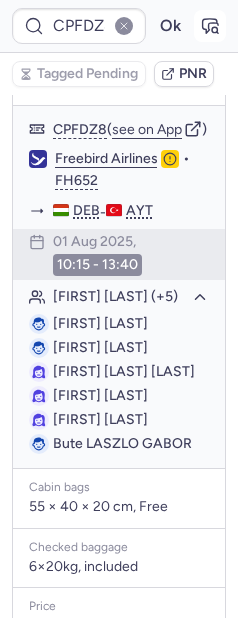 click 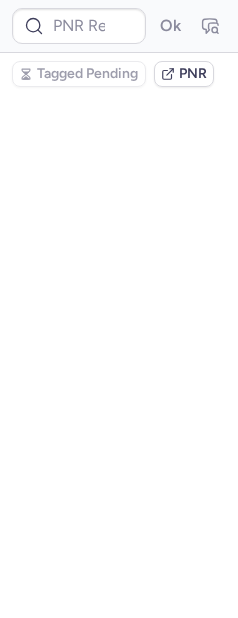 scroll, scrollTop: 0, scrollLeft: 0, axis: both 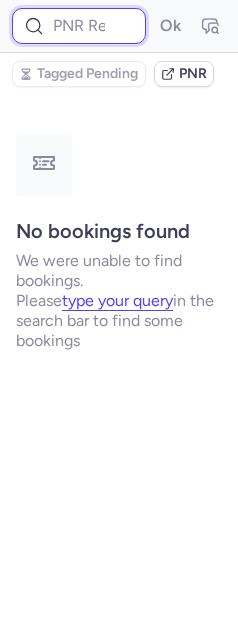 click at bounding box center [79, 26] 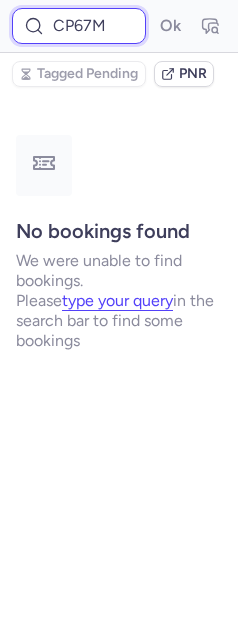 scroll, scrollTop: 0, scrollLeft: 12, axis: horizontal 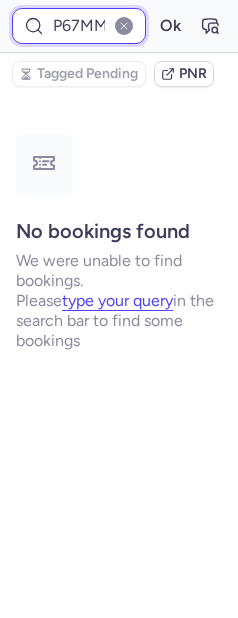 type on "CP67MM" 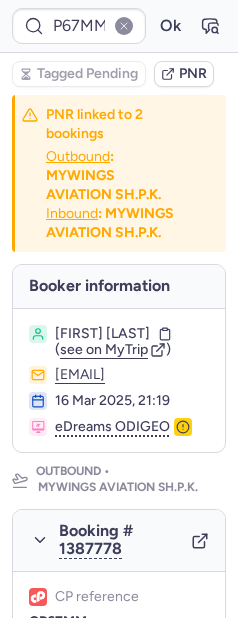 scroll, scrollTop: 0, scrollLeft: 0, axis: both 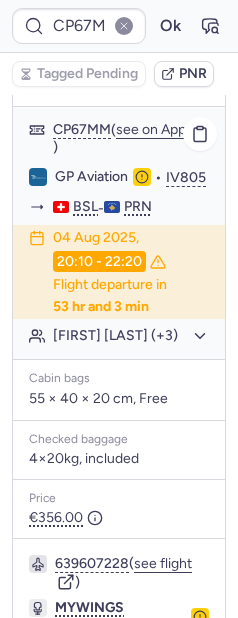 click on "Lindita ISLAMI (+3)" 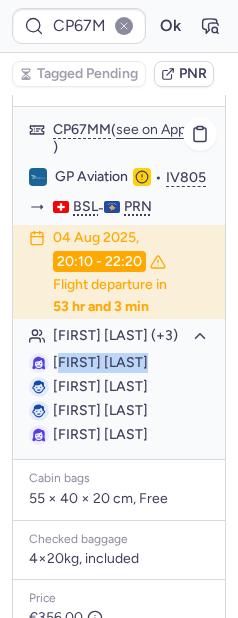 drag, startPoint x: 59, startPoint y: 418, endPoint x: 159, endPoint y: 417, distance: 100.005 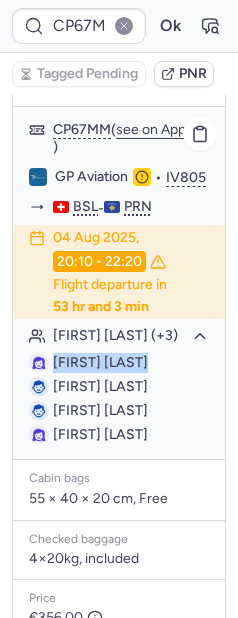 drag, startPoint x: 49, startPoint y: 421, endPoint x: 152, endPoint y: 419, distance: 103.01942 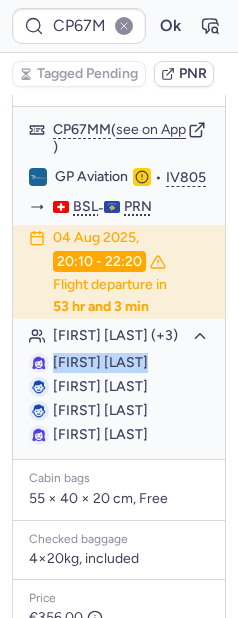 copy on "Lindita ISLAMI" 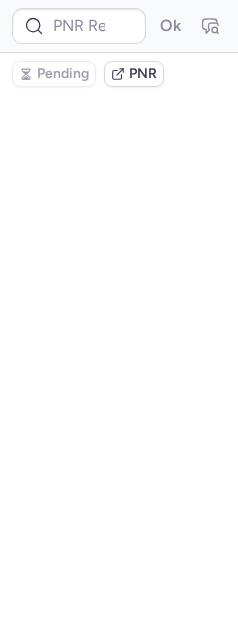 type on "CP67MM" 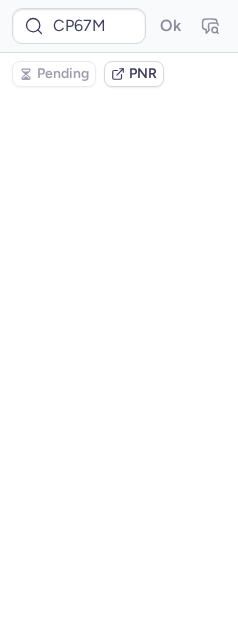 scroll, scrollTop: 0, scrollLeft: 0, axis: both 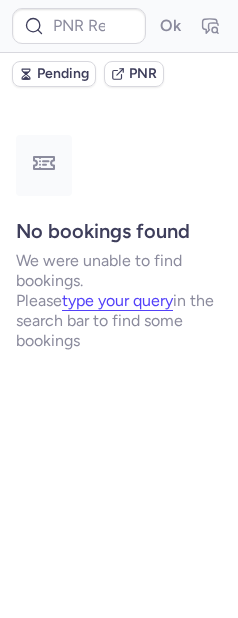 type on "CP67MM" 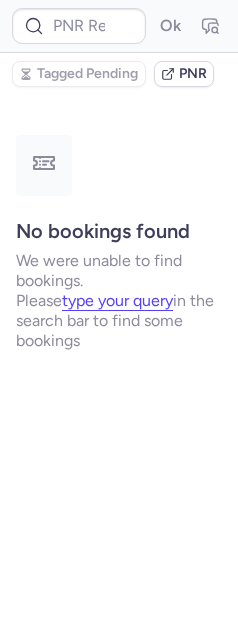 type on "CP67MM" 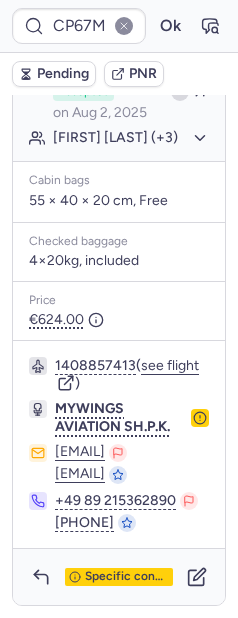 scroll, scrollTop: 1683, scrollLeft: 0, axis: vertical 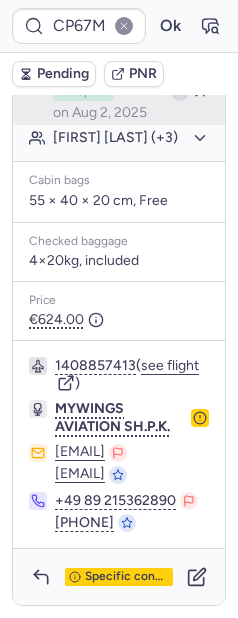 click on "Accepted" at bounding box center [83, 92] 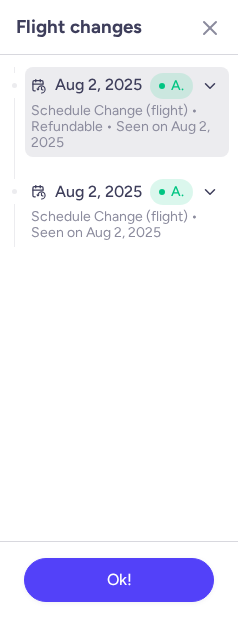 click on "Schedule Change (flight) • Refundable • Seen on Aug 2, 2025" at bounding box center (127, 127) 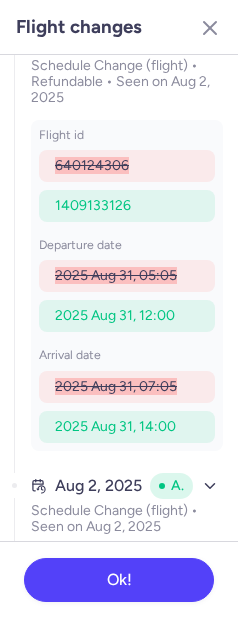 scroll, scrollTop: 60, scrollLeft: 0, axis: vertical 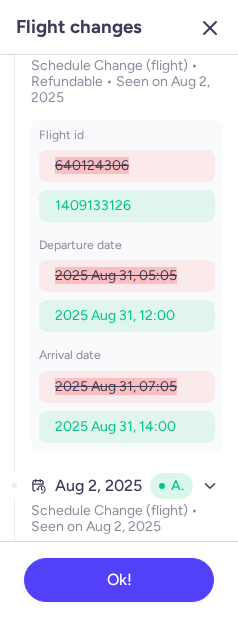 click 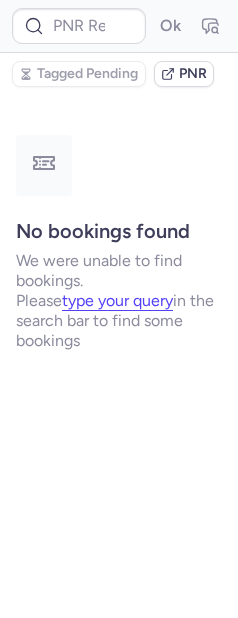 scroll, scrollTop: 0, scrollLeft: 0, axis: both 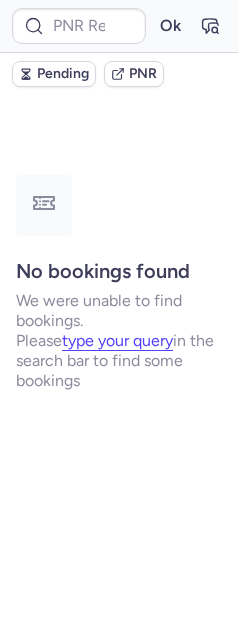 type on "CPR5ZQ" 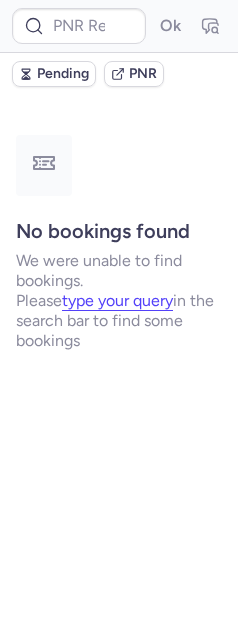 type on "CPR5ZQ" 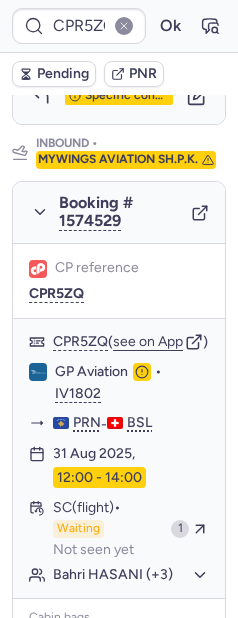 scroll, scrollTop: 1546, scrollLeft: 0, axis: vertical 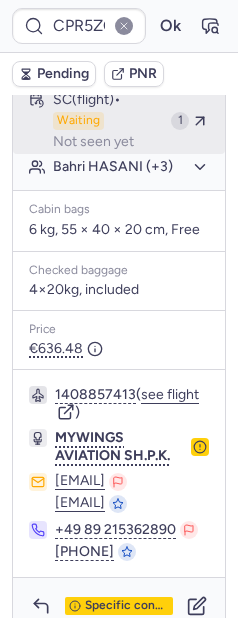 click on "SC   (flight)  Waiting Not seen yet" at bounding box center [108, 121] 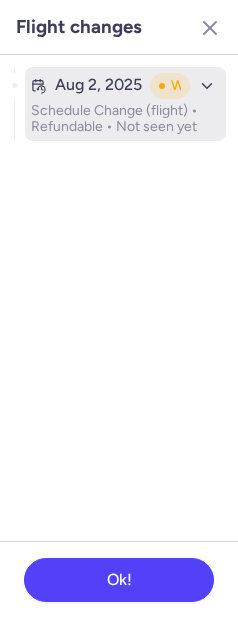 click on "Schedule Change (flight) • Refundable • Not seen yet" at bounding box center [125, 119] 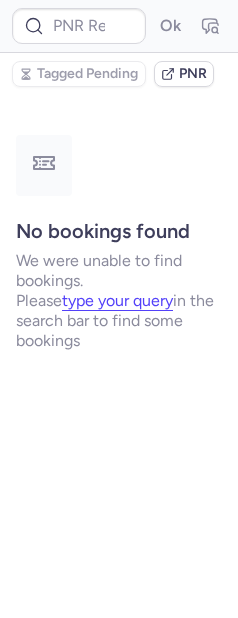scroll, scrollTop: 0, scrollLeft: 0, axis: both 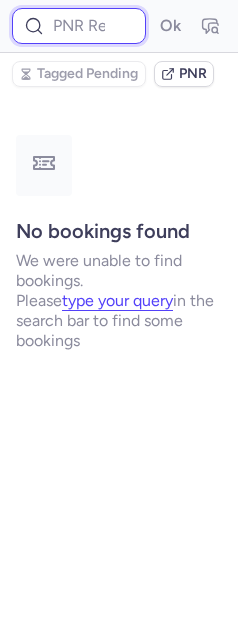 click at bounding box center [79, 26] 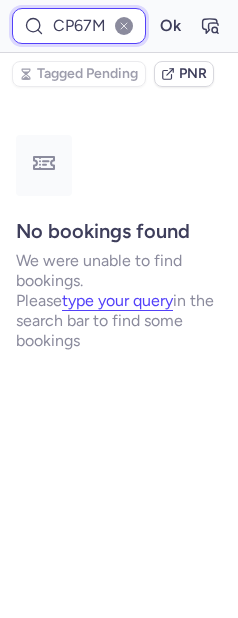 scroll, scrollTop: 0, scrollLeft: 12, axis: horizontal 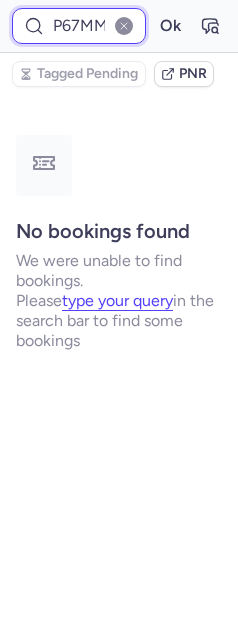type on "CP67MM" 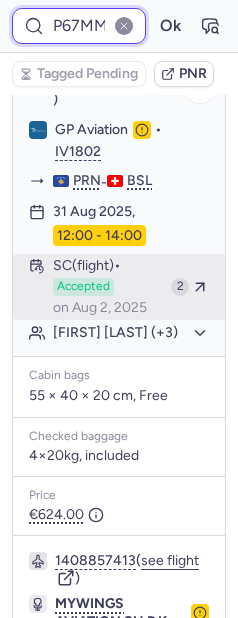 scroll, scrollTop: 1501, scrollLeft: 0, axis: vertical 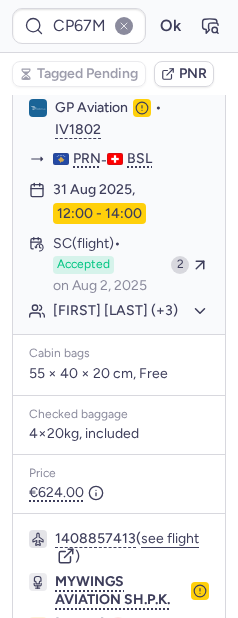 click on "Lindita ISLAMI (+3)" 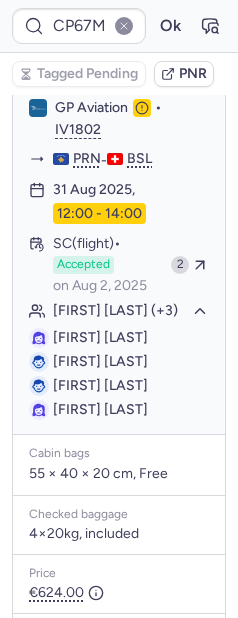 click on "CP67MM  ( see on App )  GP Aviation  •  IV1802 PRN  -  BSL 31 Aug 2025,  12:00 - 14:00 SC   (flight)  Accepted  on Aug 2, 2025 2 Lindita ISLAMI (+3)  Lindita ISLAMI Remzi ISLAMI Resul ISLAMI Elmedina ISLAMI" at bounding box center (119, 235) 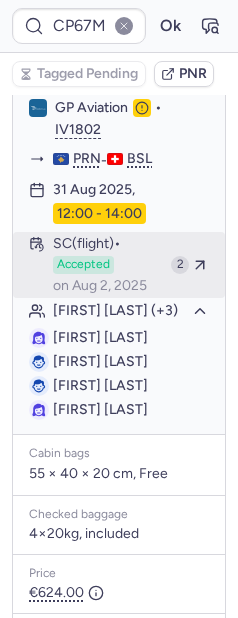 click on "SC   (flight)  Accepted  on Aug 2, 2025" at bounding box center (108, 265) 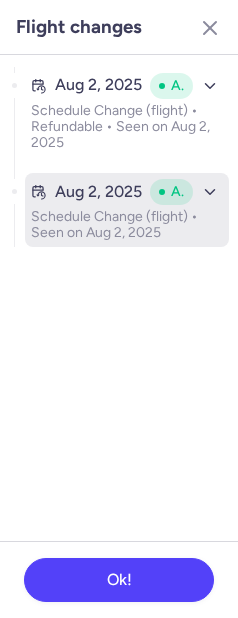 click on "Aug 2, 2025 Accepted" at bounding box center (127, 192) 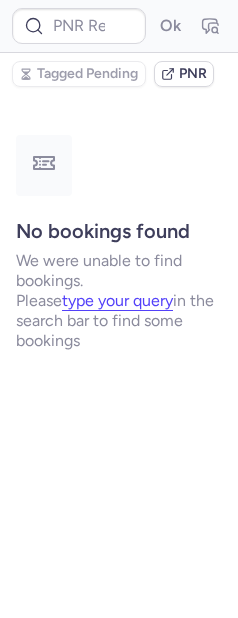 scroll, scrollTop: 0, scrollLeft: 0, axis: both 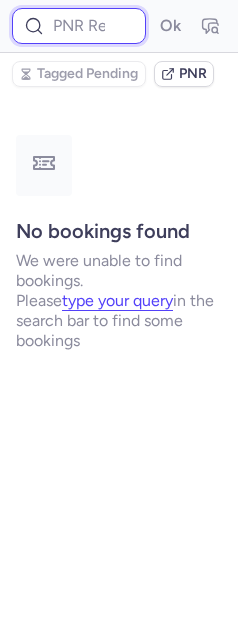 click at bounding box center (79, 26) 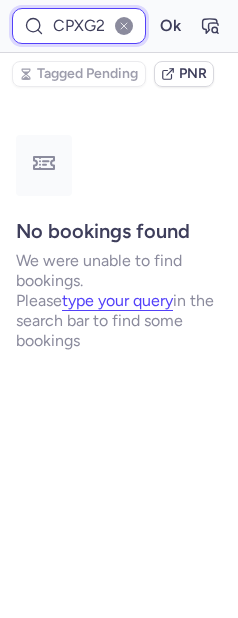 scroll, scrollTop: 0, scrollLeft: 11, axis: horizontal 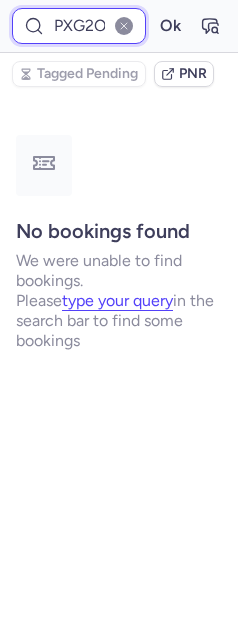 type on "CPXG2O" 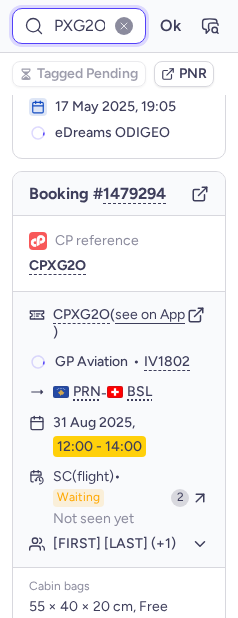 scroll, scrollTop: 142, scrollLeft: 0, axis: vertical 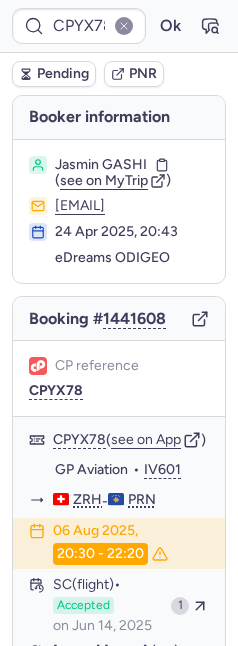 type on "CPO9VX" 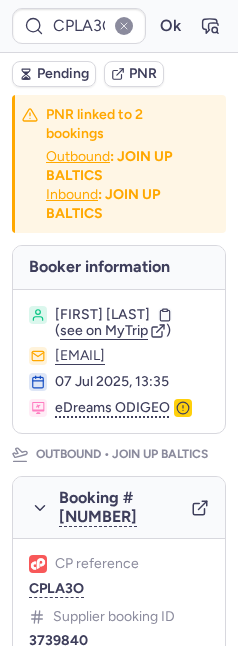 type on "CPMBSI" 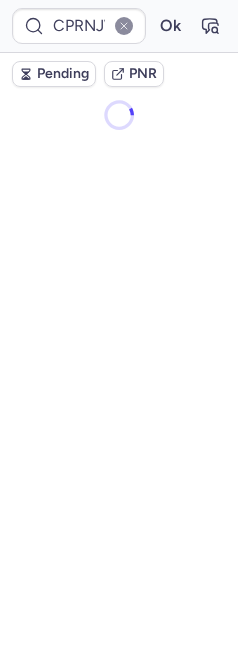 type on "IV1802" 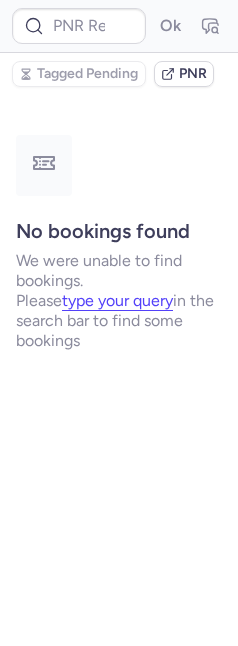 type on "CPALLA" 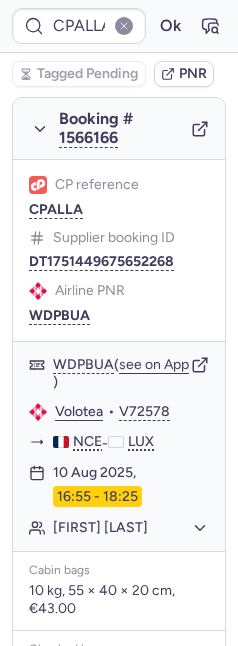 scroll, scrollTop: 1175, scrollLeft: 0, axis: vertical 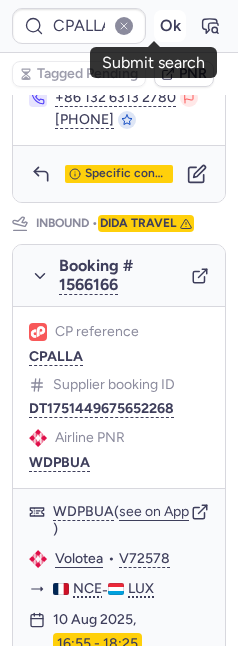 click on "Ok" at bounding box center [170, 26] 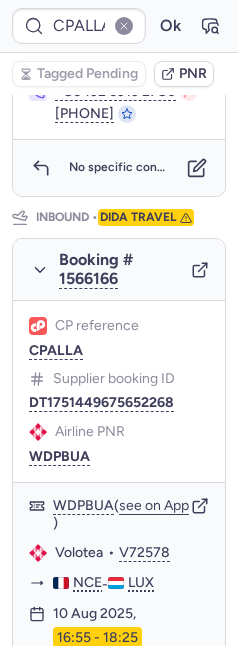 scroll, scrollTop: 1175, scrollLeft: 0, axis: vertical 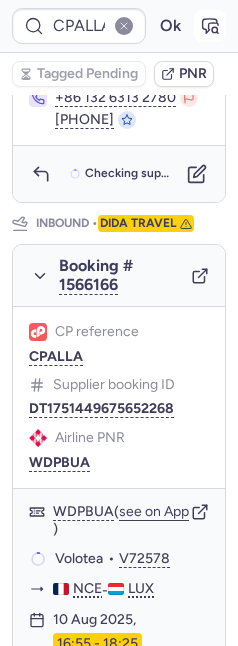 click 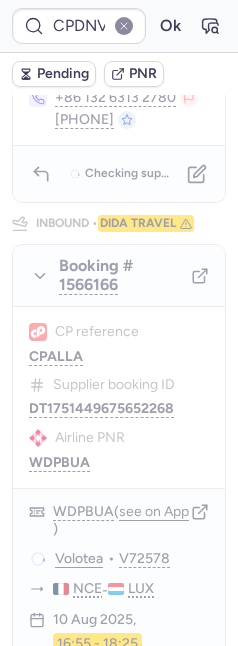 type on "CPALLA" 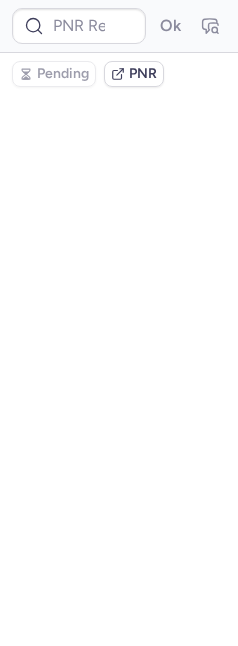 scroll, scrollTop: 0, scrollLeft: 0, axis: both 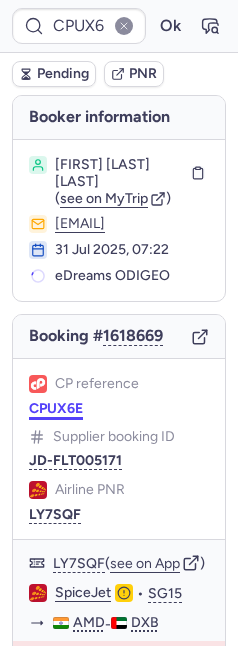 click on "CPUX6E" at bounding box center (56, 409) 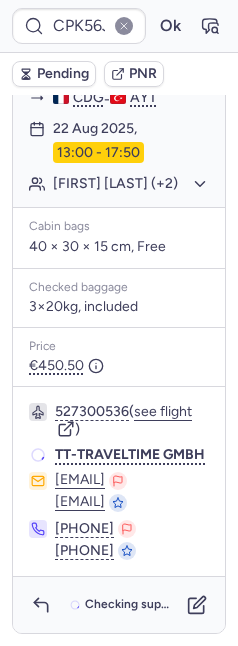scroll, scrollTop: 646, scrollLeft: 0, axis: vertical 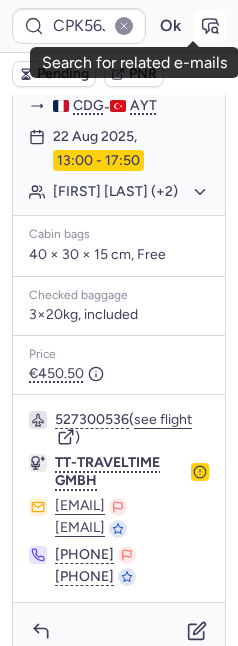 click 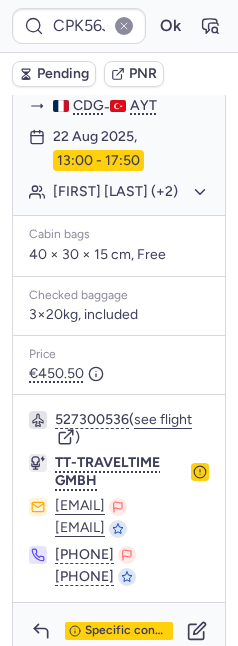 click on "Mouna GUERIN (+2)" 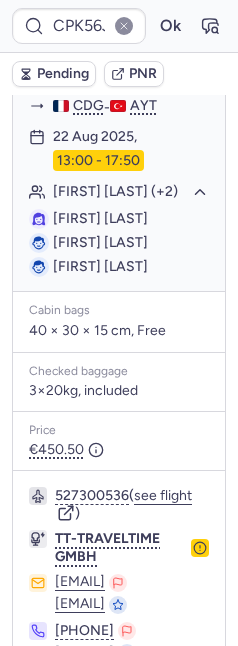 type on "CPCW7A" 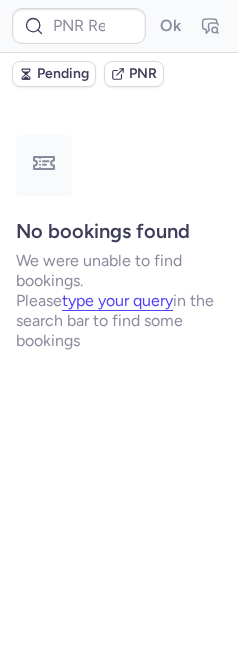scroll, scrollTop: 0, scrollLeft: 0, axis: both 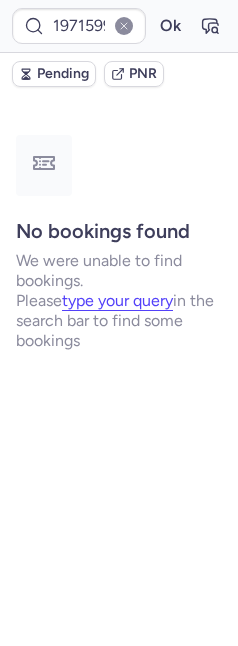 type on "CPRAIY" 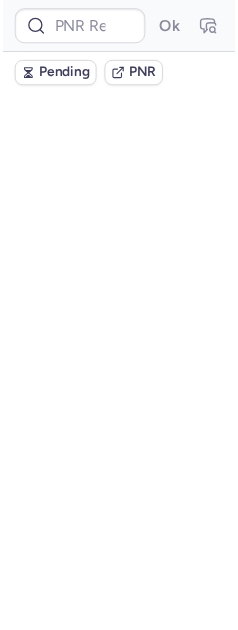 scroll, scrollTop: 0, scrollLeft: 0, axis: both 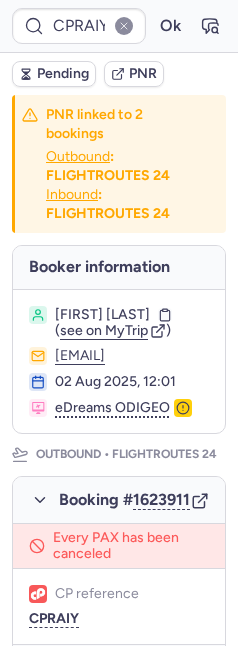 type on "CPC8WT" 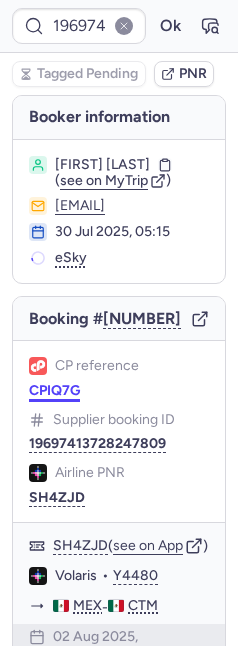 click on "CPIQ7G" at bounding box center [54, 391] 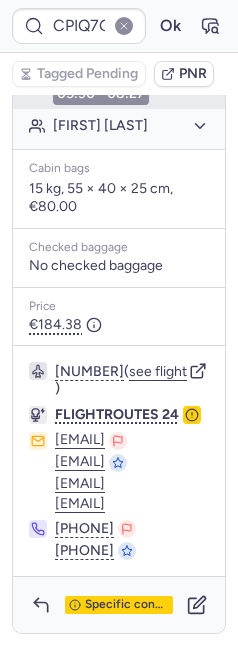 scroll, scrollTop: 551, scrollLeft: 0, axis: vertical 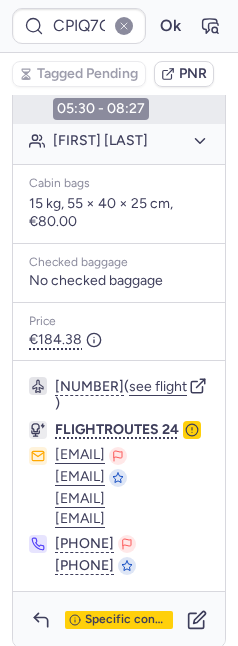type on "CPAME2" 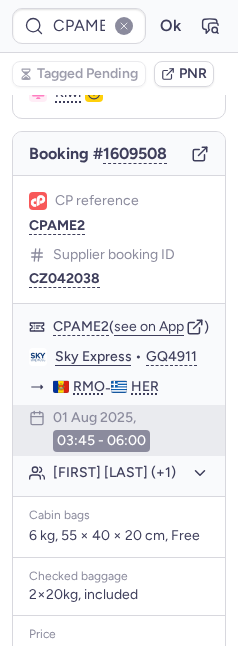 scroll, scrollTop: 169, scrollLeft: 0, axis: vertical 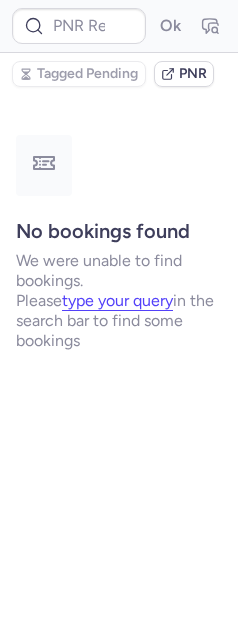 type on "CPCQYN" 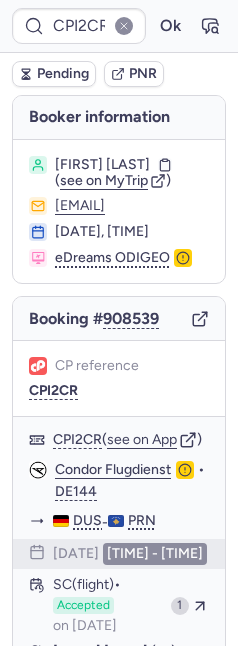 type on "CPPZH8" 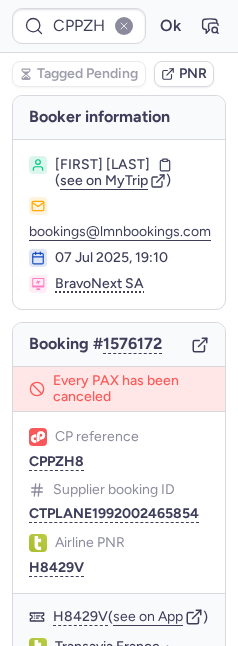 click on "CP reference CPPZH8 Supplier booking ID CTPLANE1992002465854 Airline PNR H8429V" at bounding box center [119, 502] 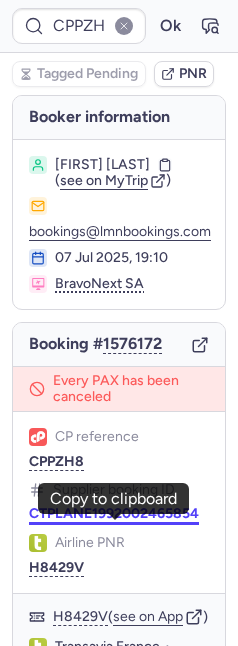 click on "CTPLANE1992002465854" at bounding box center [114, 514] 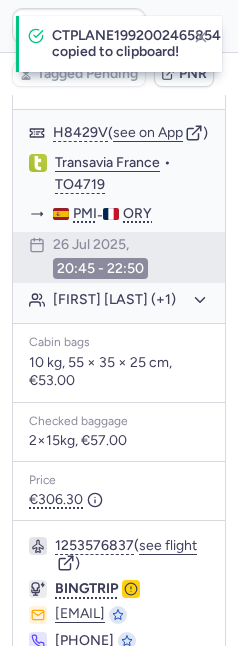 scroll, scrollTop: 614, scrollLeft: 0, axis: vertical 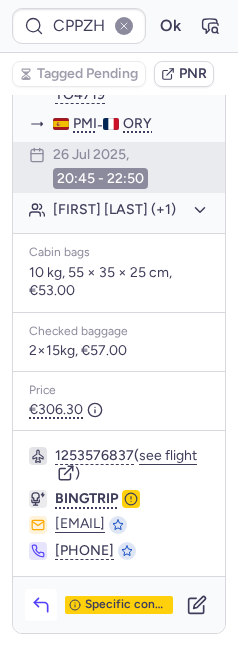 click 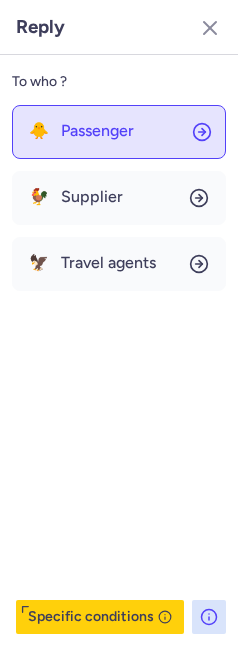 click on "Passenger" at bounding box center [97, 131] 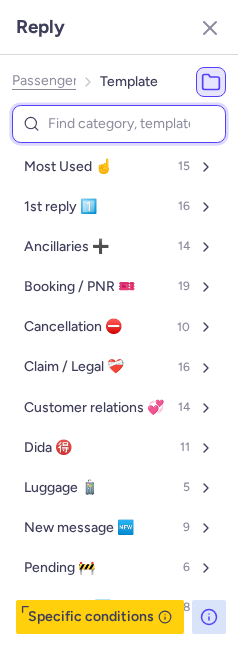 type on "d" 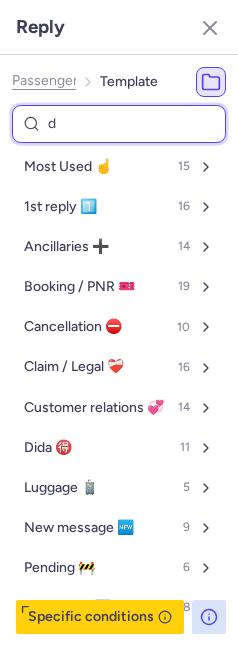 select on "en" 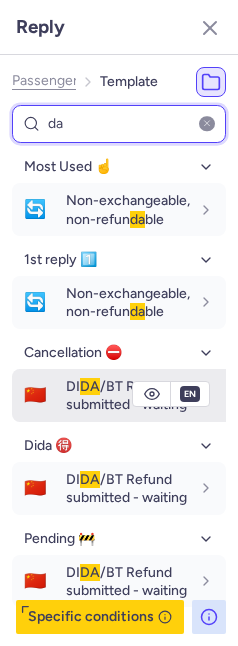 type on "da" 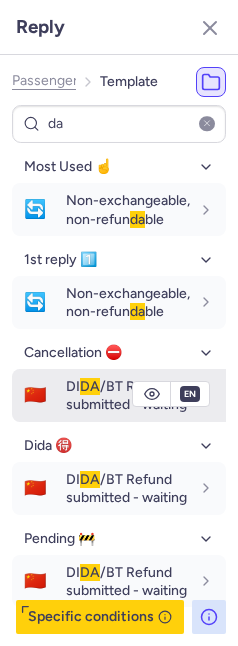 click on "DI DA /BT Refund submitted - waiting" at bounding box center [126, 395] 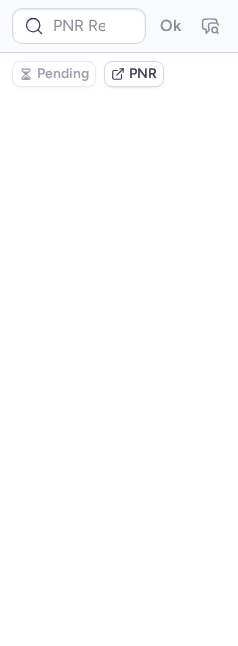 scroll, scrollTop: 0, scrollLeft: 0, axis: both 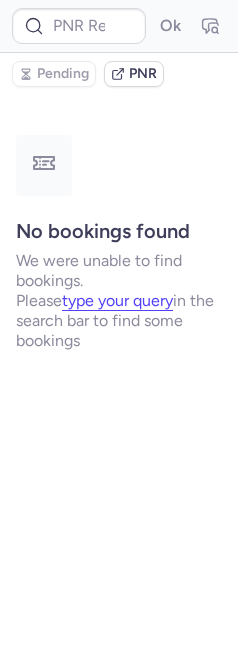 type on "CPAME2" 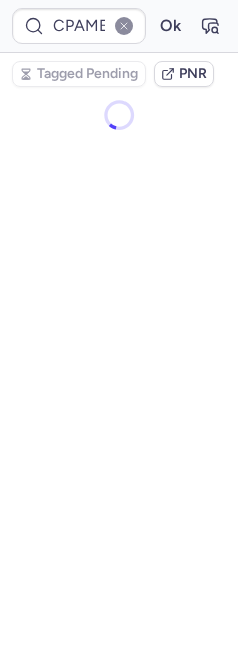 scroll, scrollTop: 0, scrollLeft: 0, axis: both 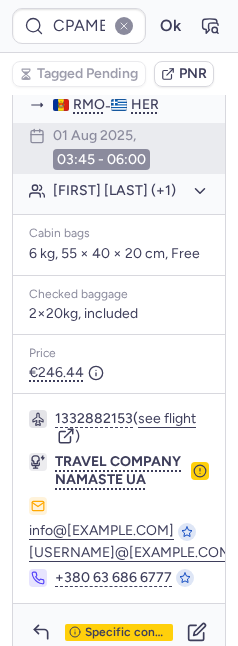 type on "CPKHXC" 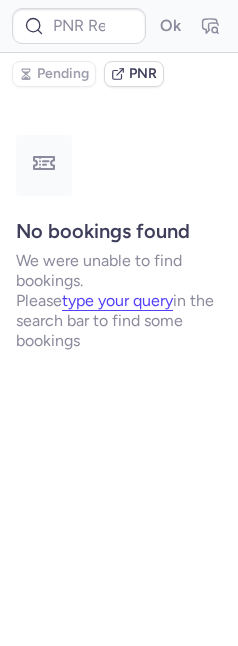 scroll, scrollTop: 0, scrollLeft: 0, axis: both 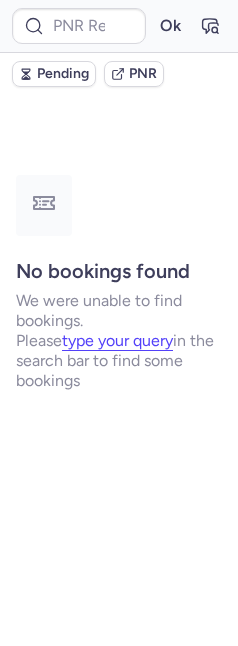 type on "CPKHXC" 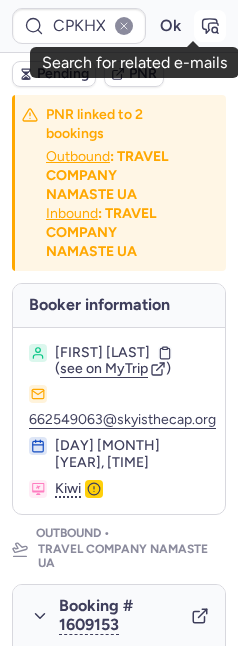 click 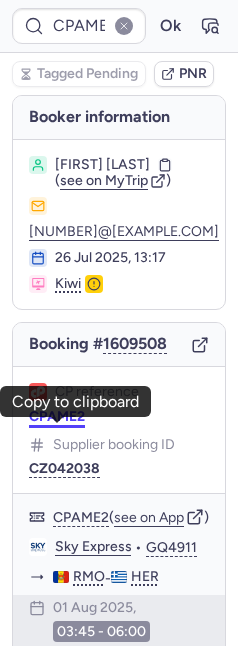 click on "CPAME2" at bounding box center [57, 417] 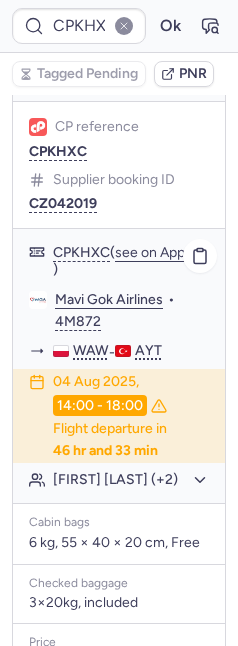 scroll, scrollTop: 722, scrollLeft: 0, axis: vertical 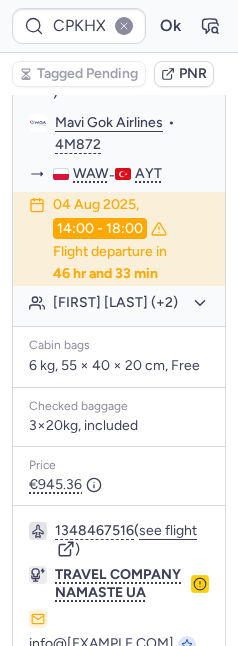 type on "CPZDSS" 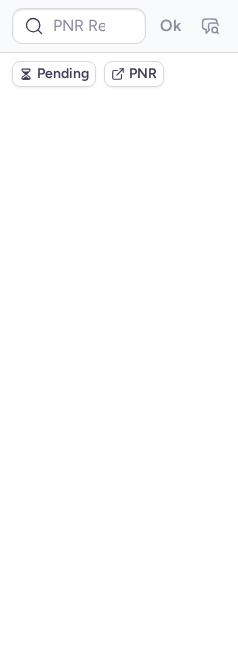 scroll, scrollTop: 0, scrollLeft: 0, axis: both 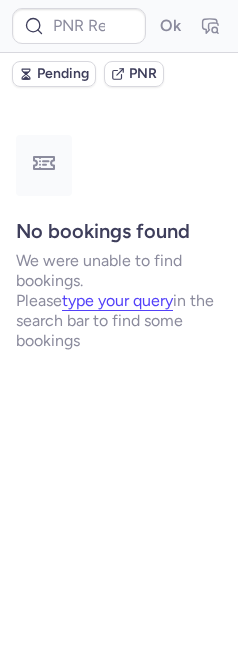 type on "CPL2IN" 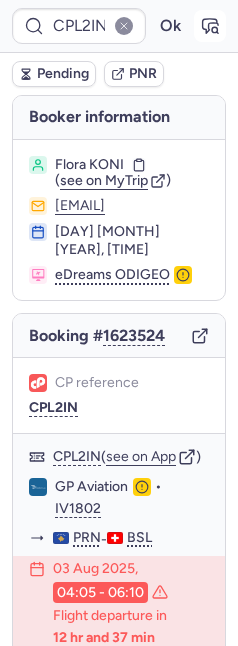 click 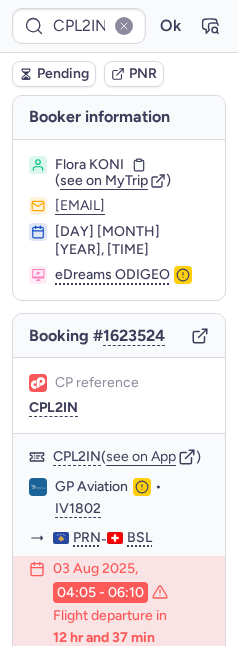 drag, startPoint x: 26, startPoint y: 220, endPoint x: 220, endPoint y: 217, distance: 194.0232 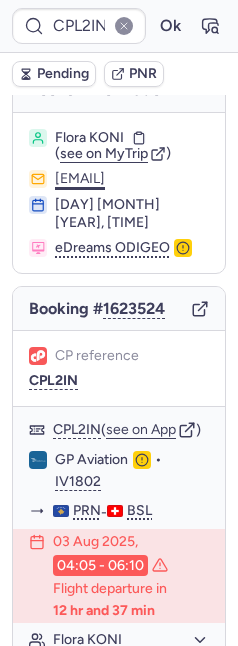 scroll, scrollTop: 26, scrollLeft: 0, axis: vertical 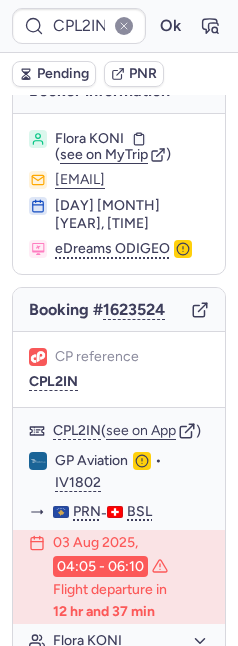 drag, startPoint x: 26, startPoint y: 194, endPoint x: 28, endPoint y: 137, distance: 57.035076 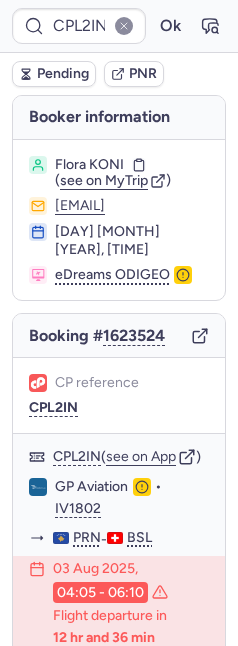 scroll, scrollTop: 181, scrollLeft: 0, axis: vertical 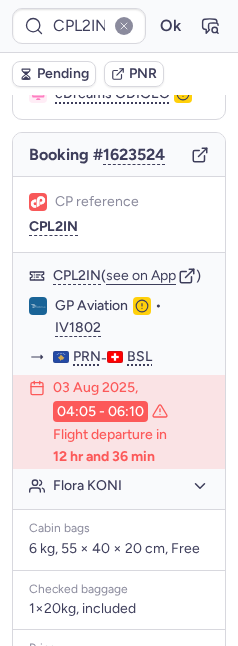 type on "CPFZ6P" 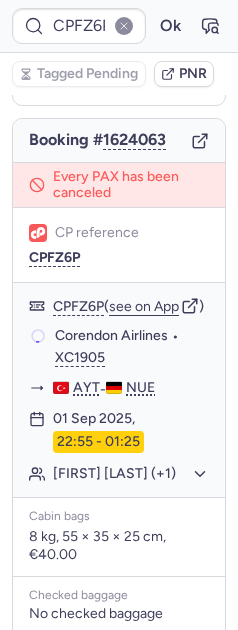 scroll, scrollTop: 181, scrollLeft: 0, axis: vertical 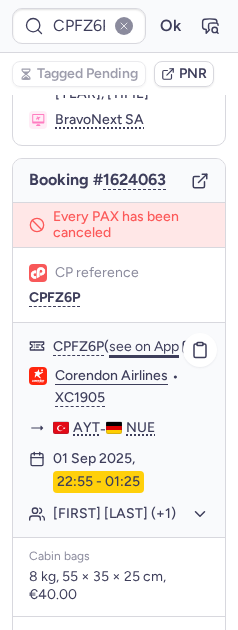 click on "see on App" 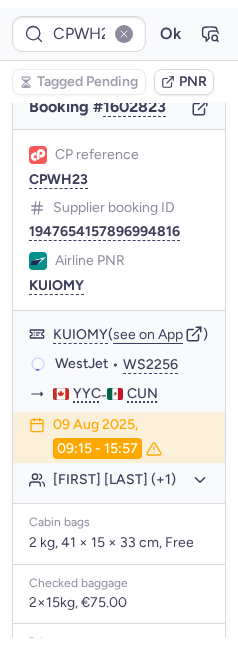 scroll, scrollTop: 252, scrollLeft: 0, axis: vertical 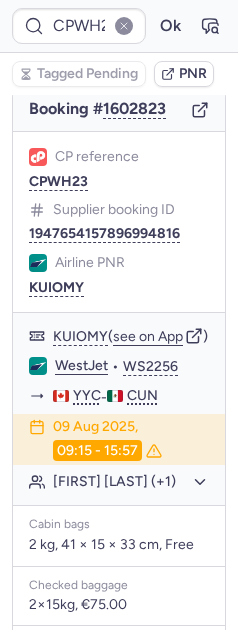type on "CP5HIJ" 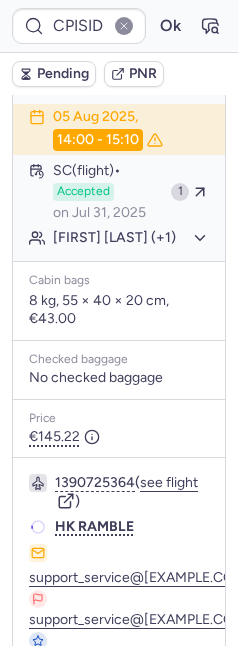 scroll, scrollTop: 523, scrollLeft: 0, axis: vertical 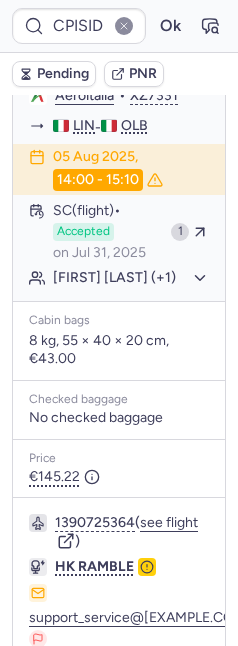 type on "CPL2IN" 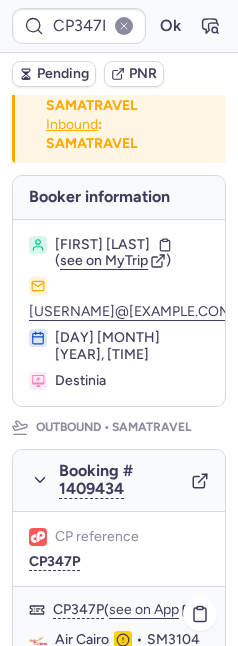 scroll, scrollTop: 390, scrollLeft: 0, axis: vertical 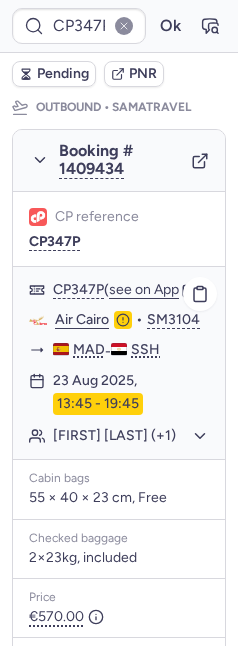 type on "CPKHXC" 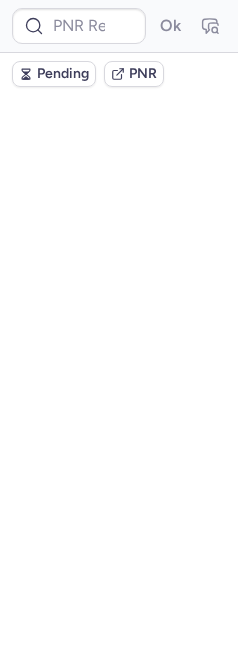 scroll, scrollTop: 0, scrollLeft: 0, axis: both 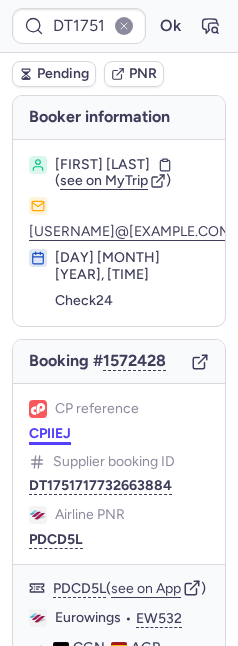 click on "CPIIEJ" at bounding box center (50, 434) 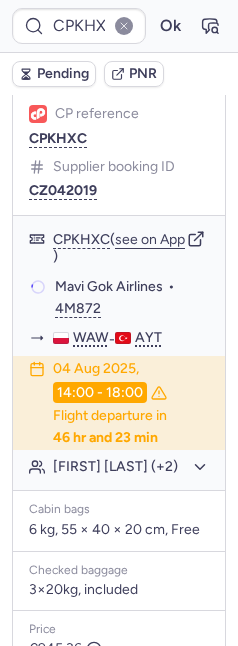 scroll, scrollTop: 518, scrollLeft: 0, axis: vertical 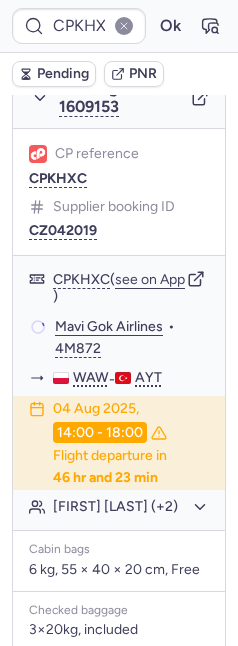 type on "CPIIEJ" 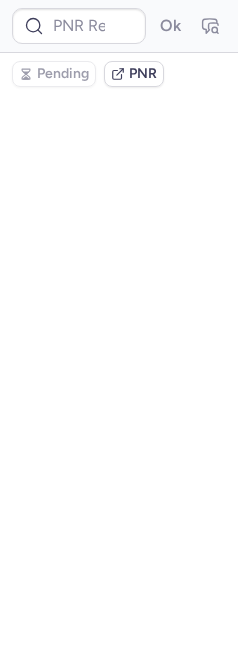 scroll, scrollTop: 0, scrollLeft: 0, axis: both 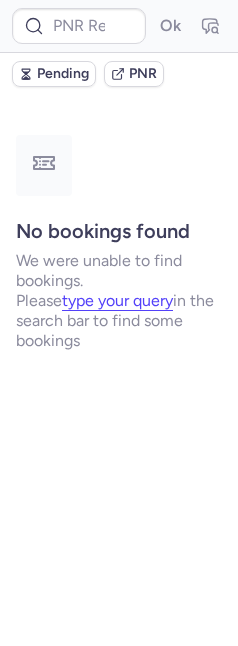 type on "CPNWCT" 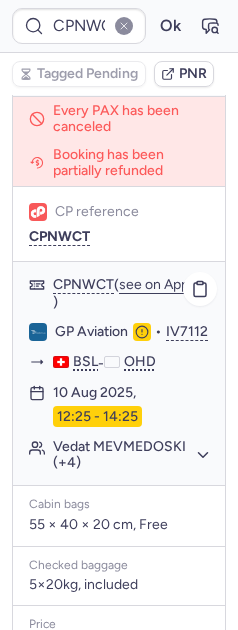 scroll, scrollTop: 1487, scrollLeft: 0, axis: vertical 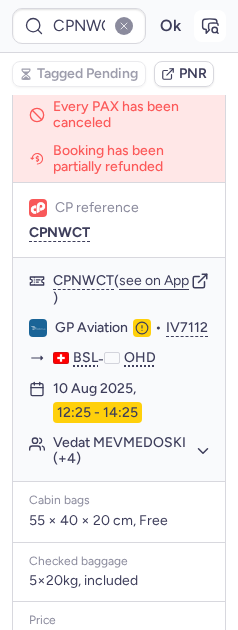 click 